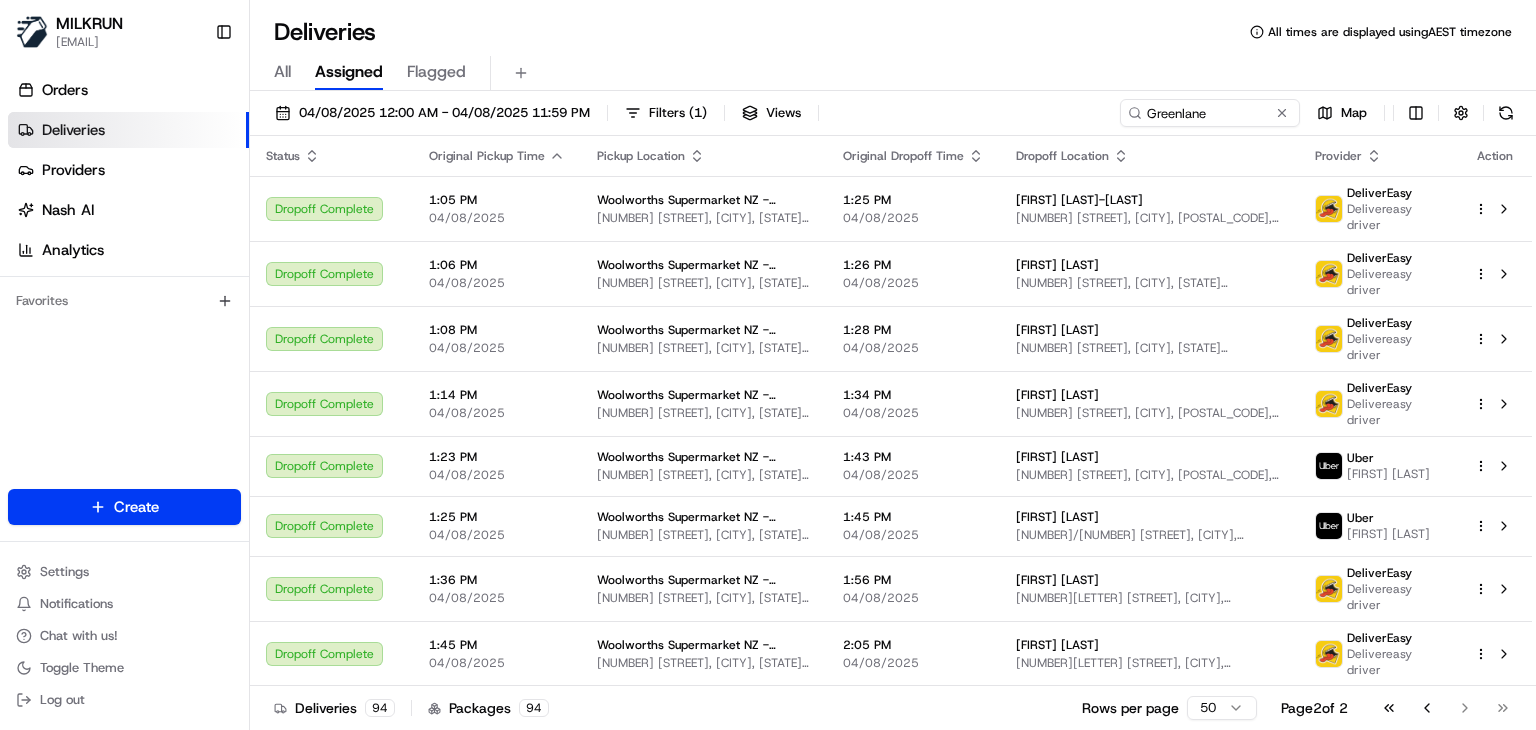 scroll, scrollTop: 0, scrollLeft: 0, axis: both 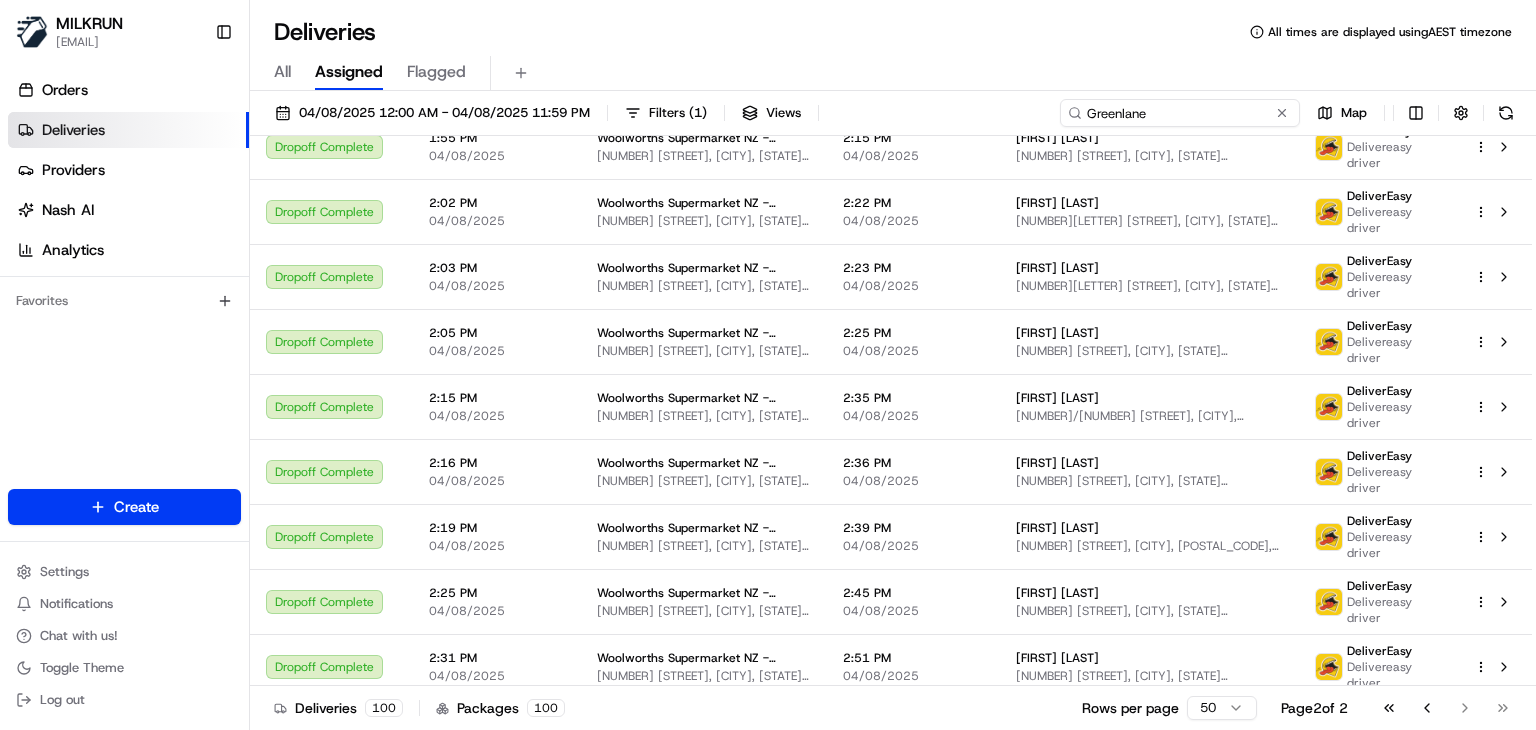 click on "Greenlane" at bounding box center (1180, 113) 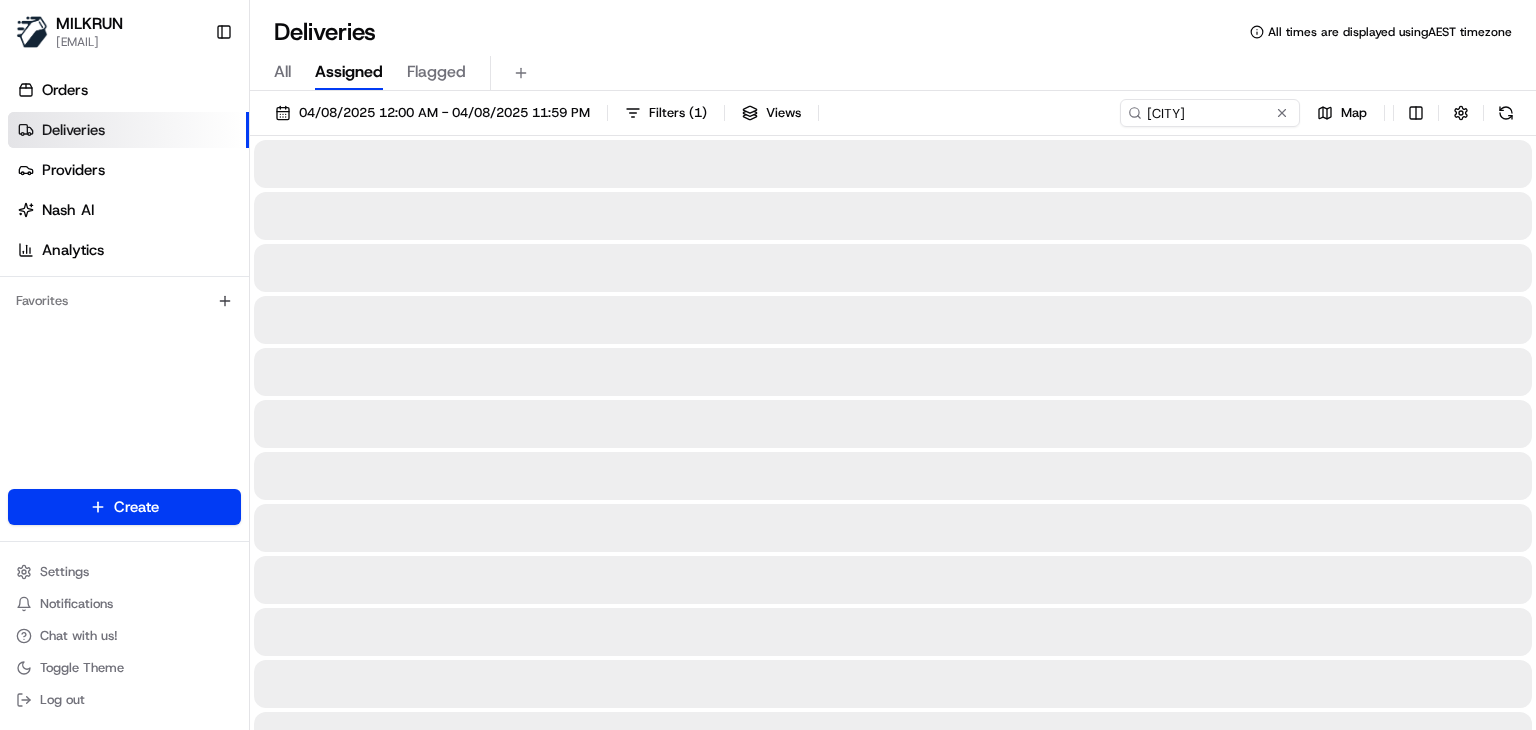 click on "All Assigned Flagged" at bounding box center [893, 73] 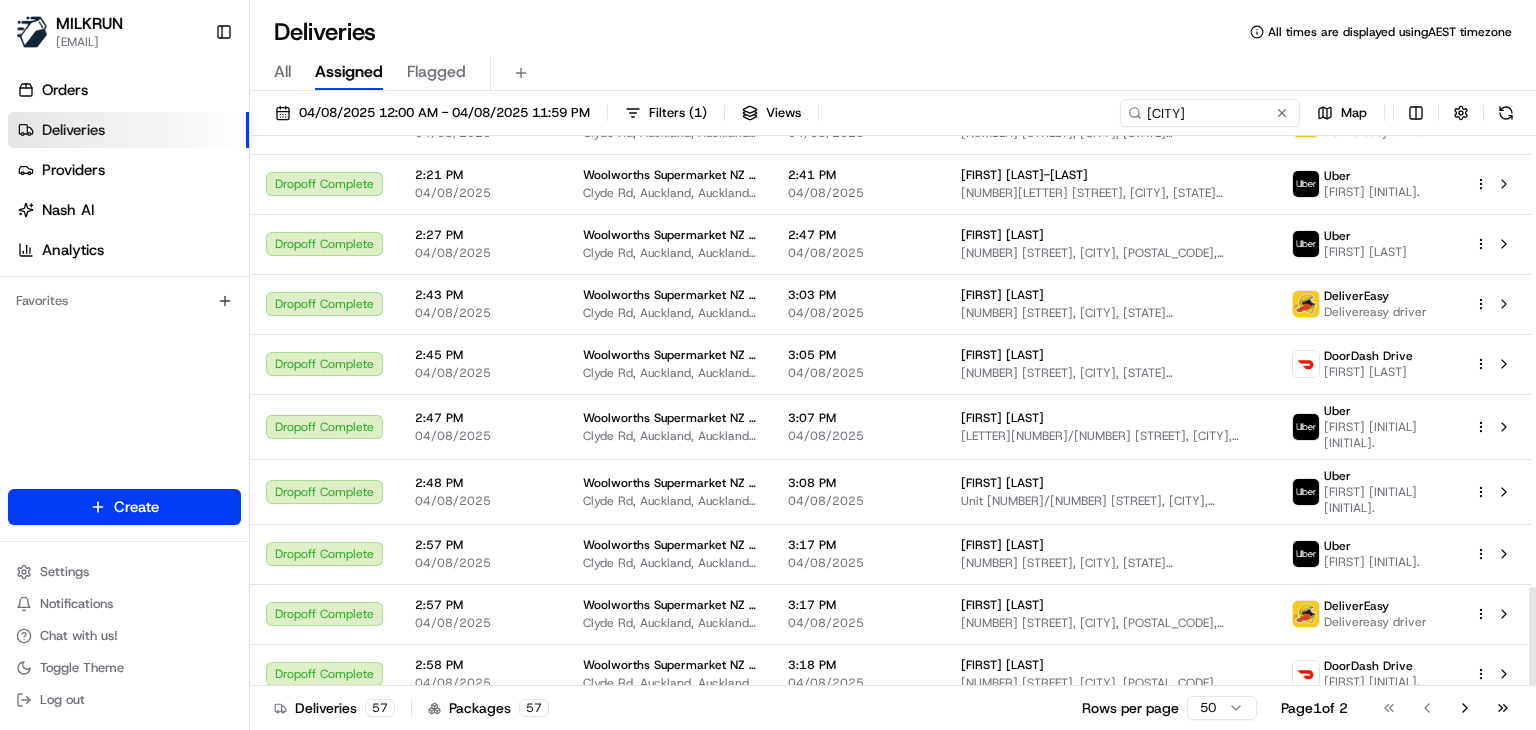 scroll, scrollTop: 2504, scrollLeft: 0, axis: vertical 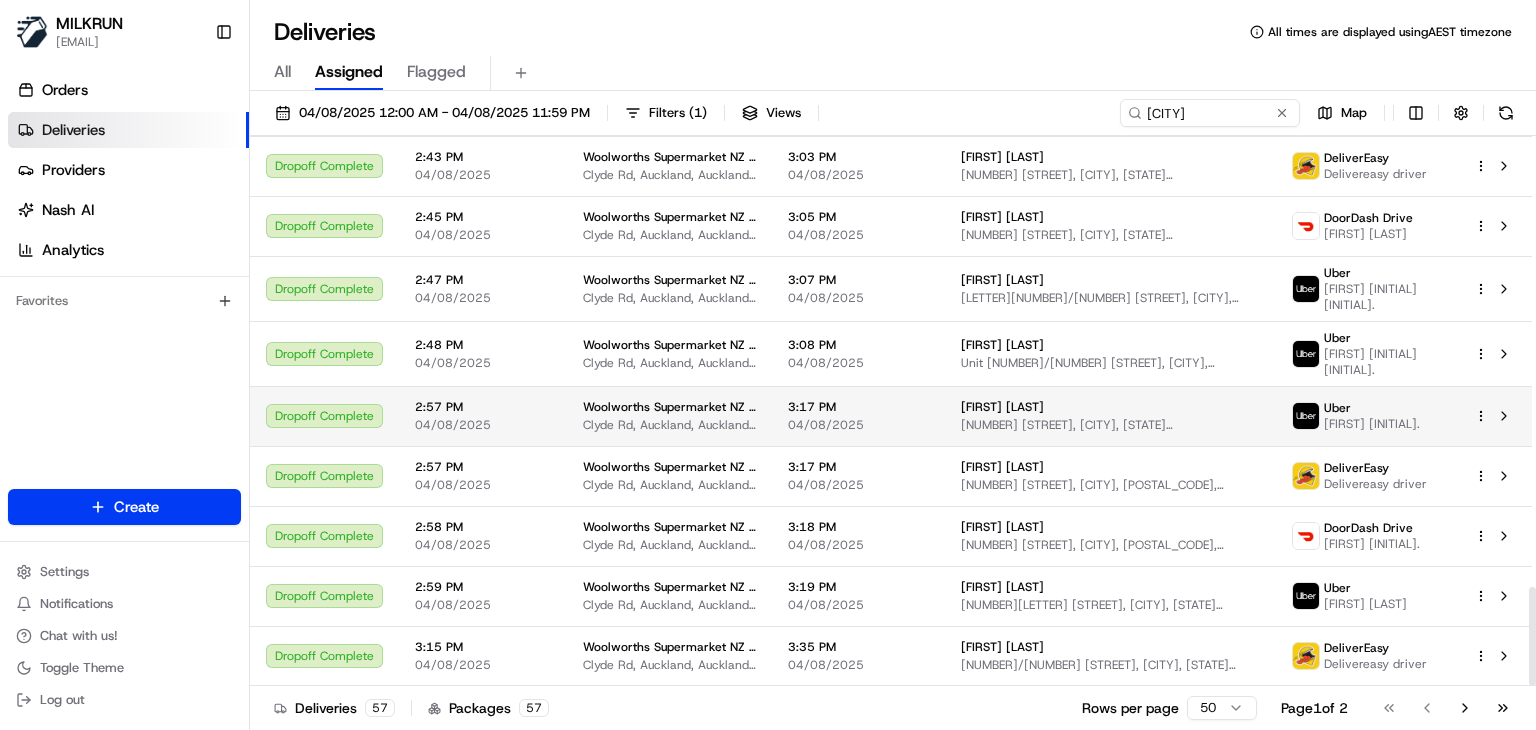 drag, startPoint x: 1102, startPoint y: 408, endPoint x: 982, endPoint y: 408, distance: 120 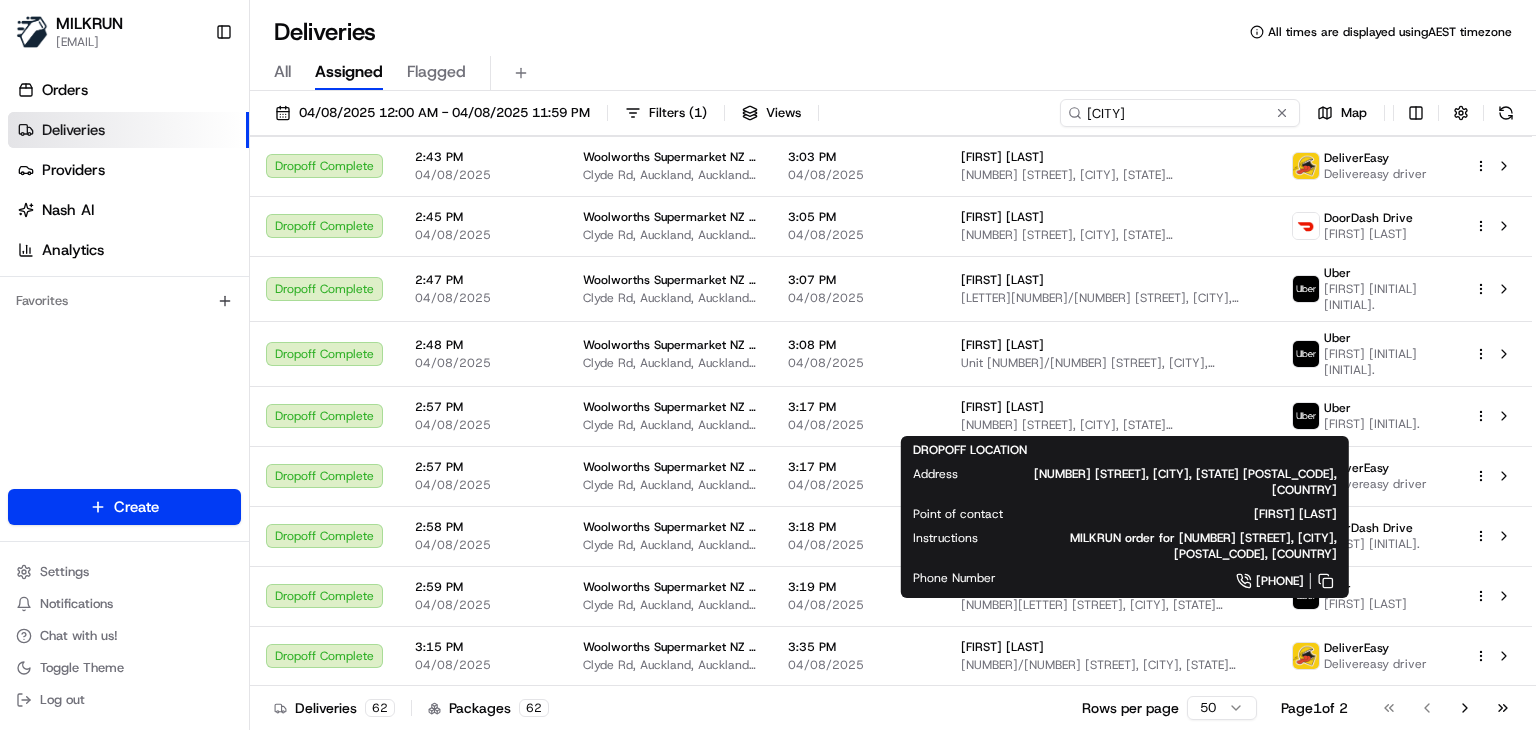 click on "Browns Bay" at bounding box center [1180, 113] 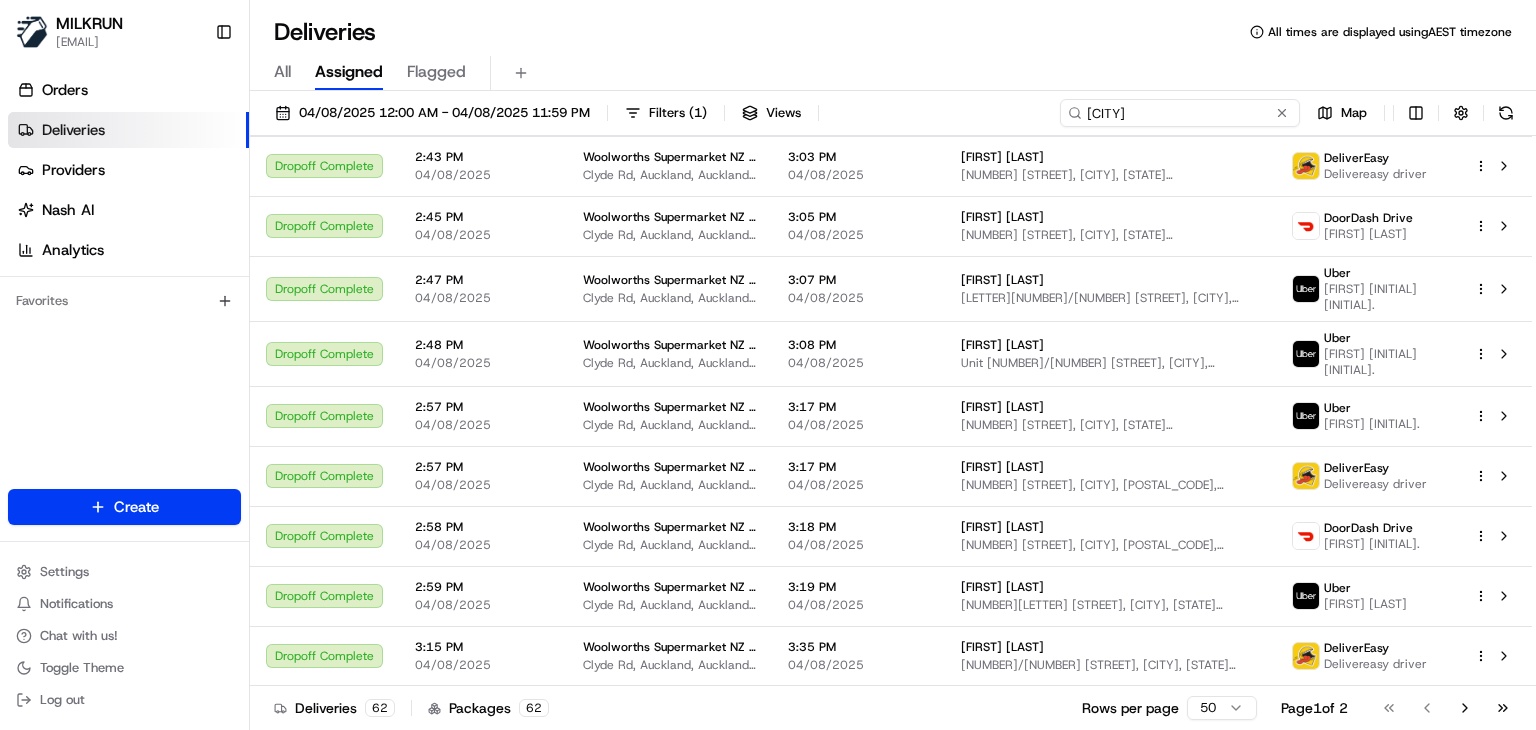 click on "Browns Bay" at bounding box center (1180, 113) 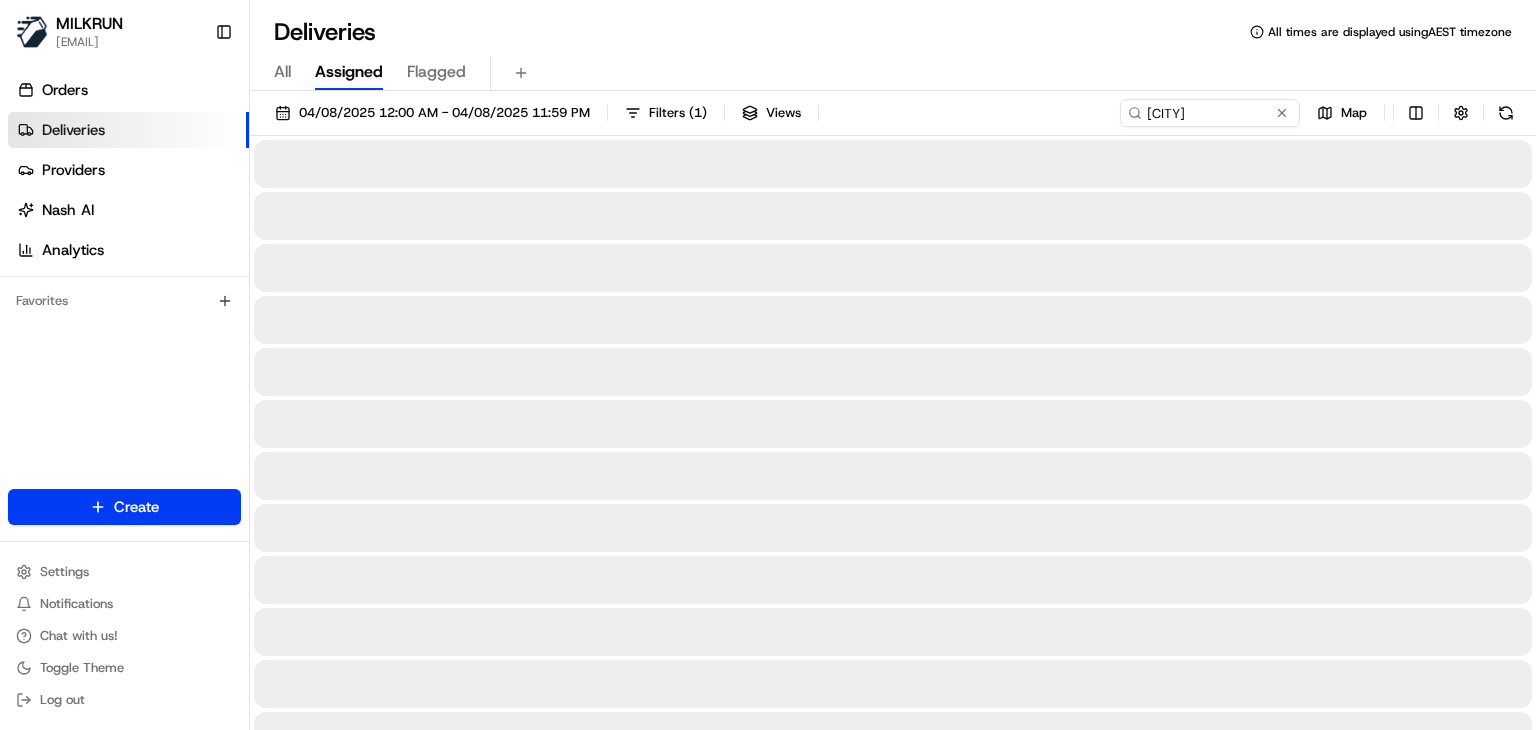click on "Deliveries All times are displayed using  AEST   timezone" at bounding box center [893, 32] 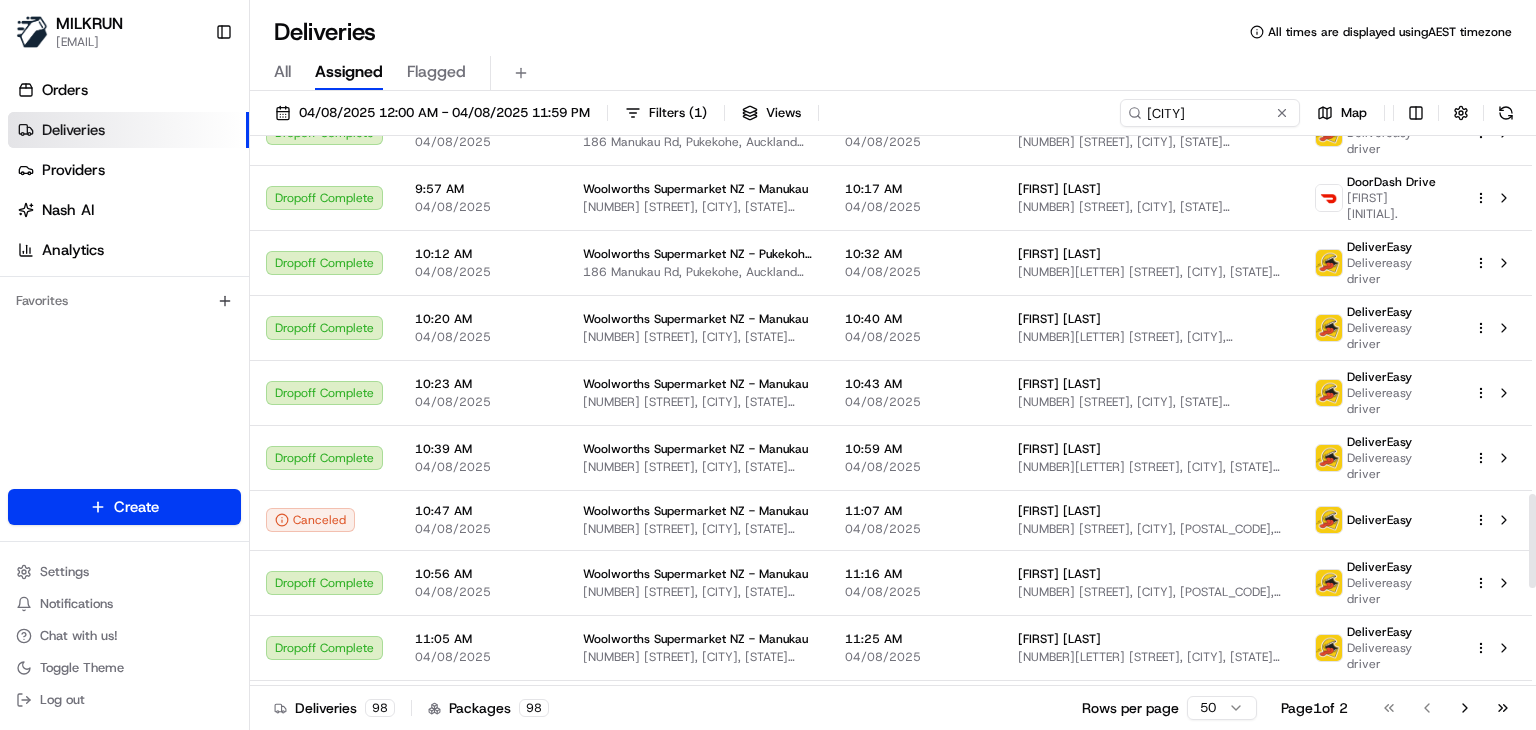 scroll, scrollTop: 2108, scrollLeft: 0, axis: vertical 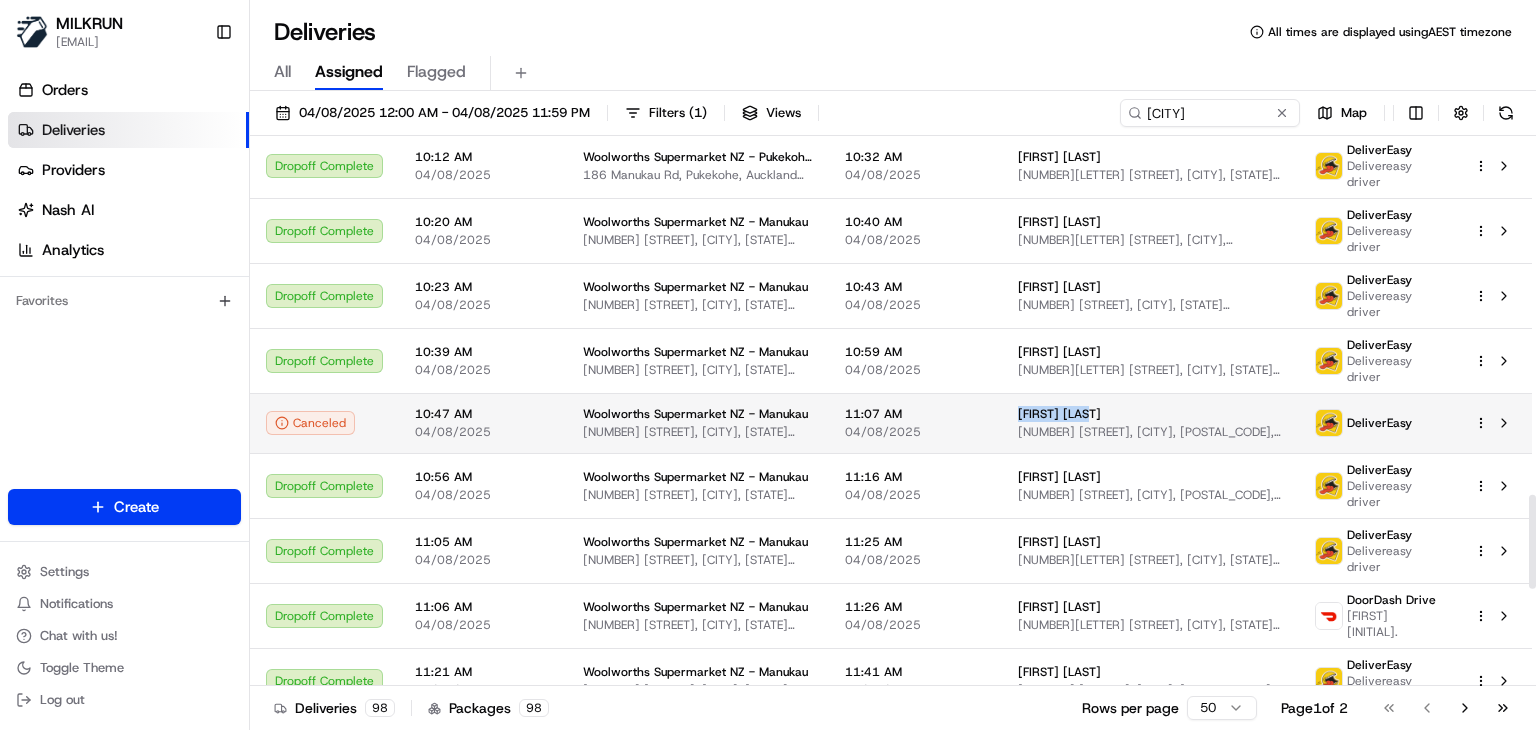 drag, startPoint x: 1099, startPoint y: 396, endPoint x: 1006, endPoint y: 395, distance: 93.00538 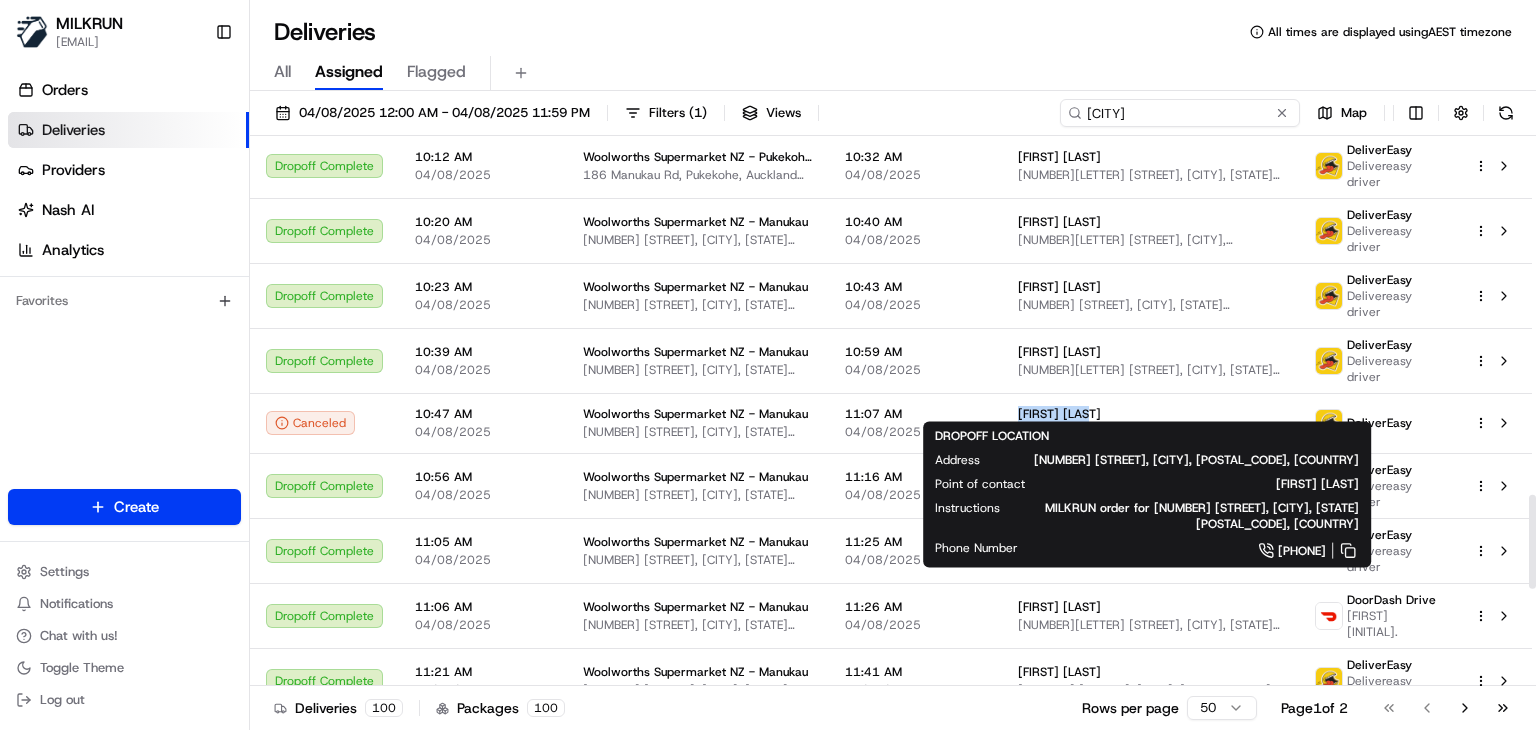 click on "Manukau" at bounding box center (1180, 113) 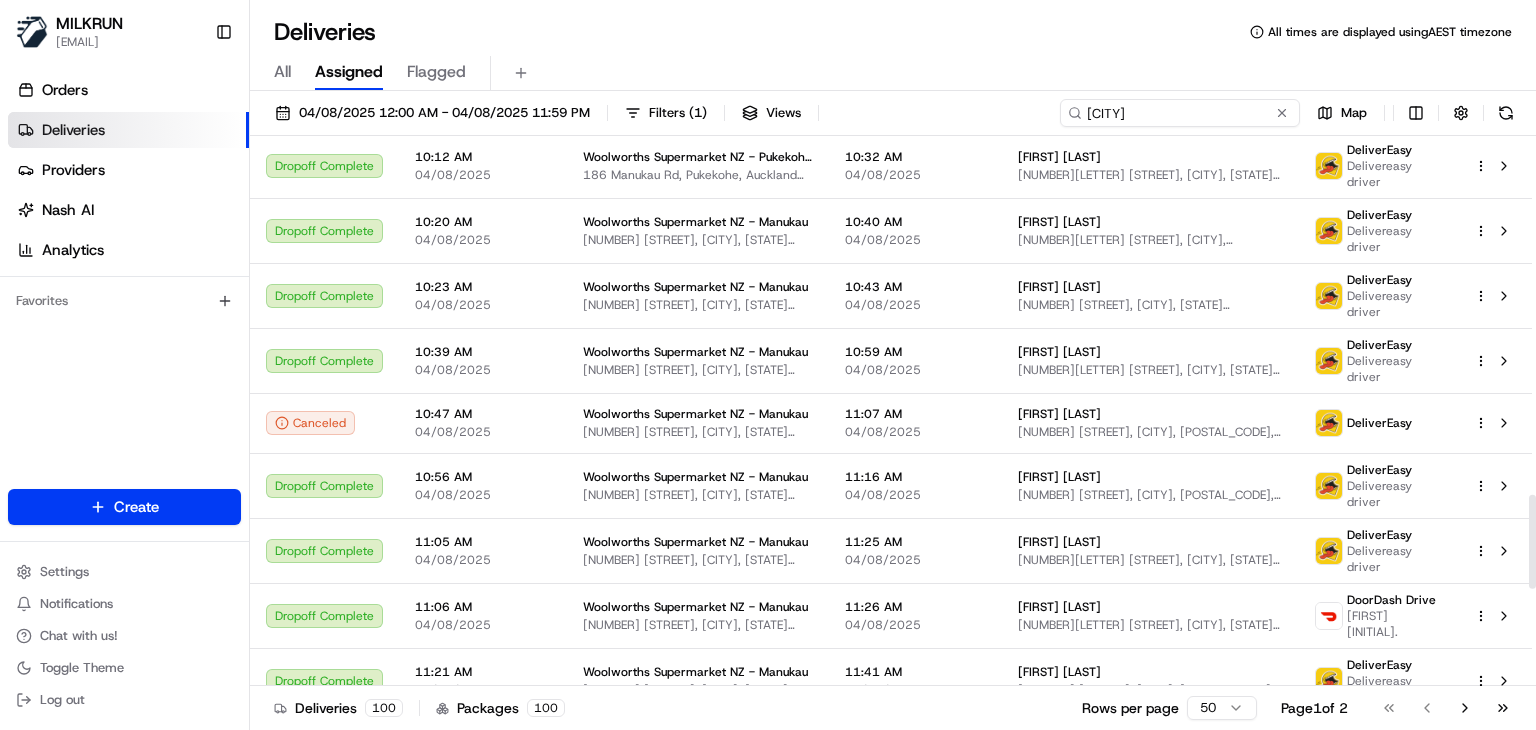 click on "Manukau" at bounding box center [1180, 113] 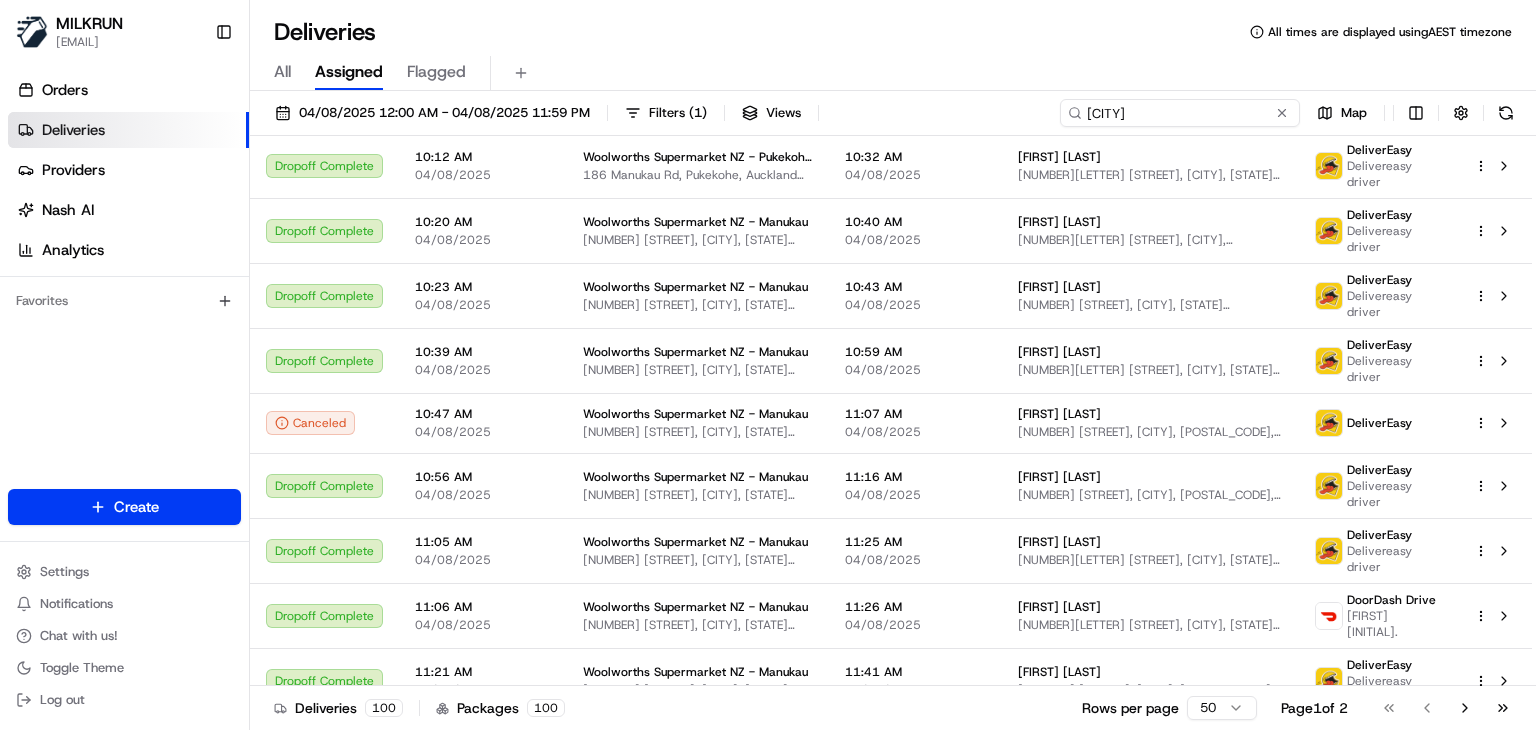 paste on "Toorak" 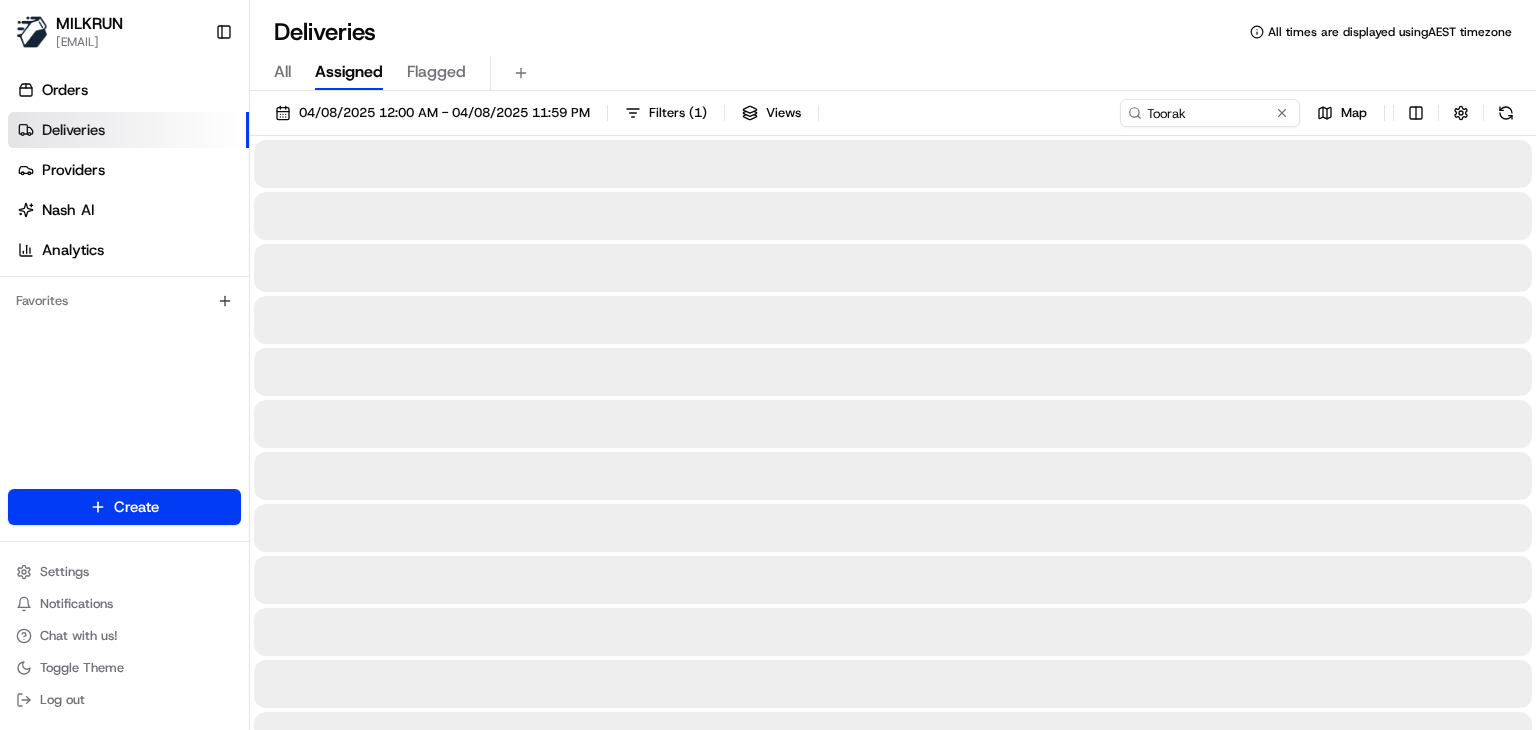 click on "Deliveries All times are displayed using  AEST   timezone" at bounding box center (893, 32) 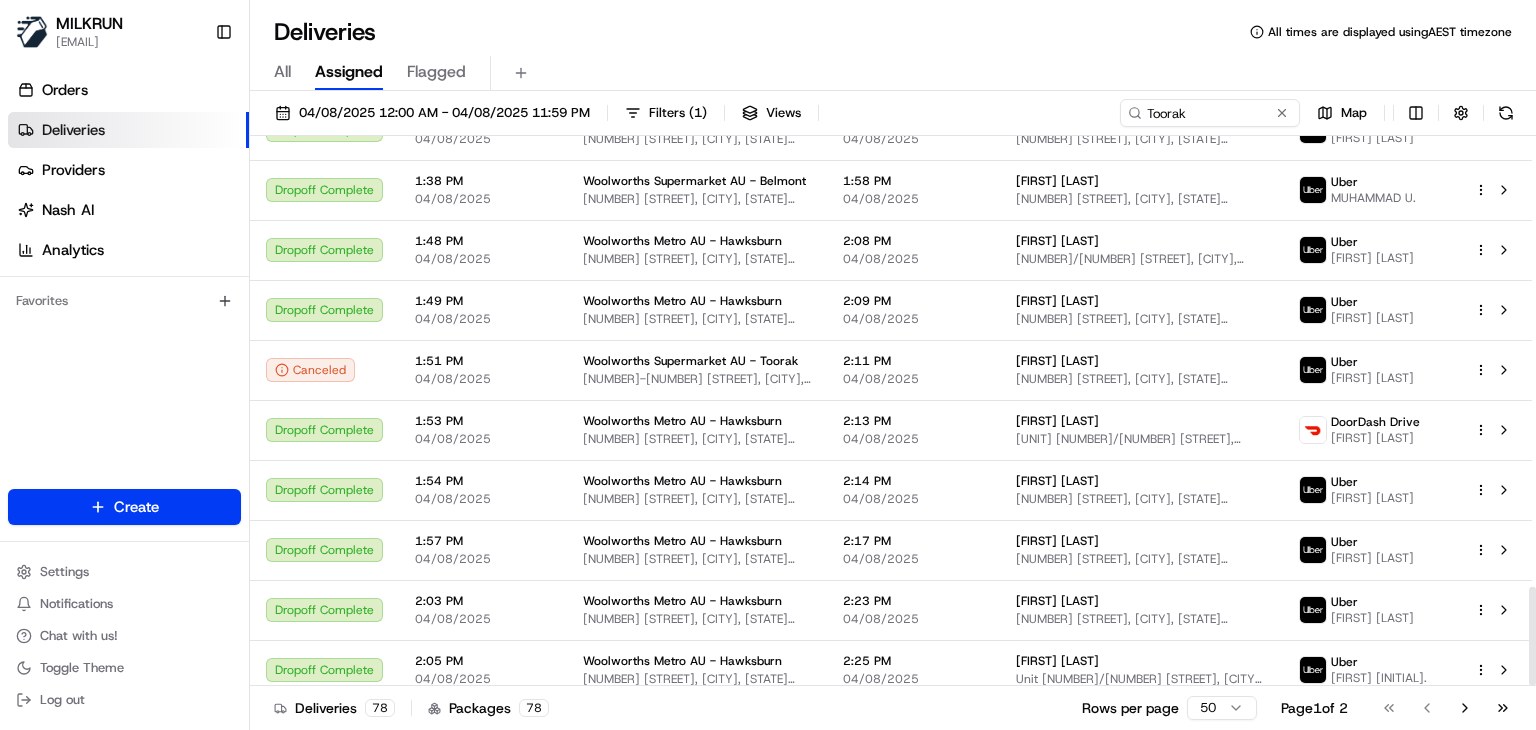 scroll, scrollTop: 2495, scrollLeft: 0, axis: vertical 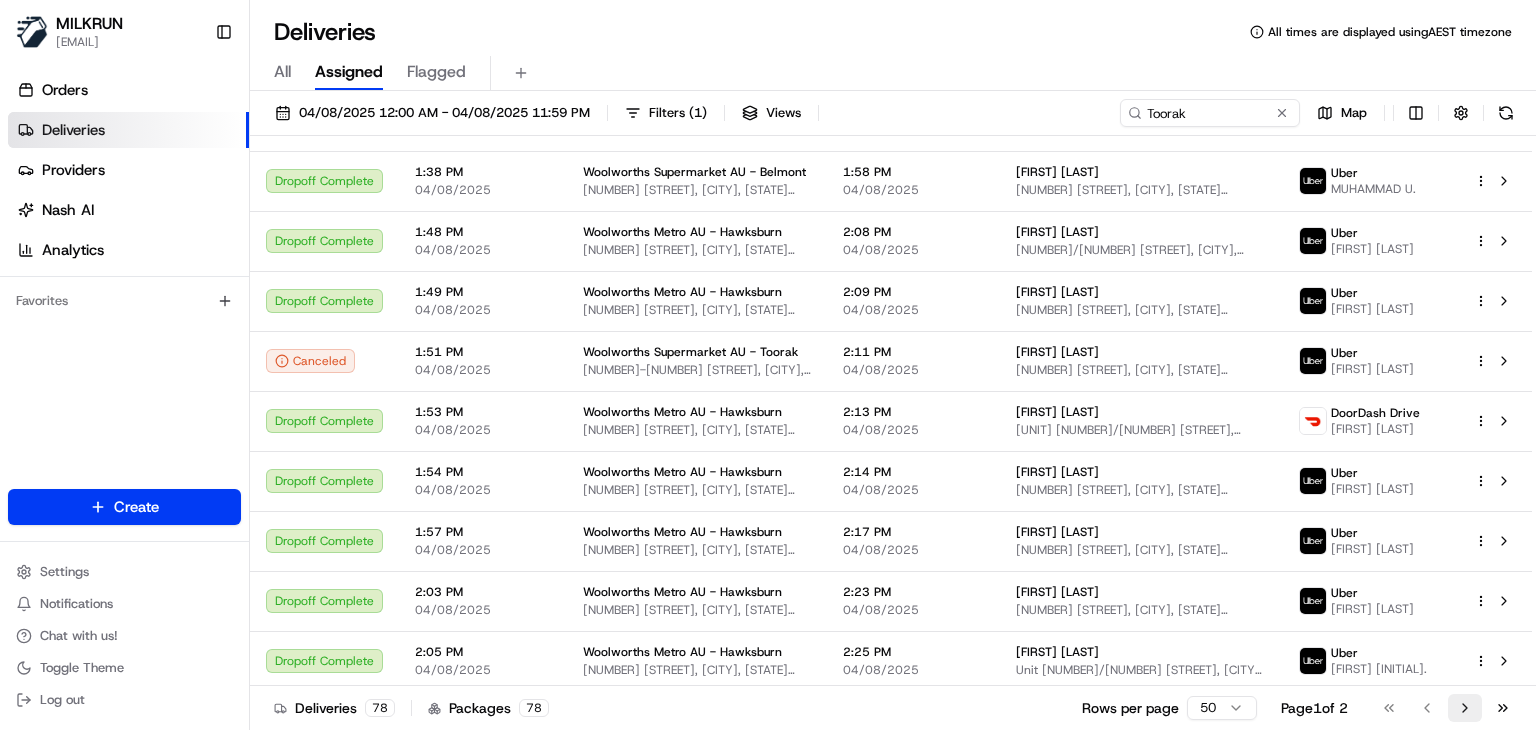click on "Go to next page" at bounding box center [1465, 708] 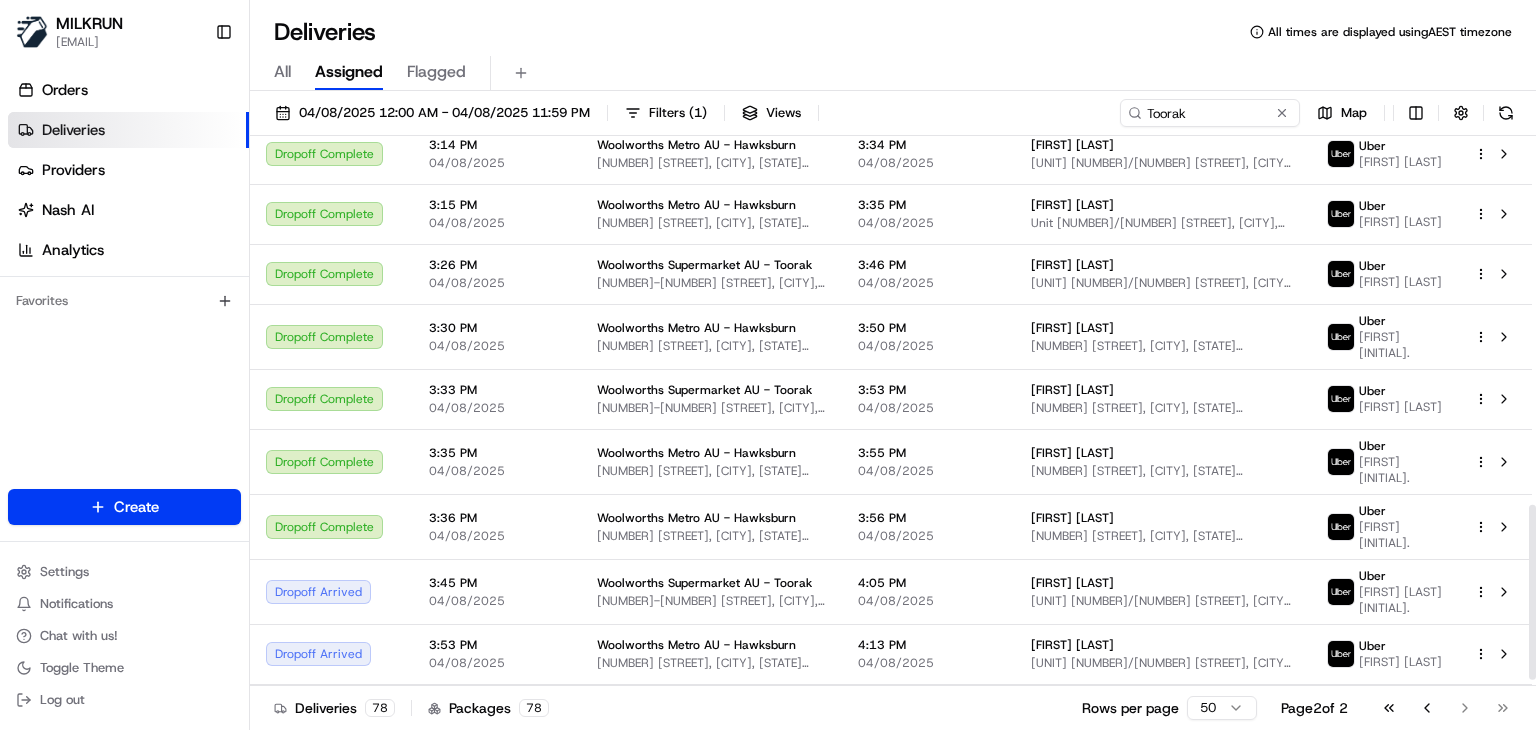 scroll, scrollTop: 1175, scrollLeft: 0, axis: vertical 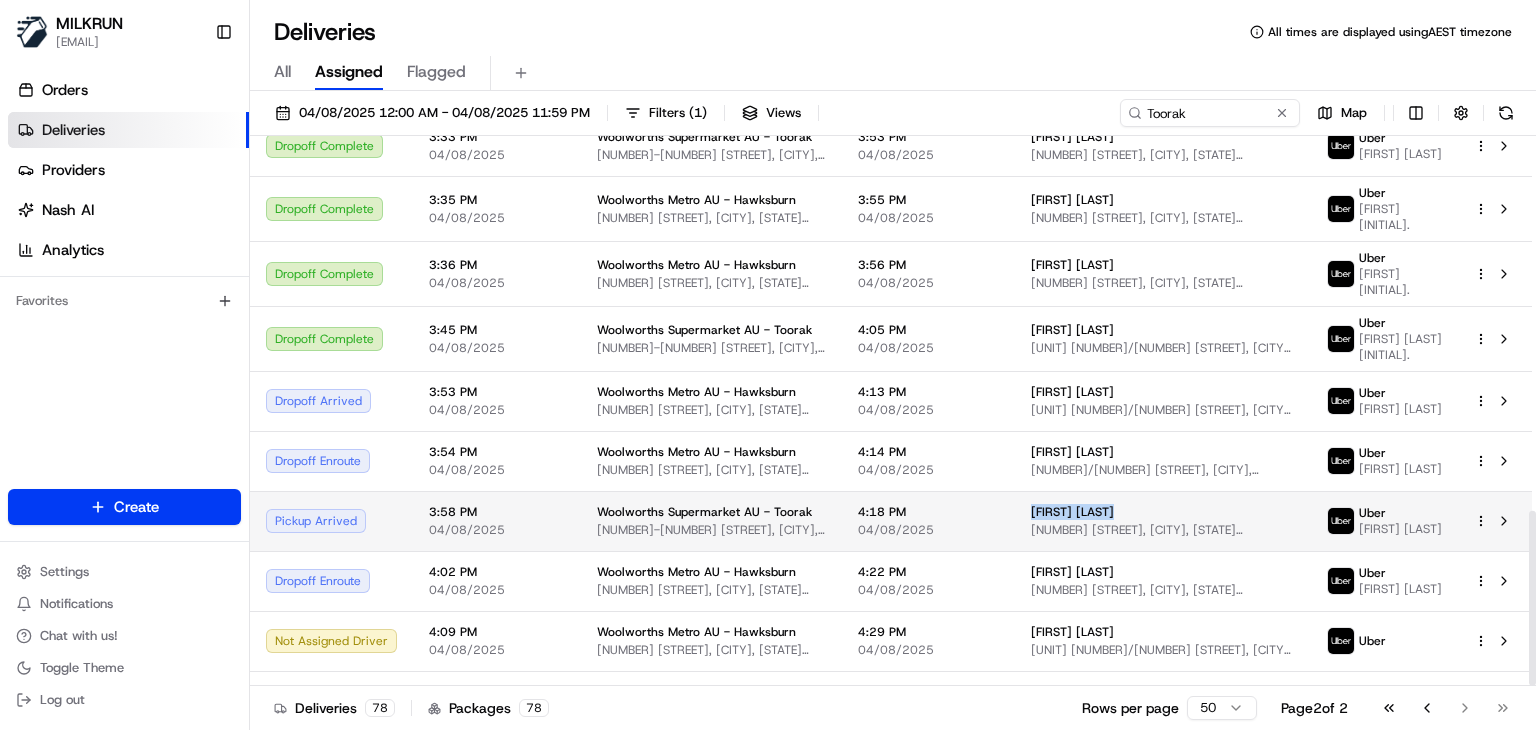drag, startPoint x: 1084, startPoint y: 461, endPoint x: 996, endPoint y: 450, distance: 88.68484 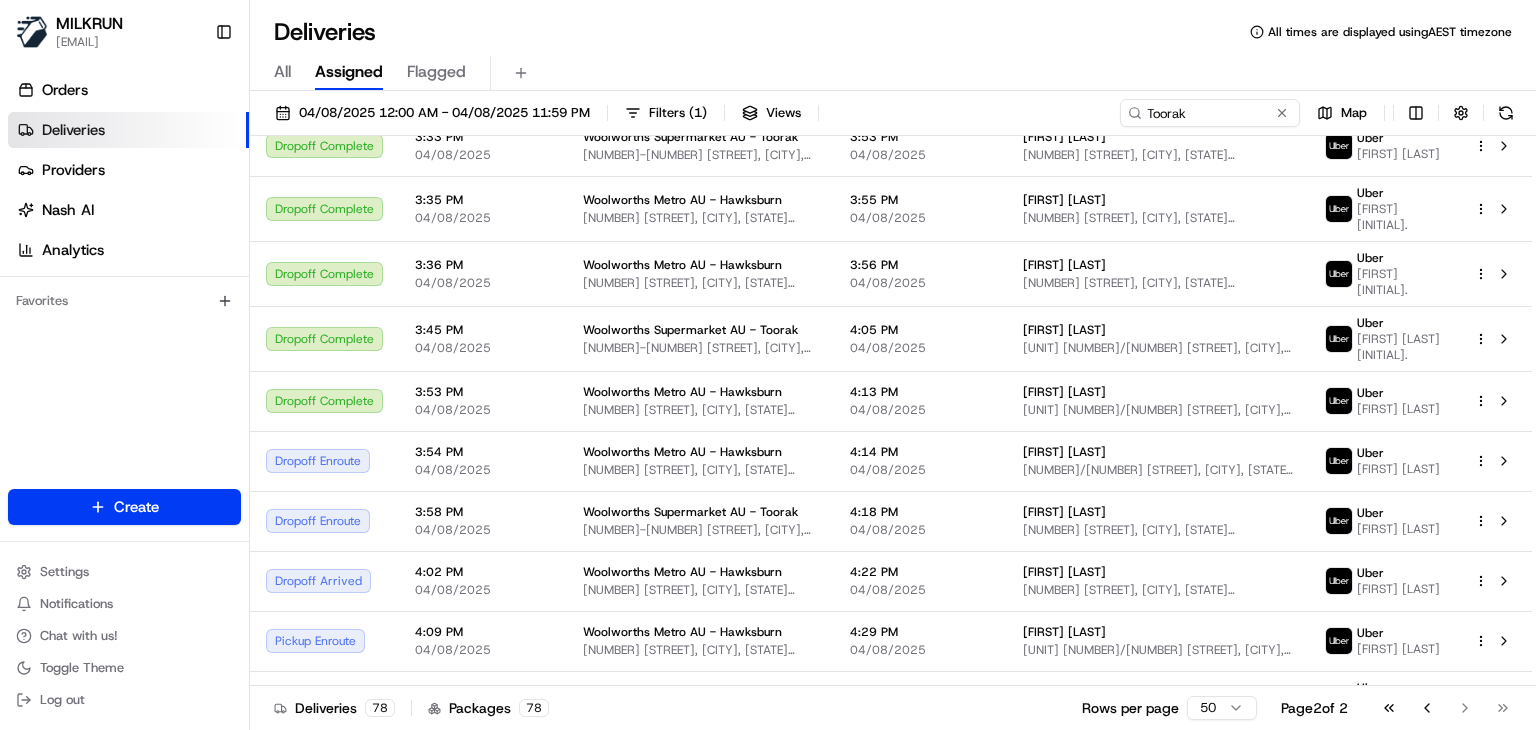 drag, startPoint x: 1236, startPoint y: 95, endPoint x: 1227, endPoint y: 129, distance: 35.17101 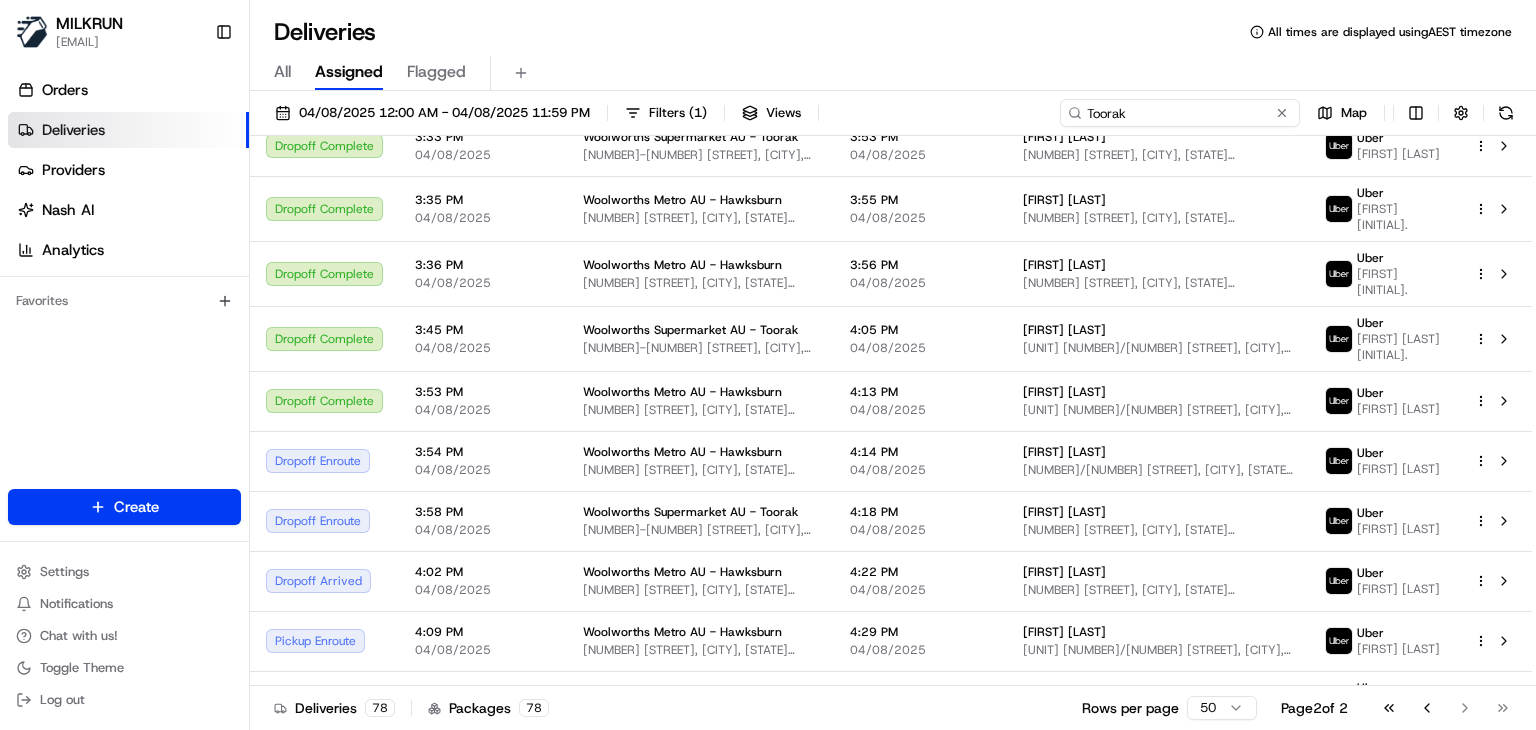 click on "Toorak" at bounding box center (1180, 113) 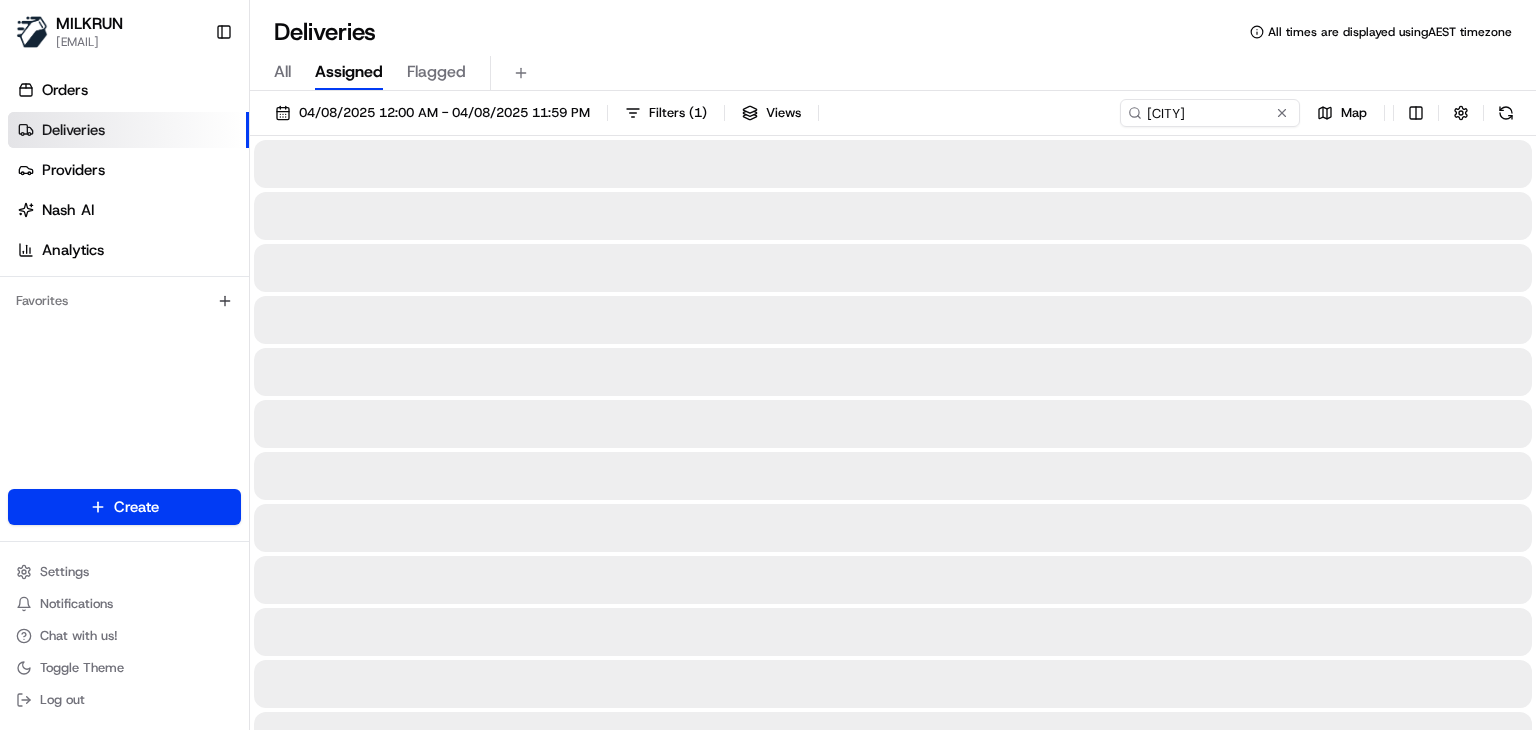 click on "All Assigned Flagged" at bounding box center [893, 73] 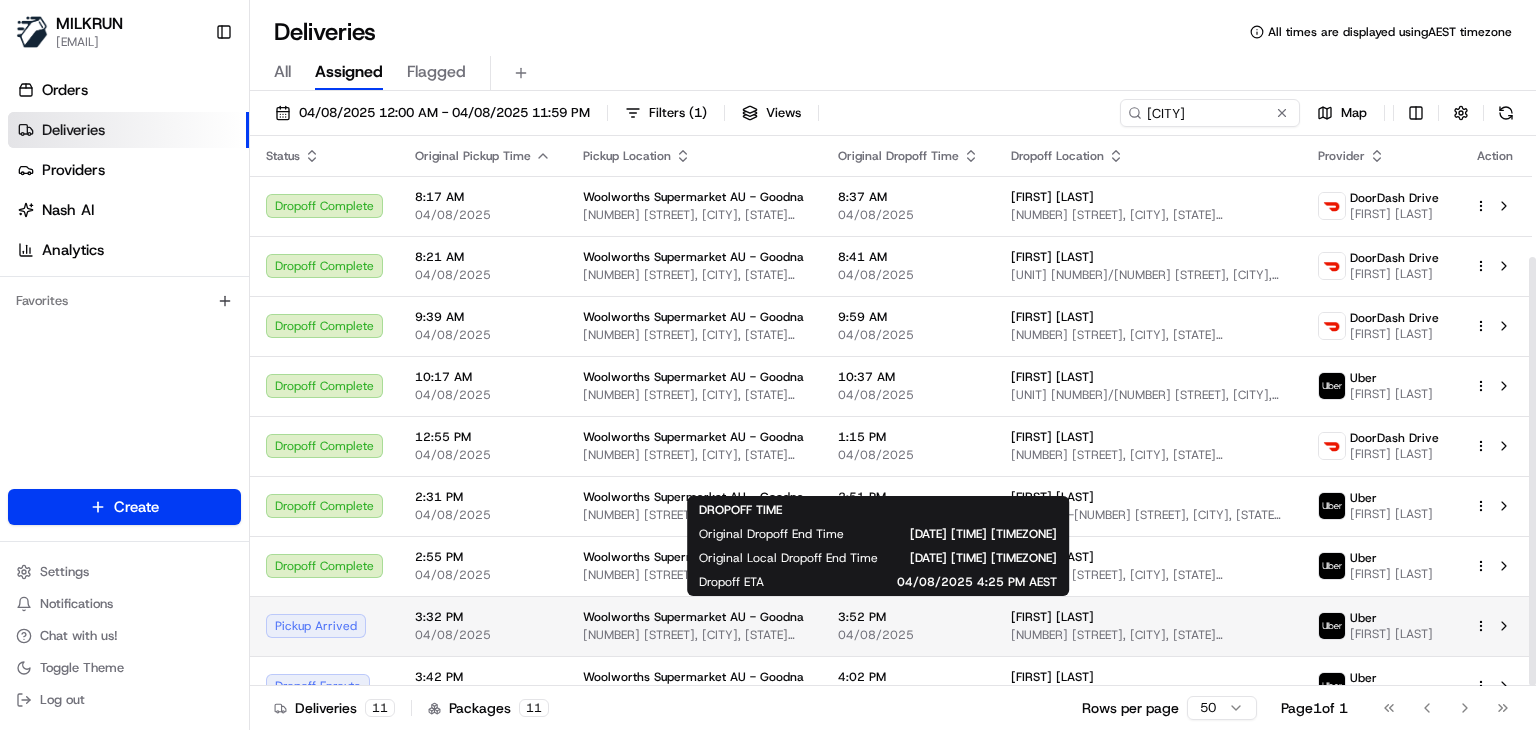 scroll, scrollTop: 155, scrollLeft: 0, axis: vertical 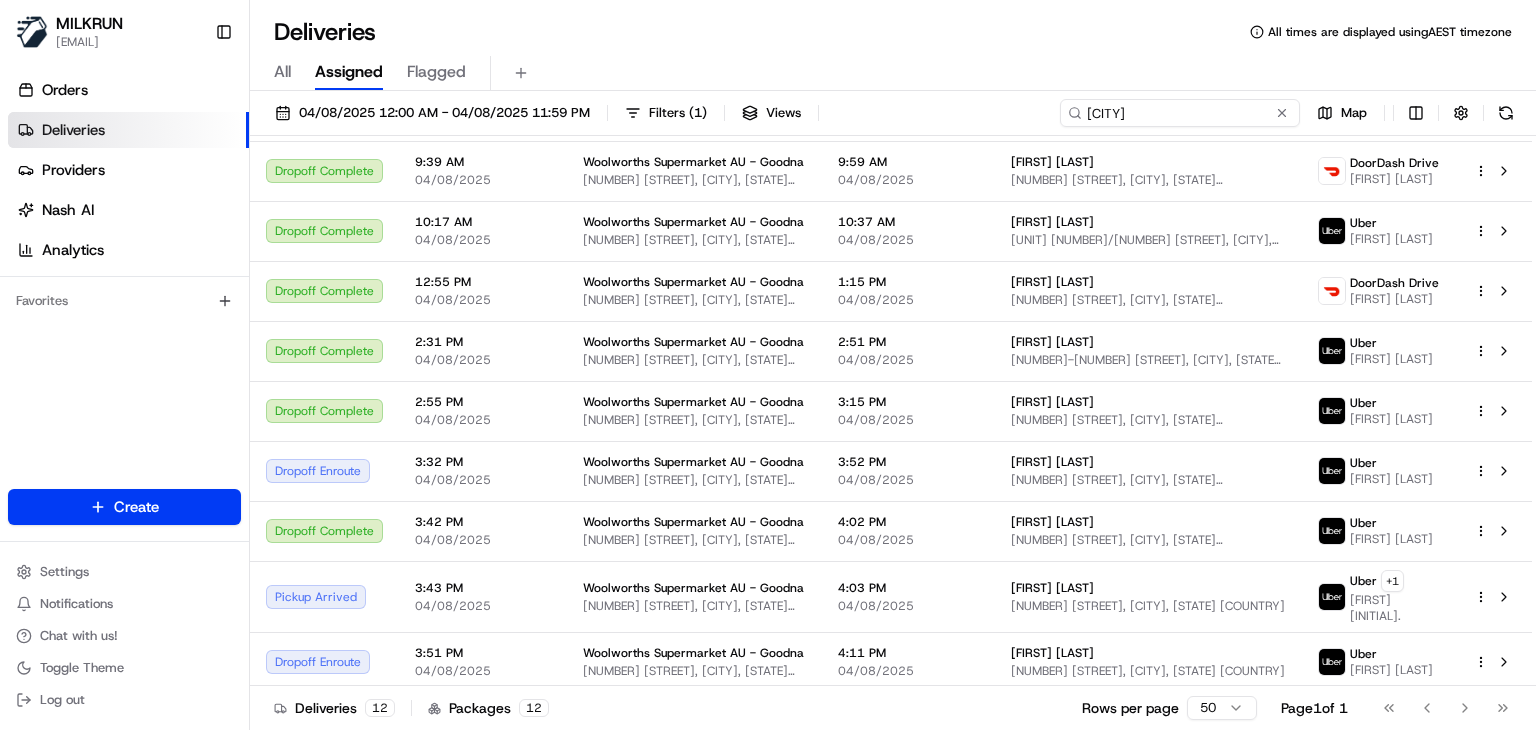 click on "Goodna" at bounding box center (1180, 113) 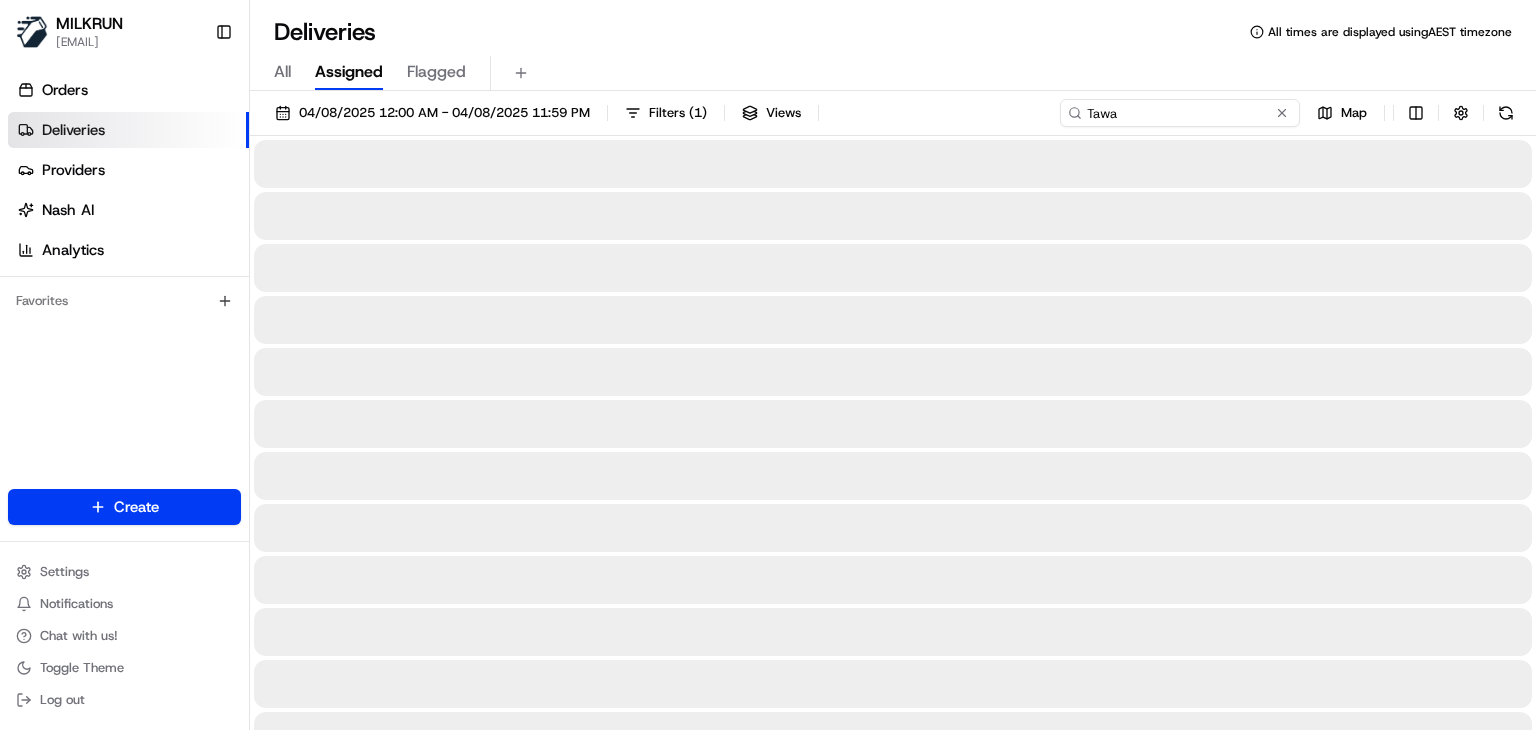 type on "Tawa" 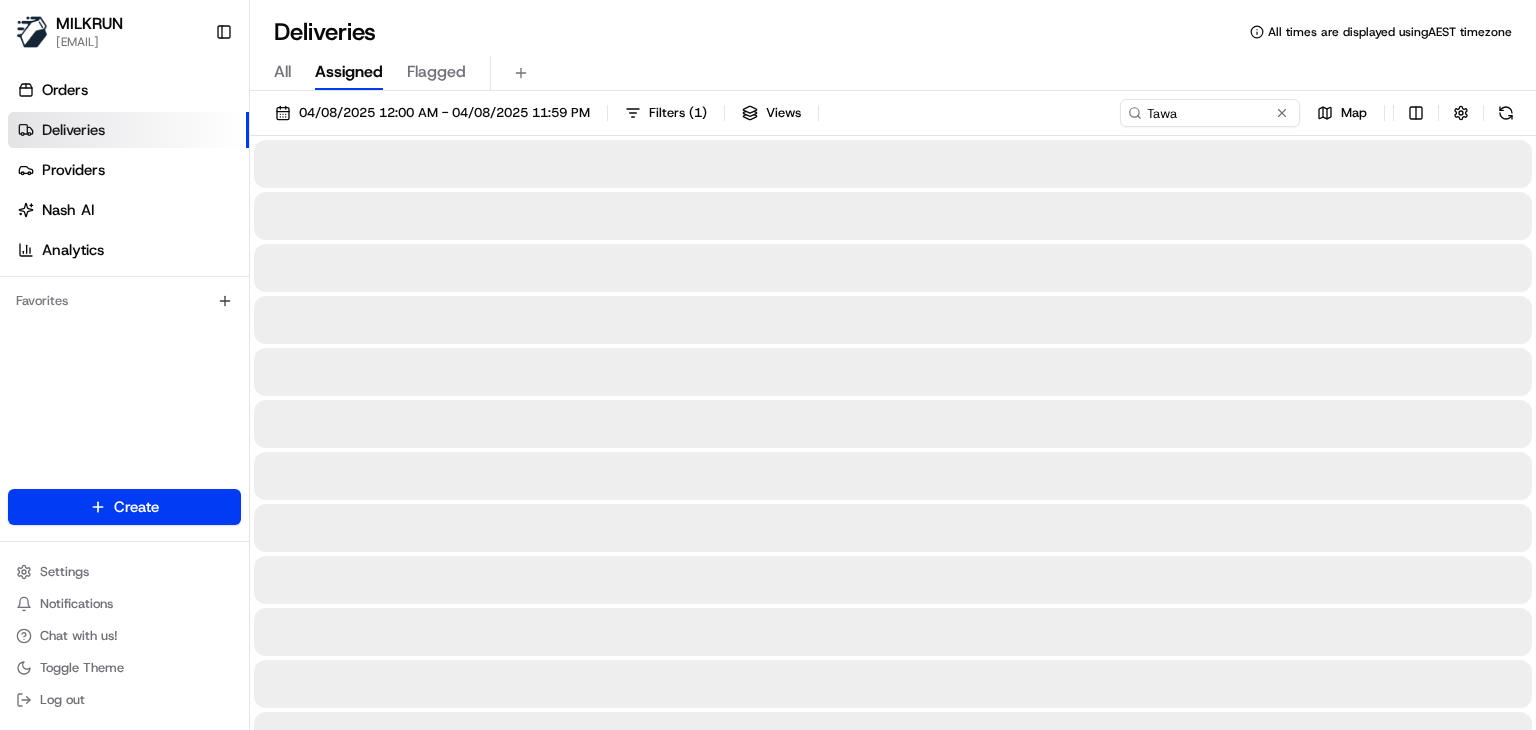 click on "Deliveries All times are displayed using  AEST   timezone" at bounding box center [893, 32] 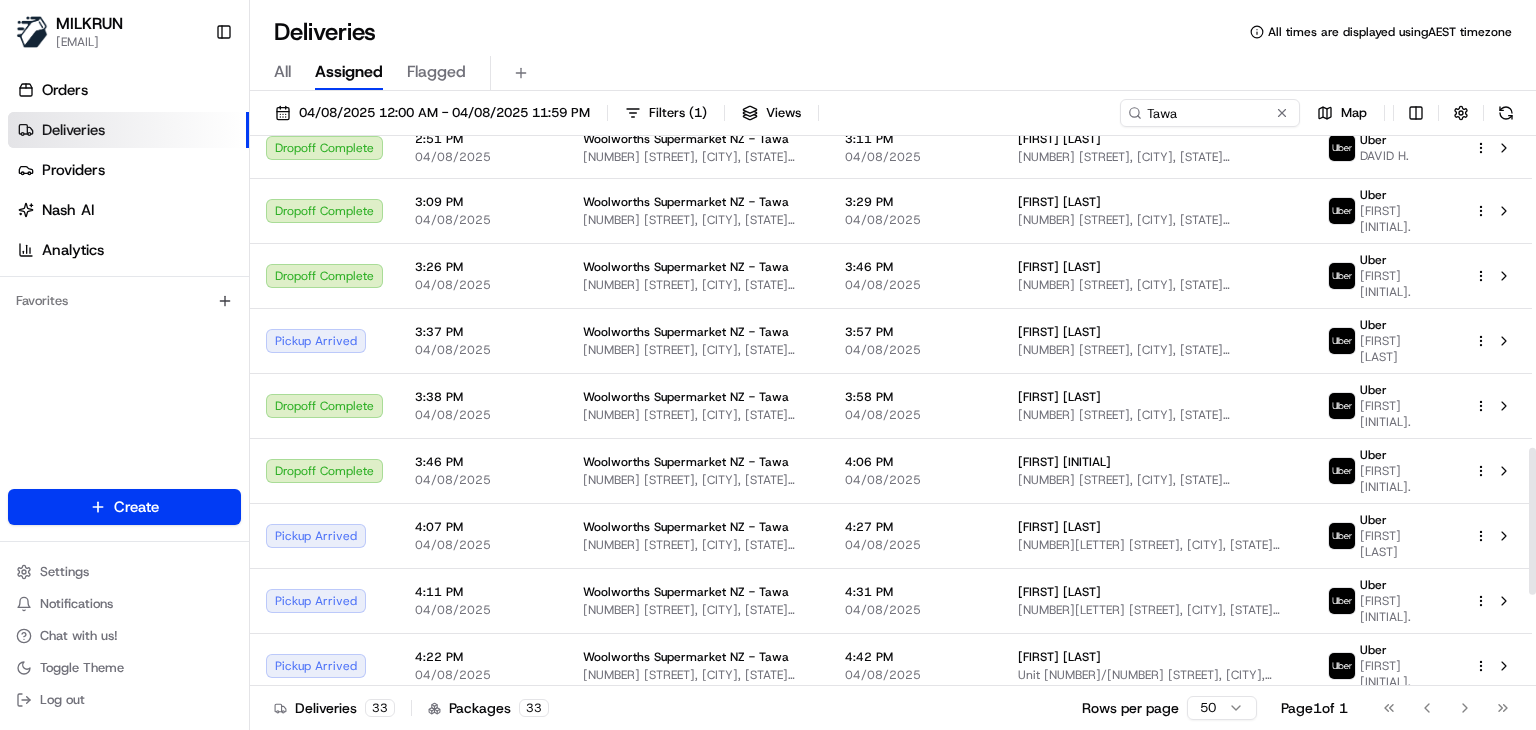 scroll, scrollTop: 1508, scrollLeft: 0, axis: vertical 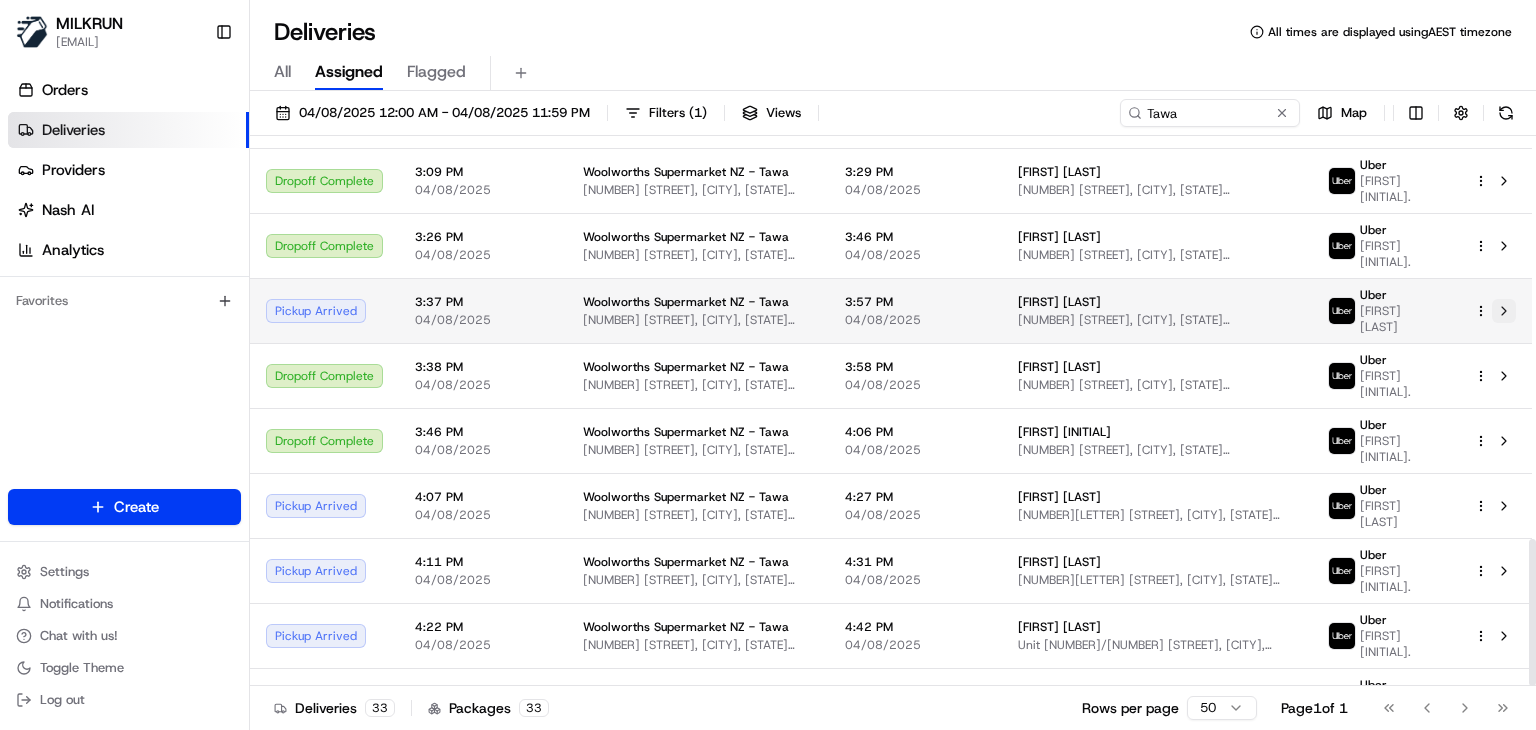 click at bounding box center [1504, 311] 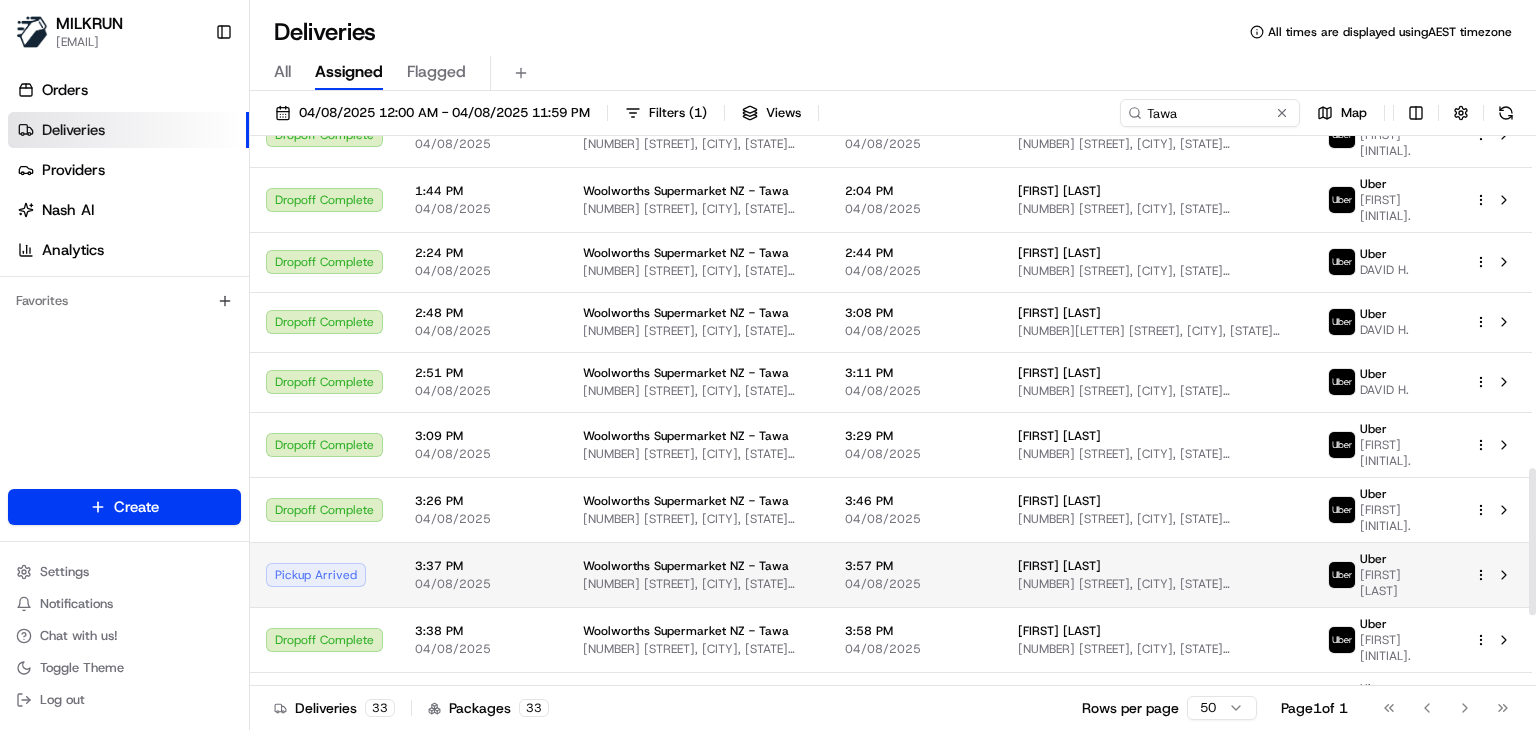 scroll, scrollTop: 1243, scrollLeft: 0, axis: vertical 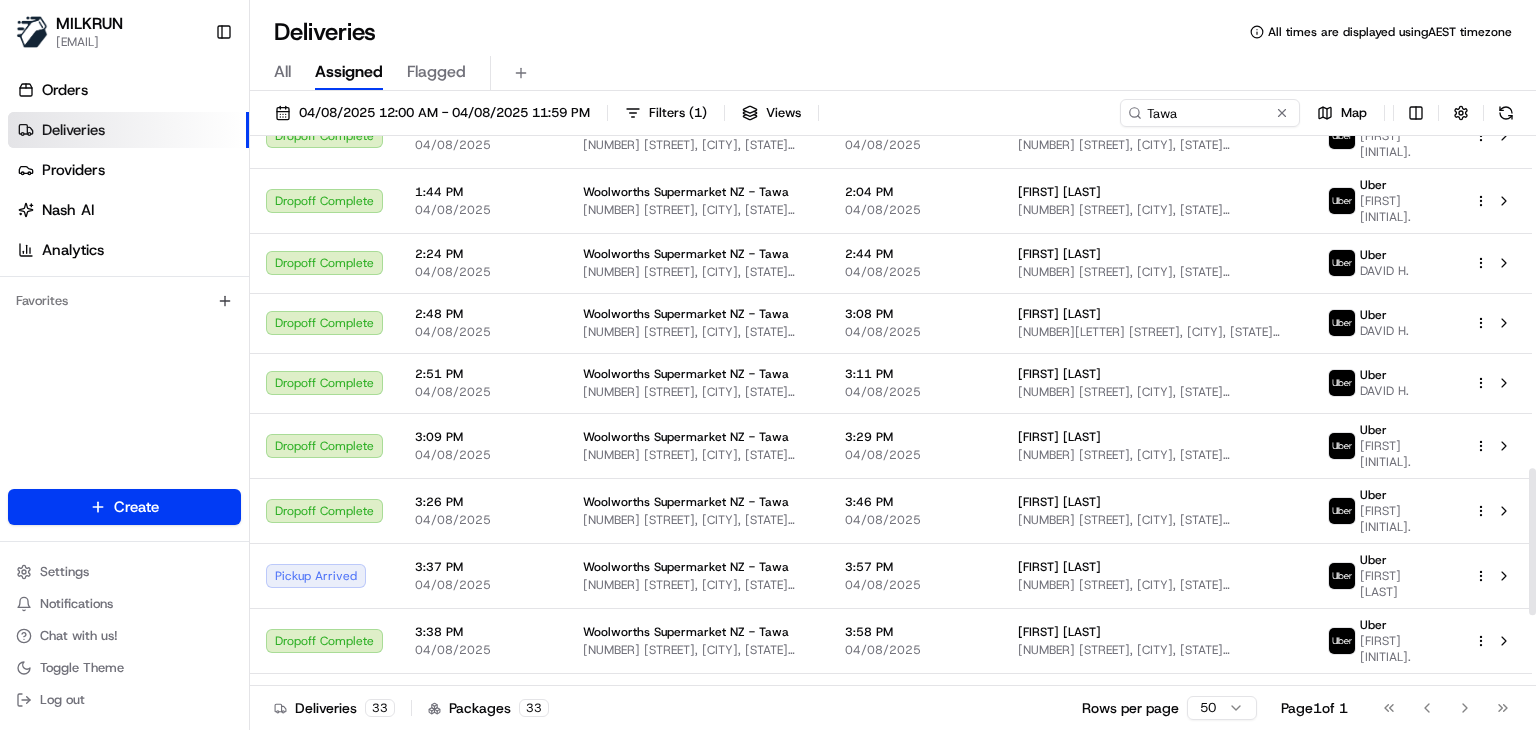 click on "Deliveries All times are displayed using  AEST   timezone" at bounding box center [893, 32] 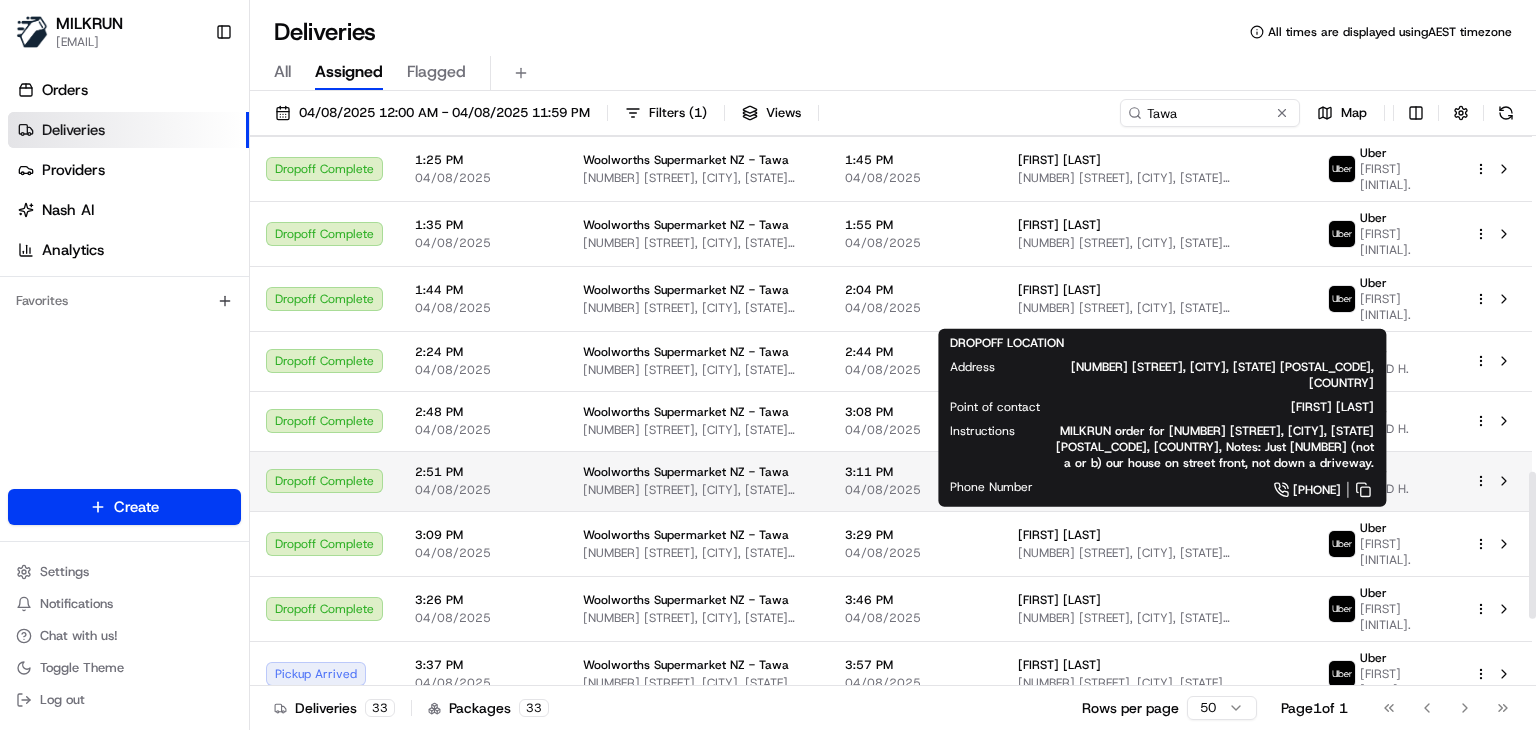 scroll, scrollTop: 1259, scrollLeft: 0, axis: vertical 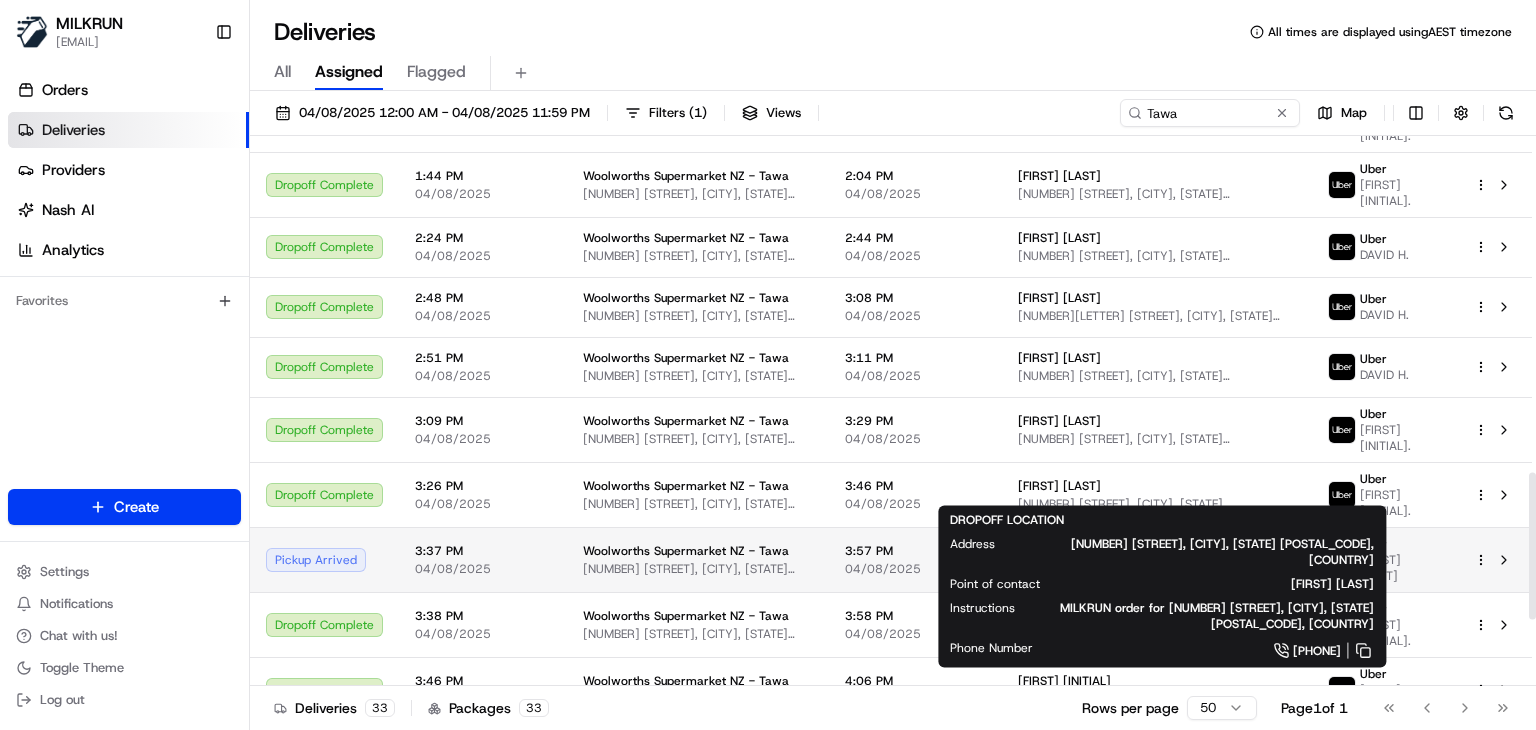 drag, startPoint x: 1120, startPoint y: 481, endPoint x: 1032, endPoint y: 477, distance: 88.09086 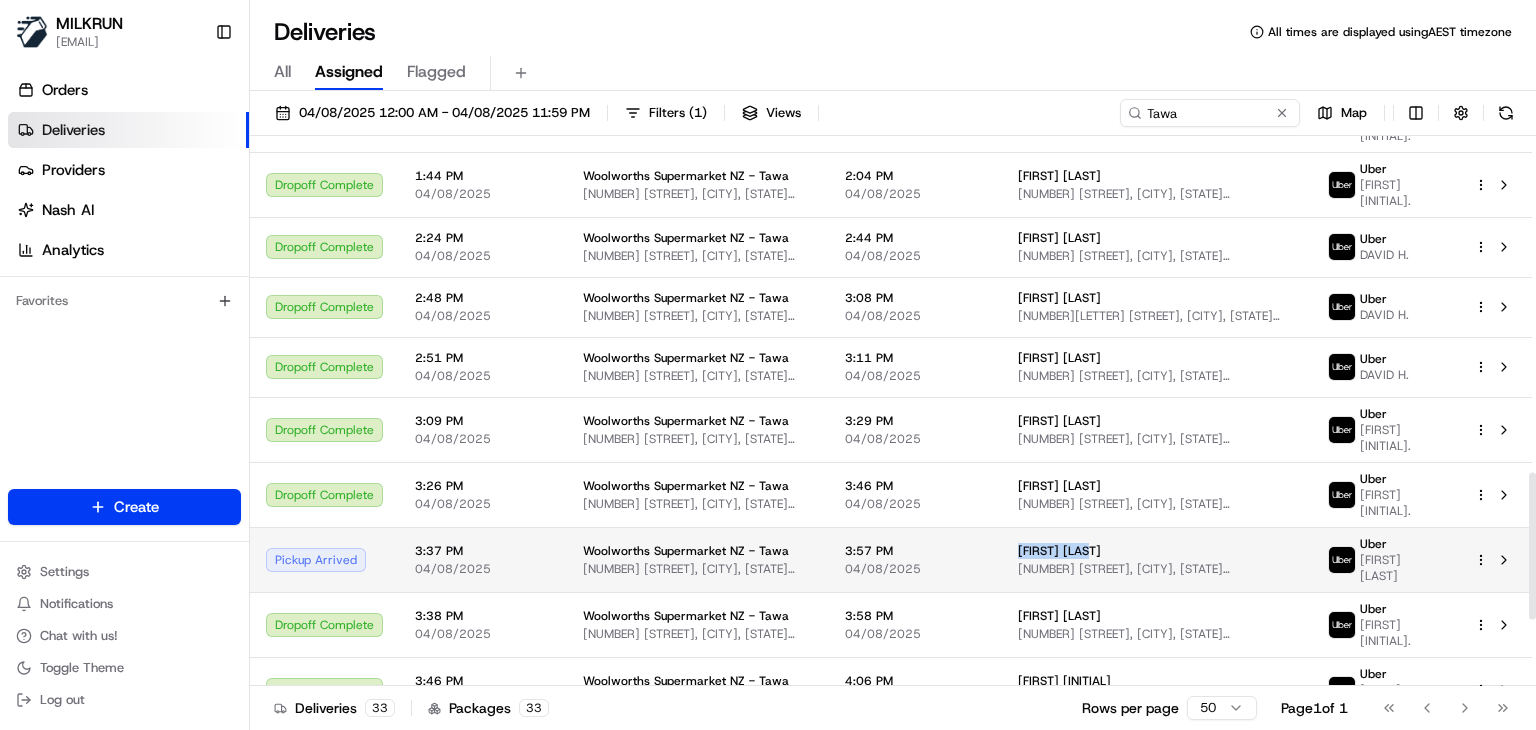 copy on "Haley miners" 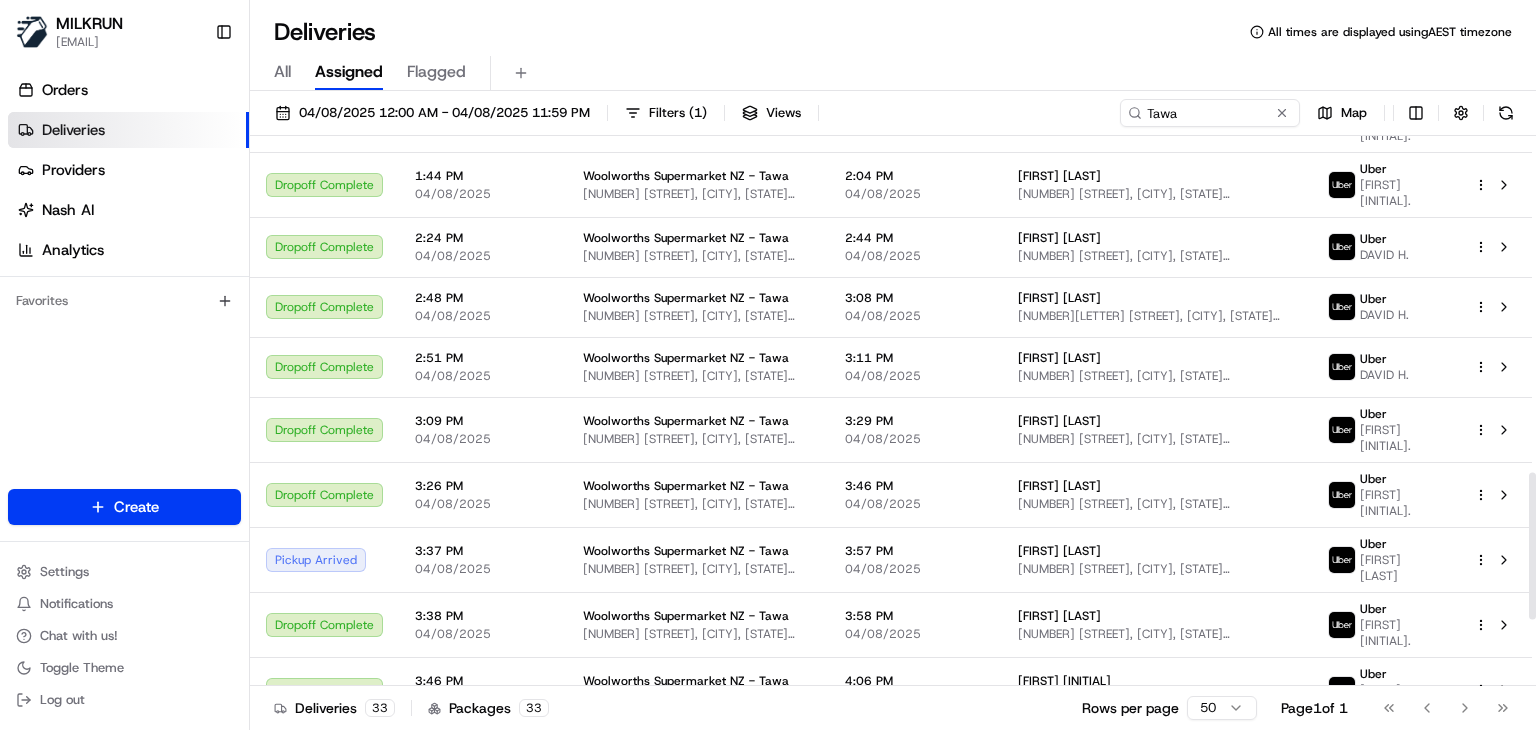 click on "Deliveries All times are displayed using  AEST   timezone" at bounding box center [893, 32] 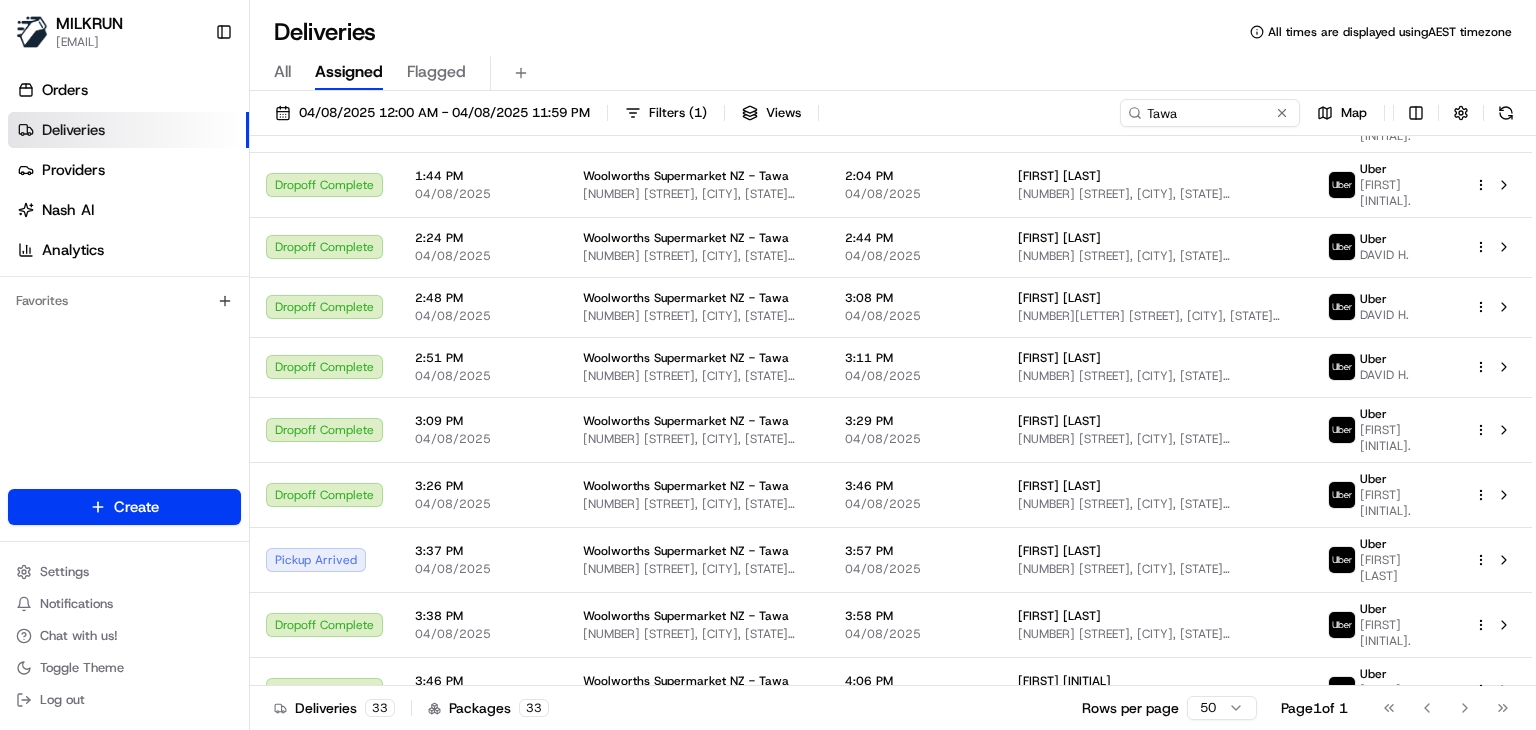 click on "All Assigned Flagged" at bounding box center (893, 73) 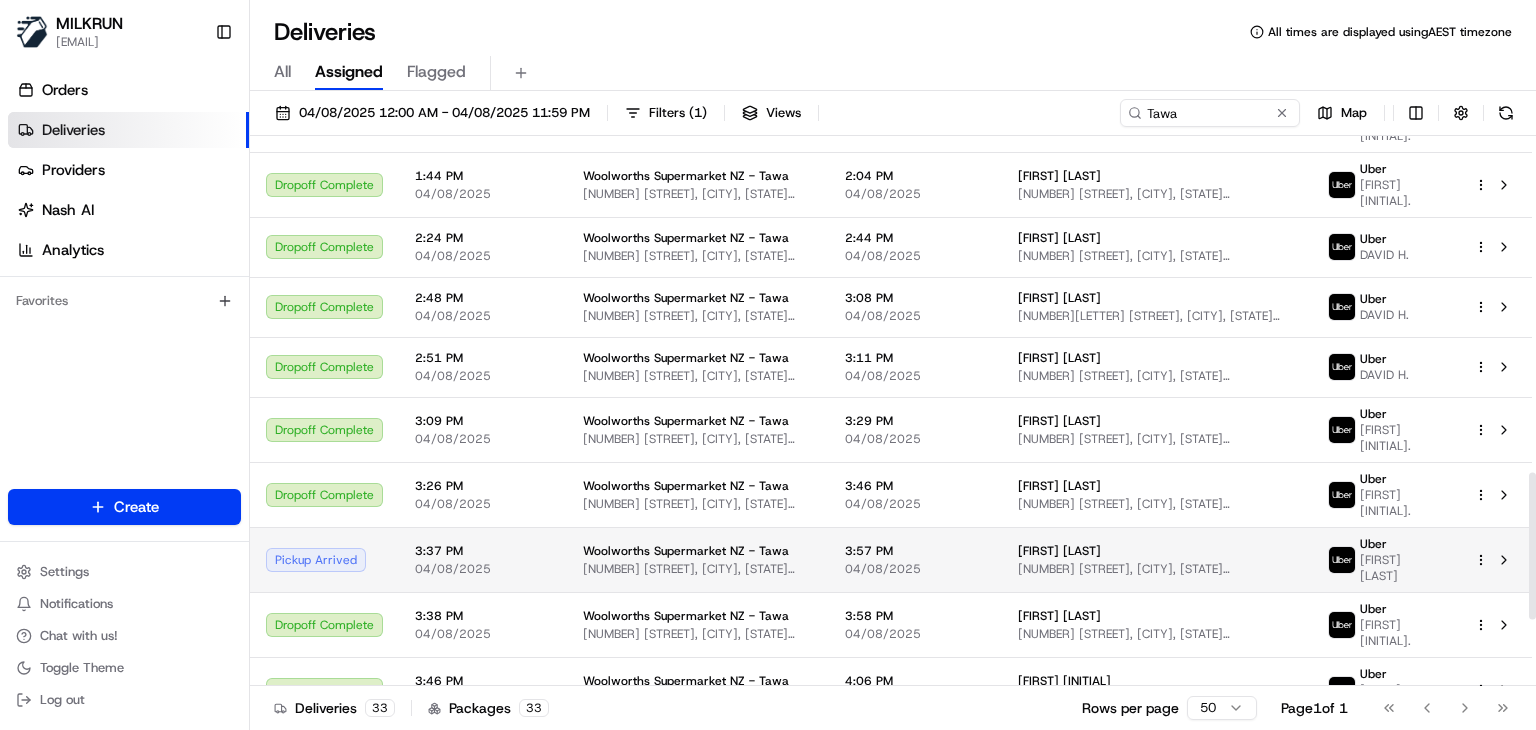 scroll, scrollTop: 1508, scrollLeft: 0, axis: vertical 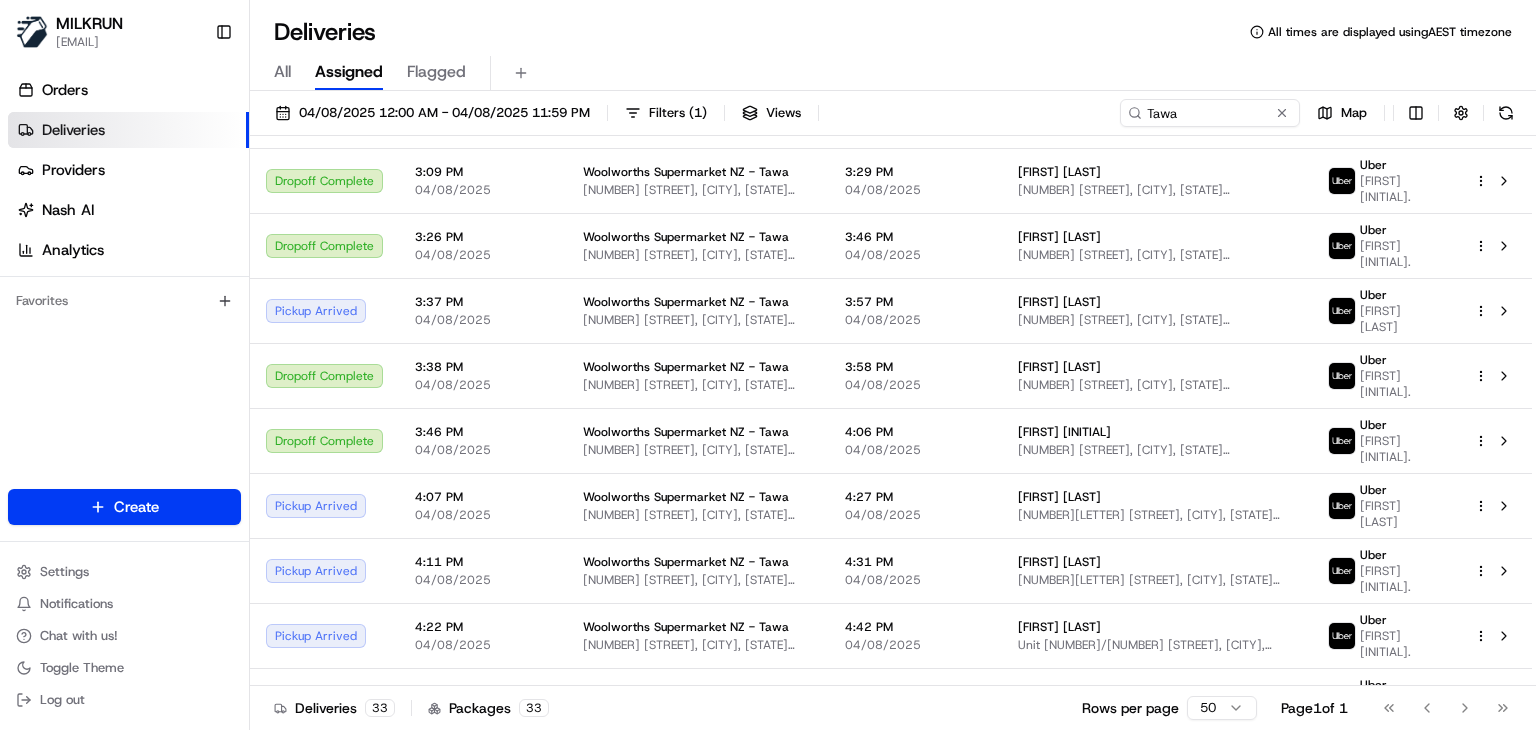 click on "Go to first page Go to previous page Go to next page Go to last page" at bounding box center [1446, 708] 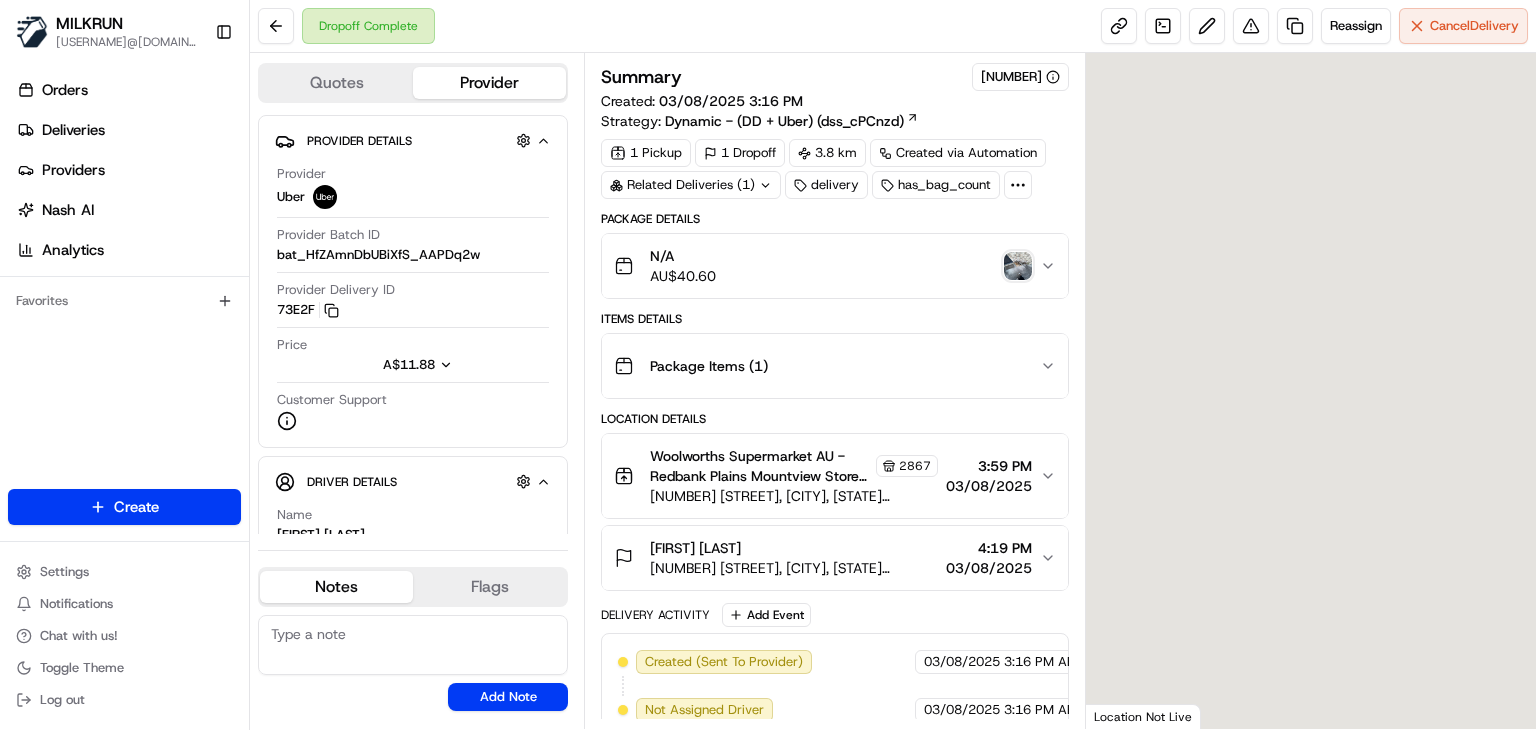 scroll, scrollTop: 0, scrollLeft: 0, axis: both 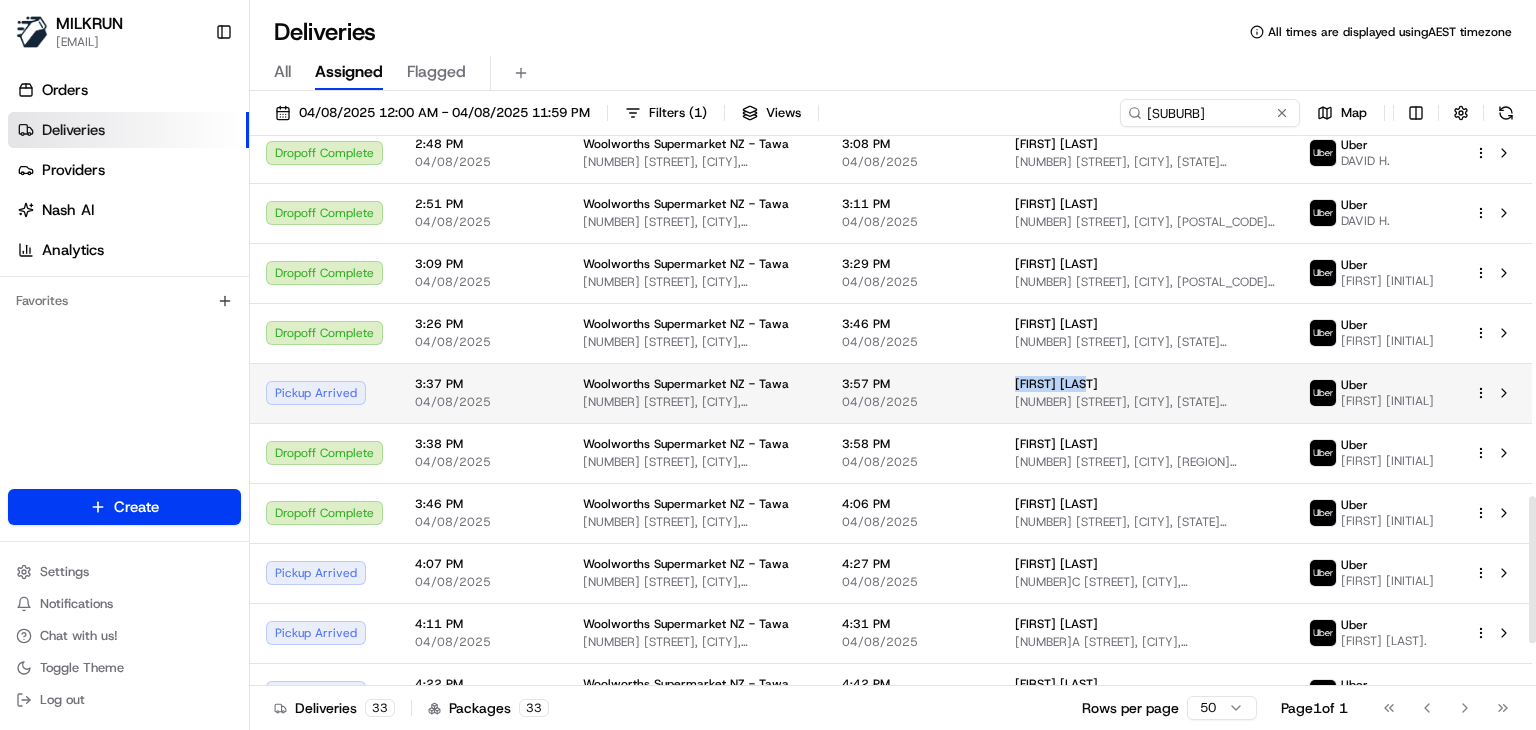 drag, startPoint x: 1108, startPoint y: 387, endPoint x: 1016, endPoint y: 392, distance: 92.13577 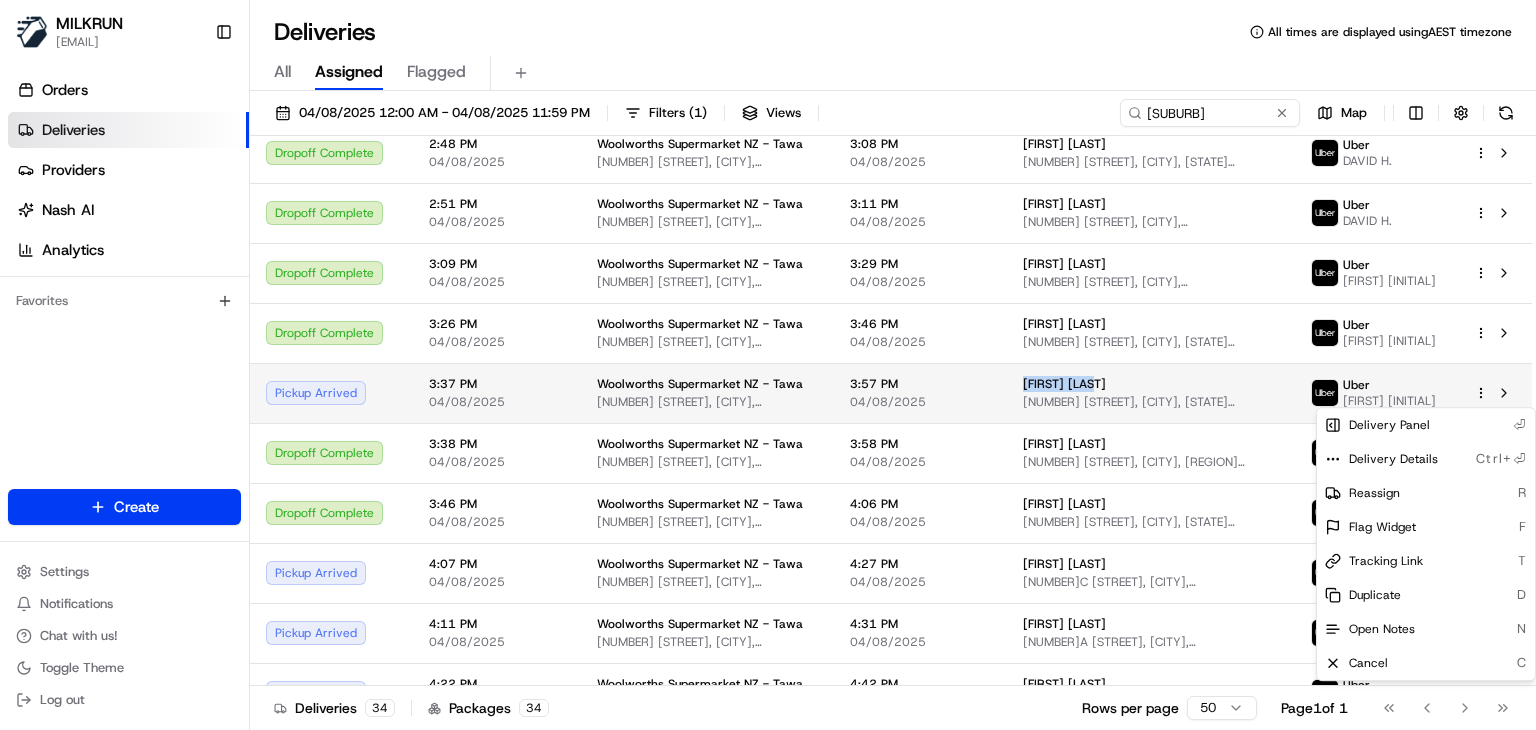 click on "MILKRUN ssubedi2@woolworths.com.au Toggle Sidebar Orders Deliveries Providers Nash AI Analytics Favorites Main Menu Members & Organization Organization Users Roles Preferences Customization Tracking Orchestration Automations Locations Pickup Locations Dropoff Locations AI Support Call Agent Billing Billing Refund Requests Integrations Notification Triggers Webhooks API Keys Request Logs Create Settings Notifications Chat with us! Toggle Theme Log out Deliveries All times are displayed using  AEST   timezone All Assigned Flagged 04/08/2025 12:00 AM - 04/08/2025 11:59 PM Filters ( 1 ) Views Tawa Map Status Original Pickup Time Pickup Location Original Dropoff Time Dropoff Location Provider Action Dropoff Complete 6:24 AM 04/08/2025 Woolworths Supermarket NZ - Tawa 5 William Earp Pl, Wellington, Wellington 5028, NZ 6:44 AM 04/08/2025 Nix Adams 73 Redwood Avenue, Tawa, Wellington Region 5028, NZ Uber MUHAMMAD A. Dropoff Complete 7:13 AM 04/08/2025 Woolworths Supermarket NZ - Tawa 7:33 AM Uber Uber" at bounding box center [768, 365] 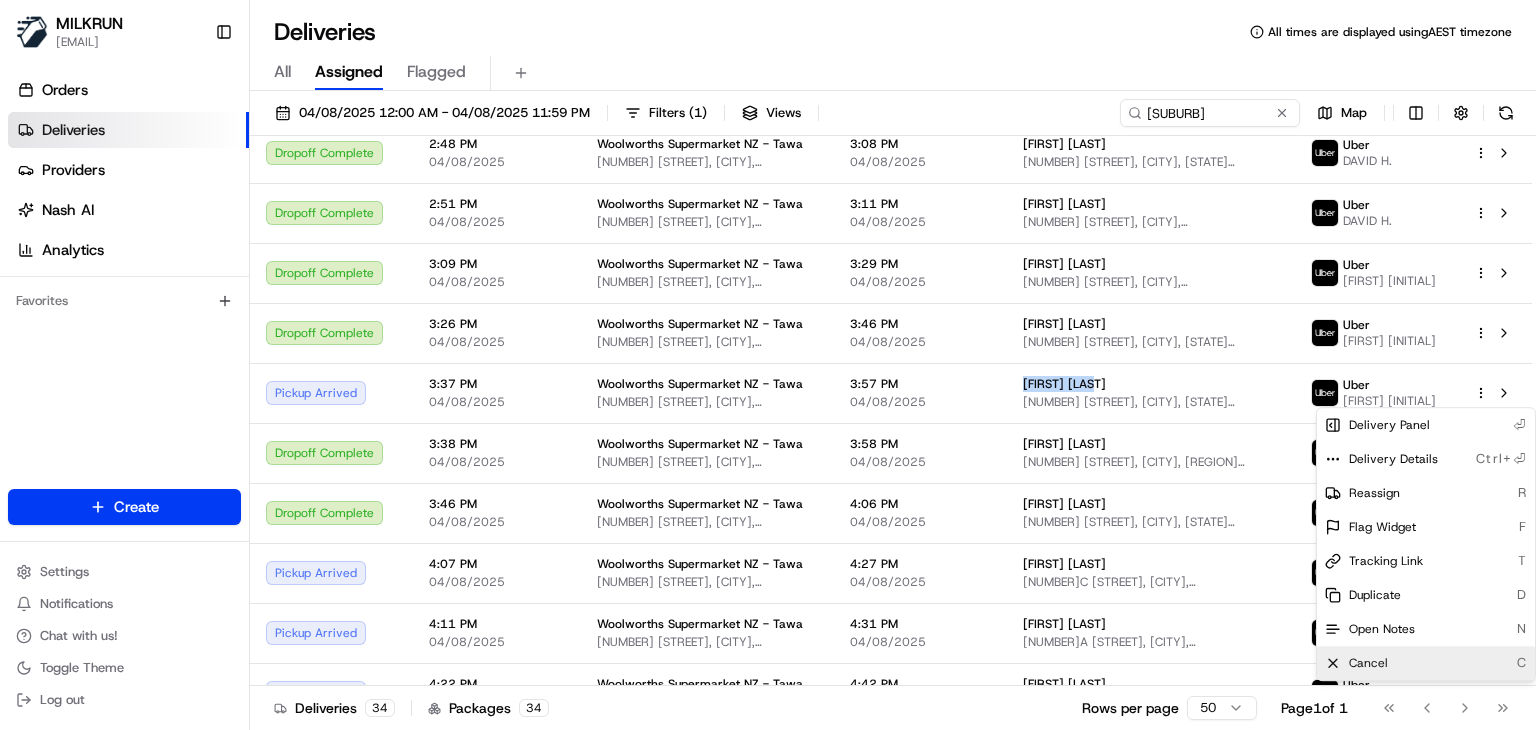 click on "Cancel C" at bounding box center [1426, 663] 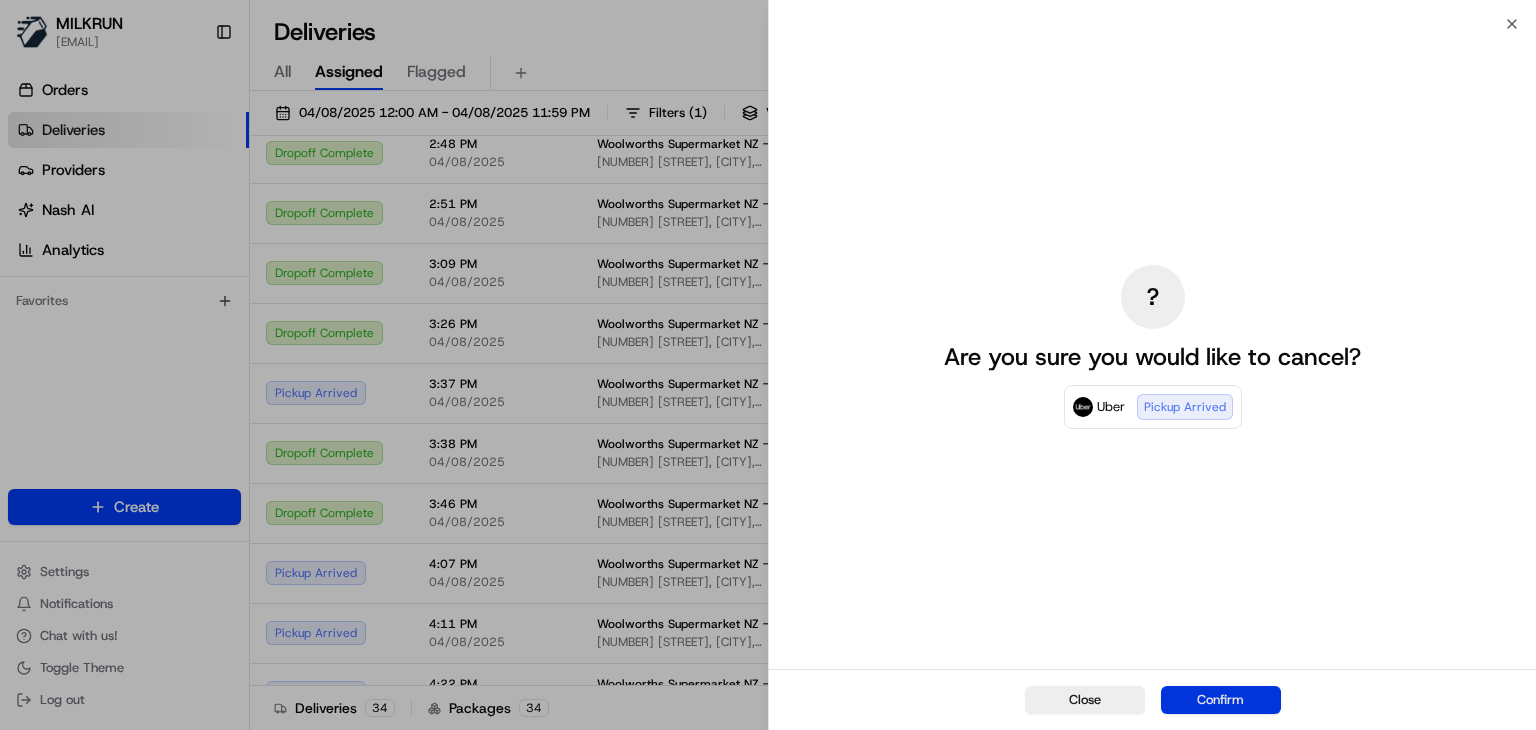 click on "Confirm" at bounding box center [1221, 700] 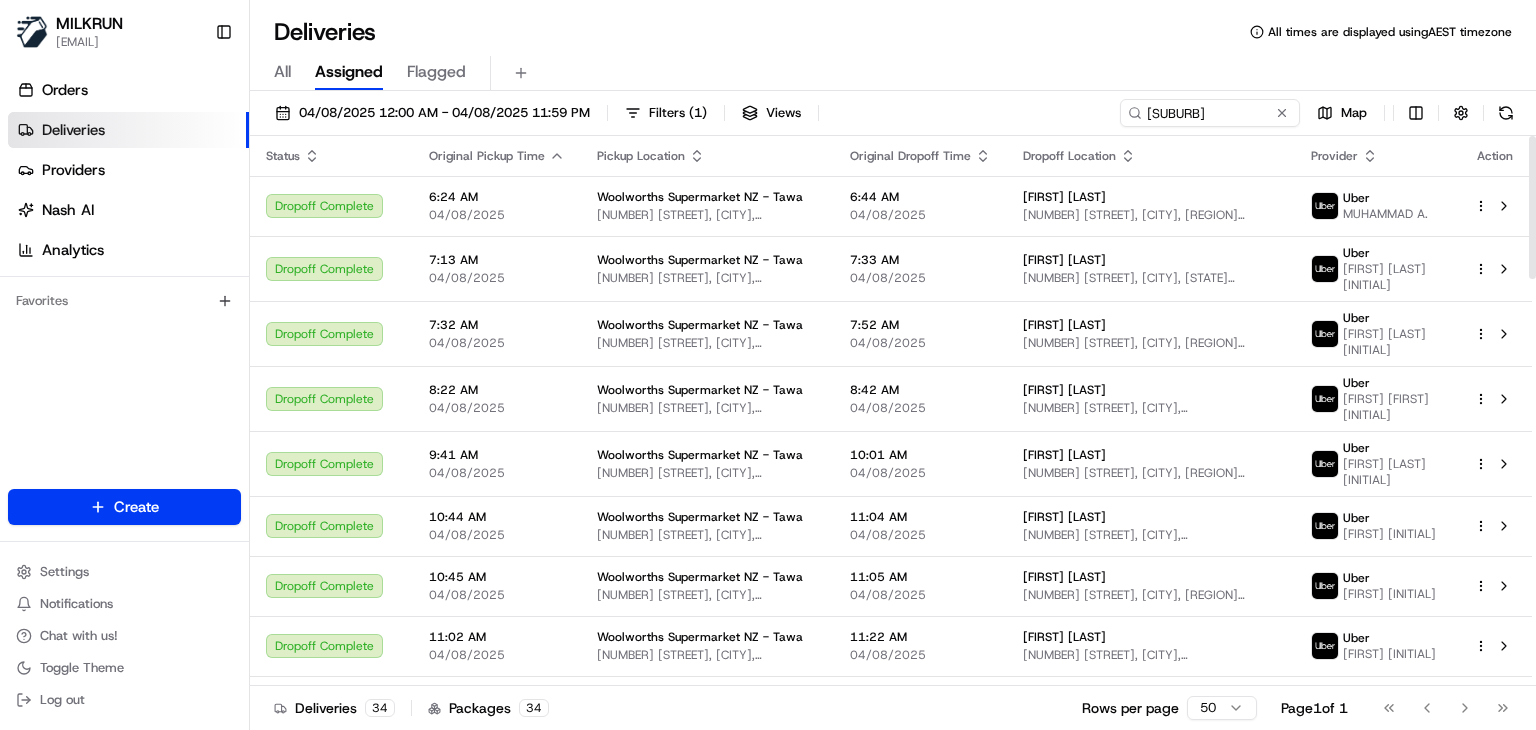 click on "Deliveries All times are displayed using  AEST   timezone" at bounding box center [893, 32] 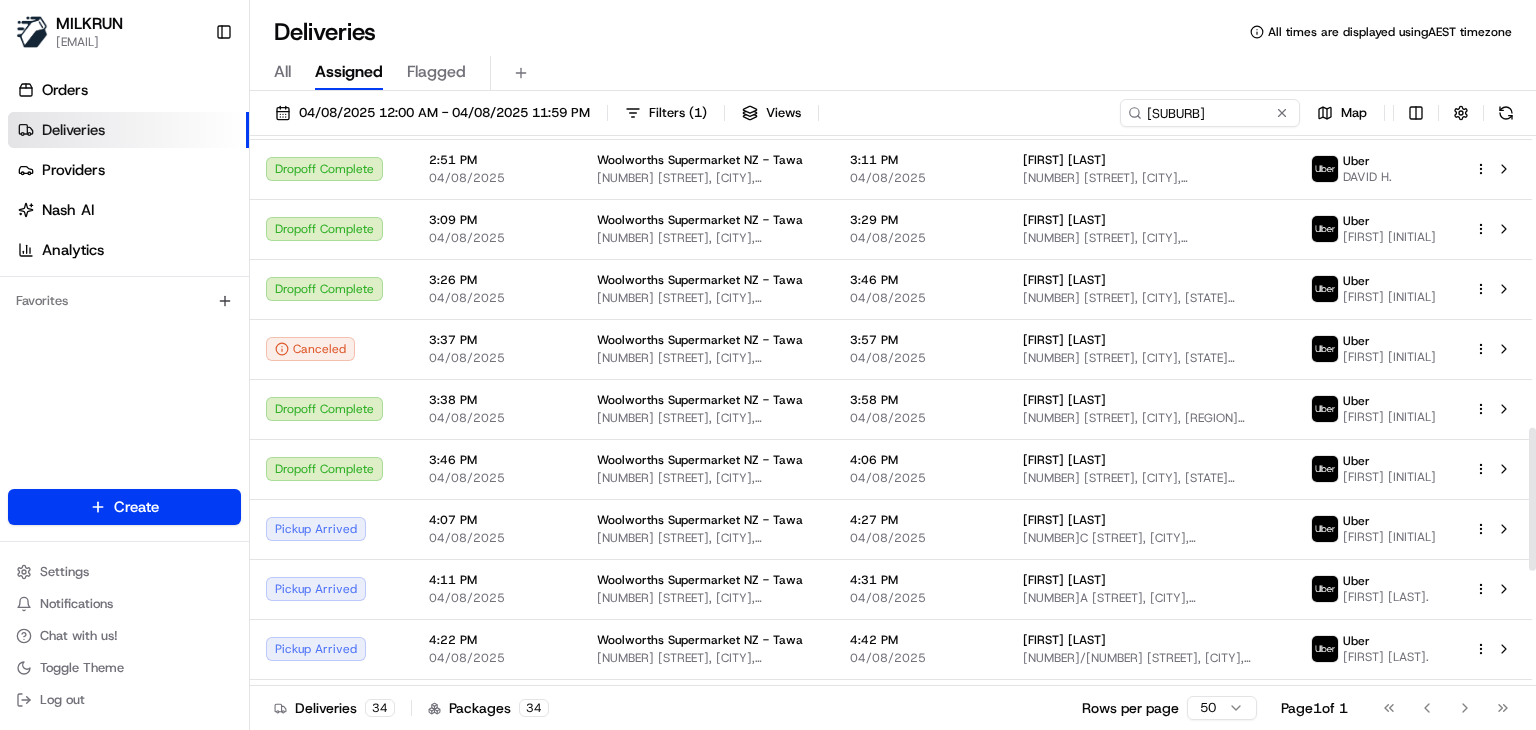 scroll, scrollTop: 1568, scrollLeft: 0, axis: vertical 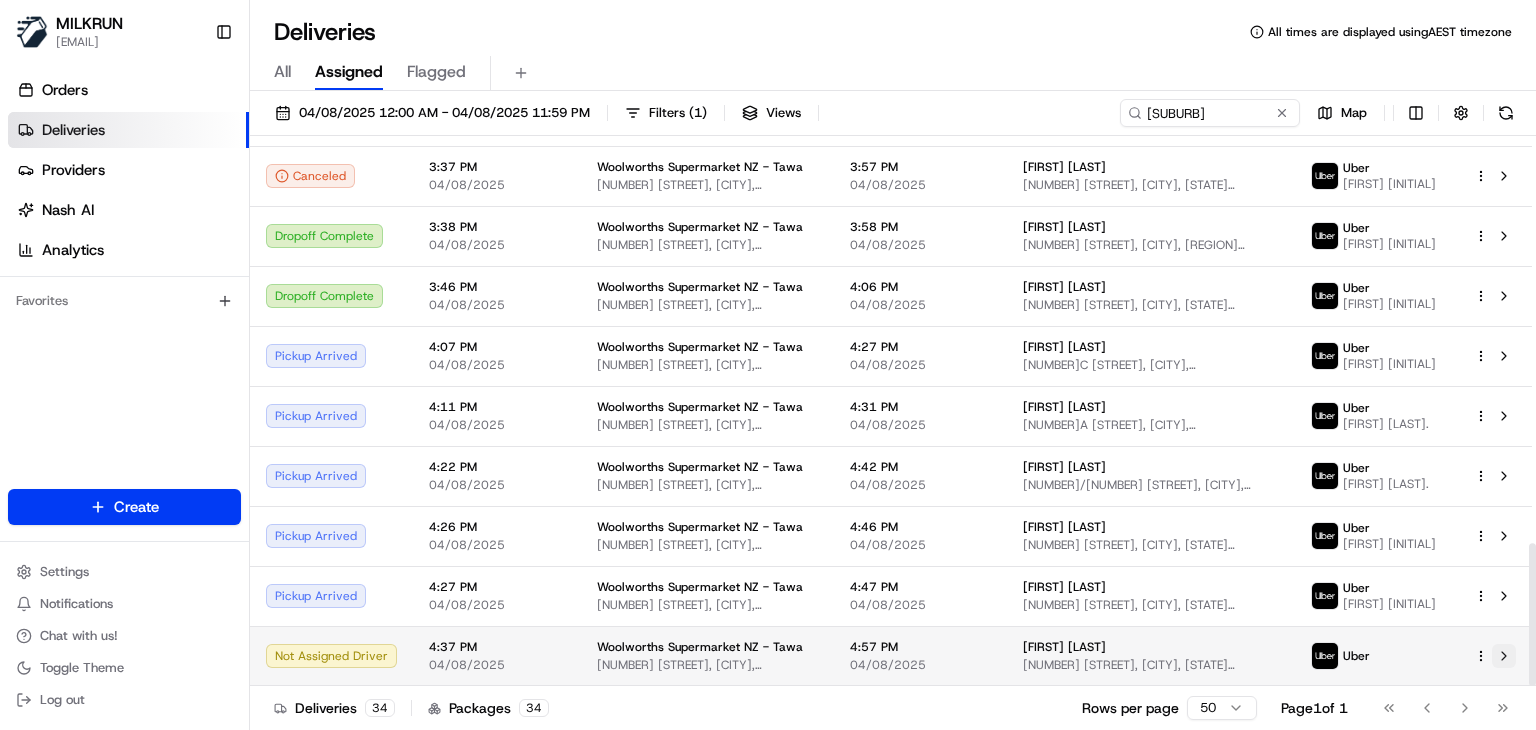 click at bounding box center [1504, 656] 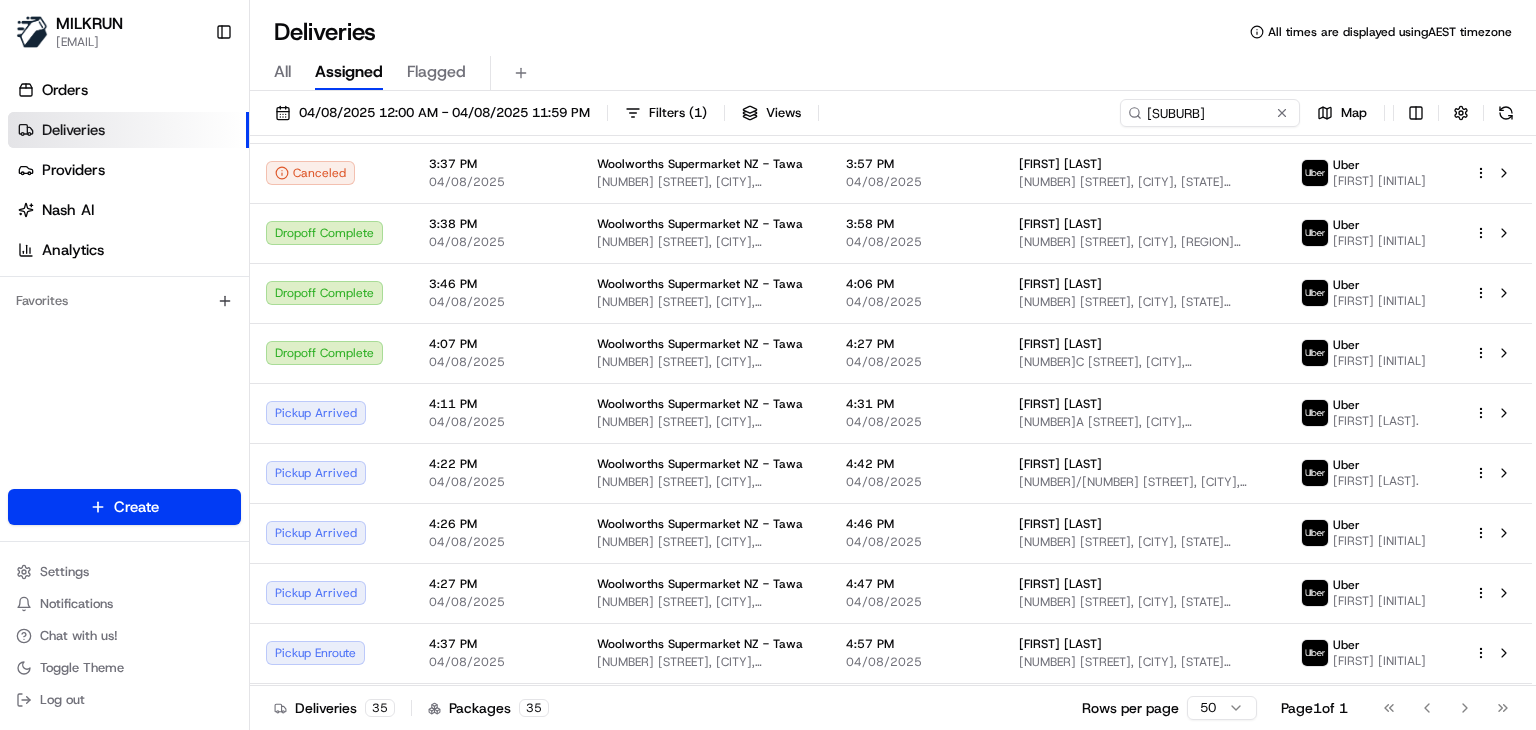 scroll, scrollTop: 1544, scrollLeft: 0, axis: vertical 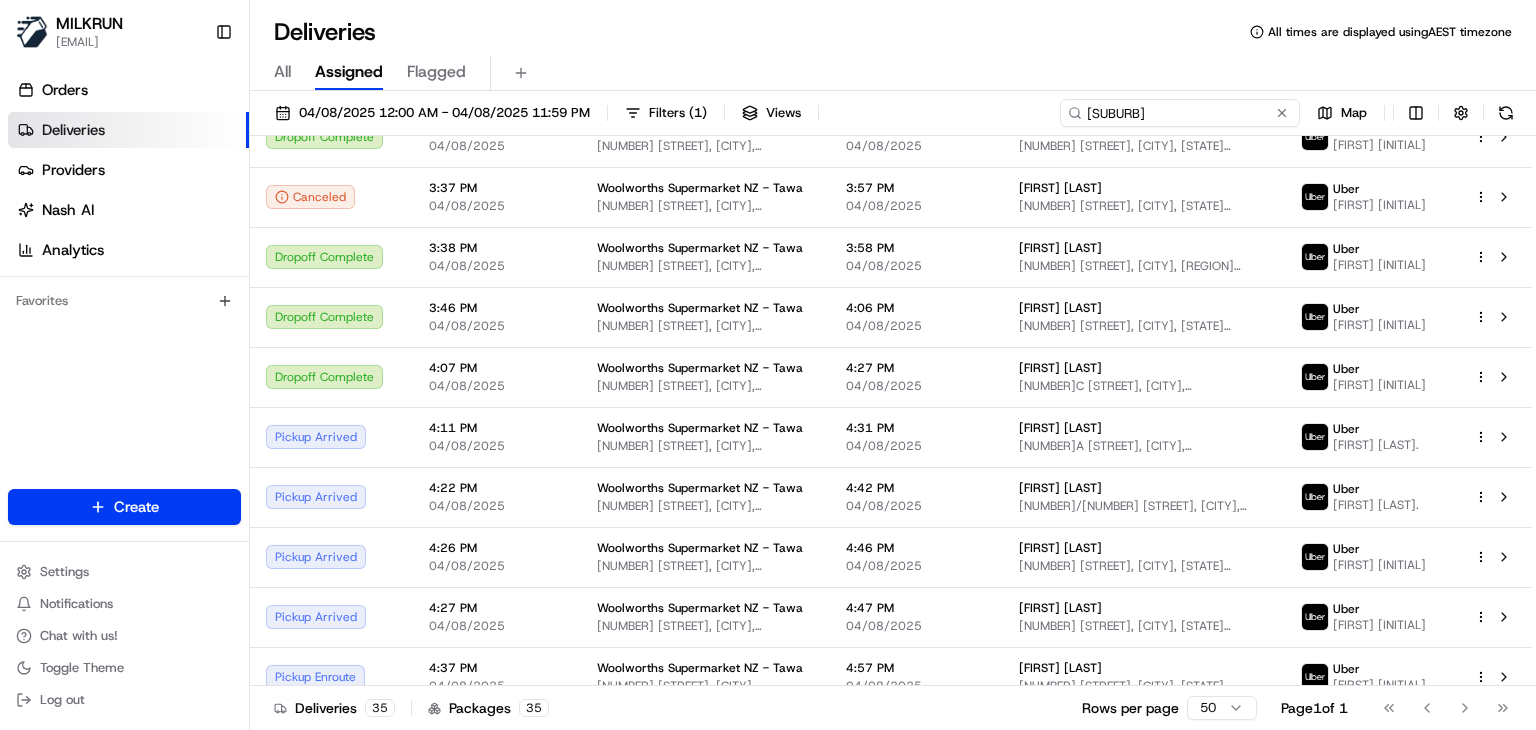 click on "Tawa" at bounding box center (1180, 113) 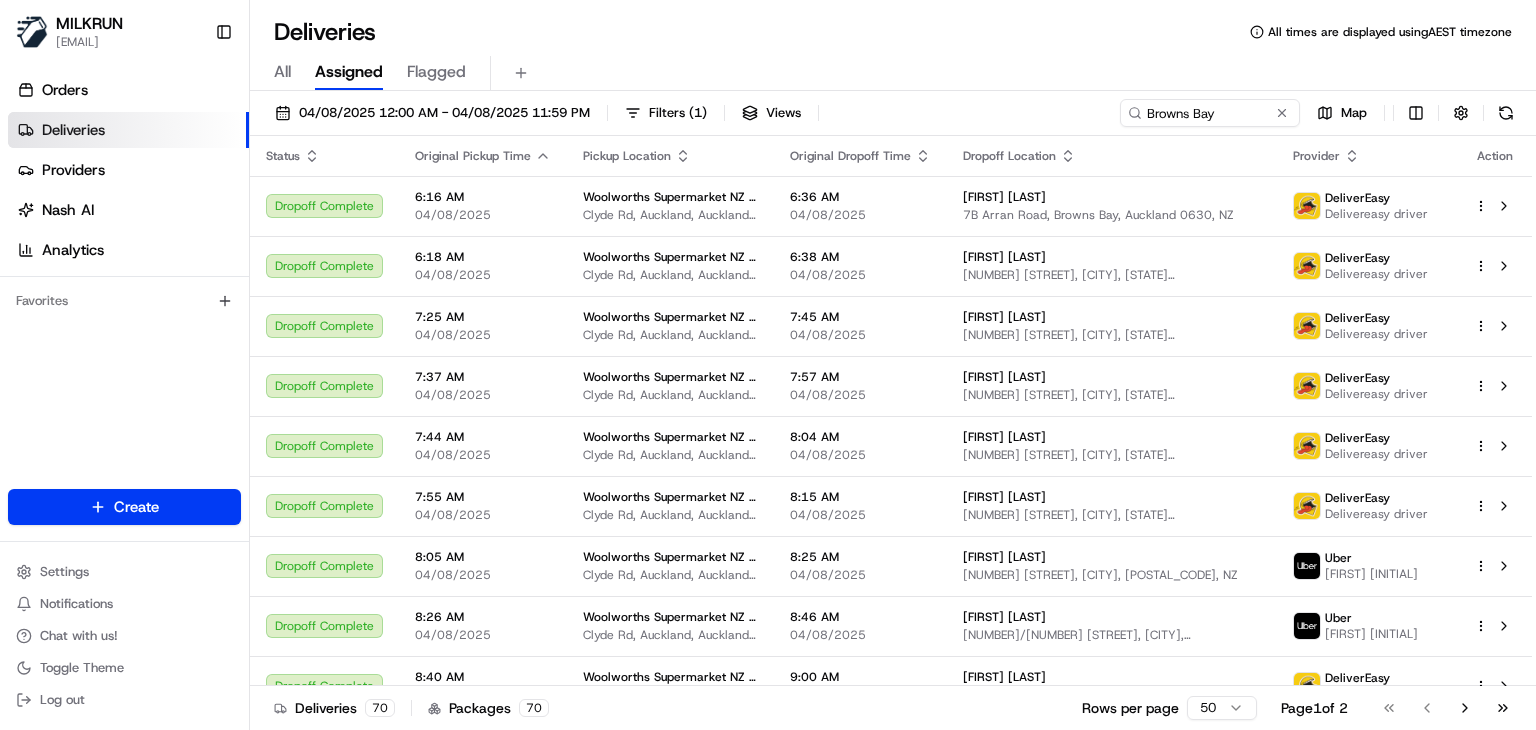 click on "All Assigned Flagged" at bounding box center [893, 69] 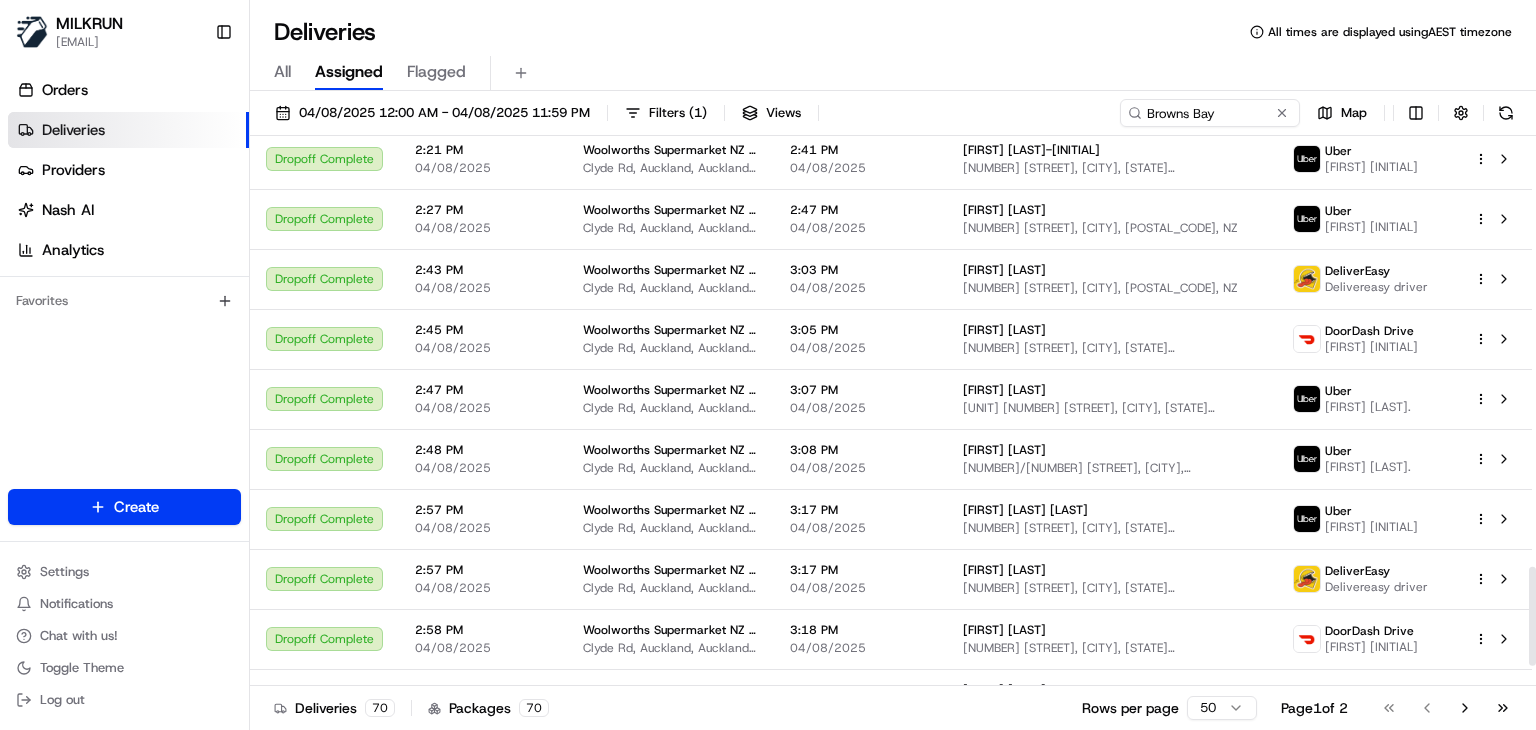 scroll, scrollTop: 2504, scrollLeft: 0, axis: vertical 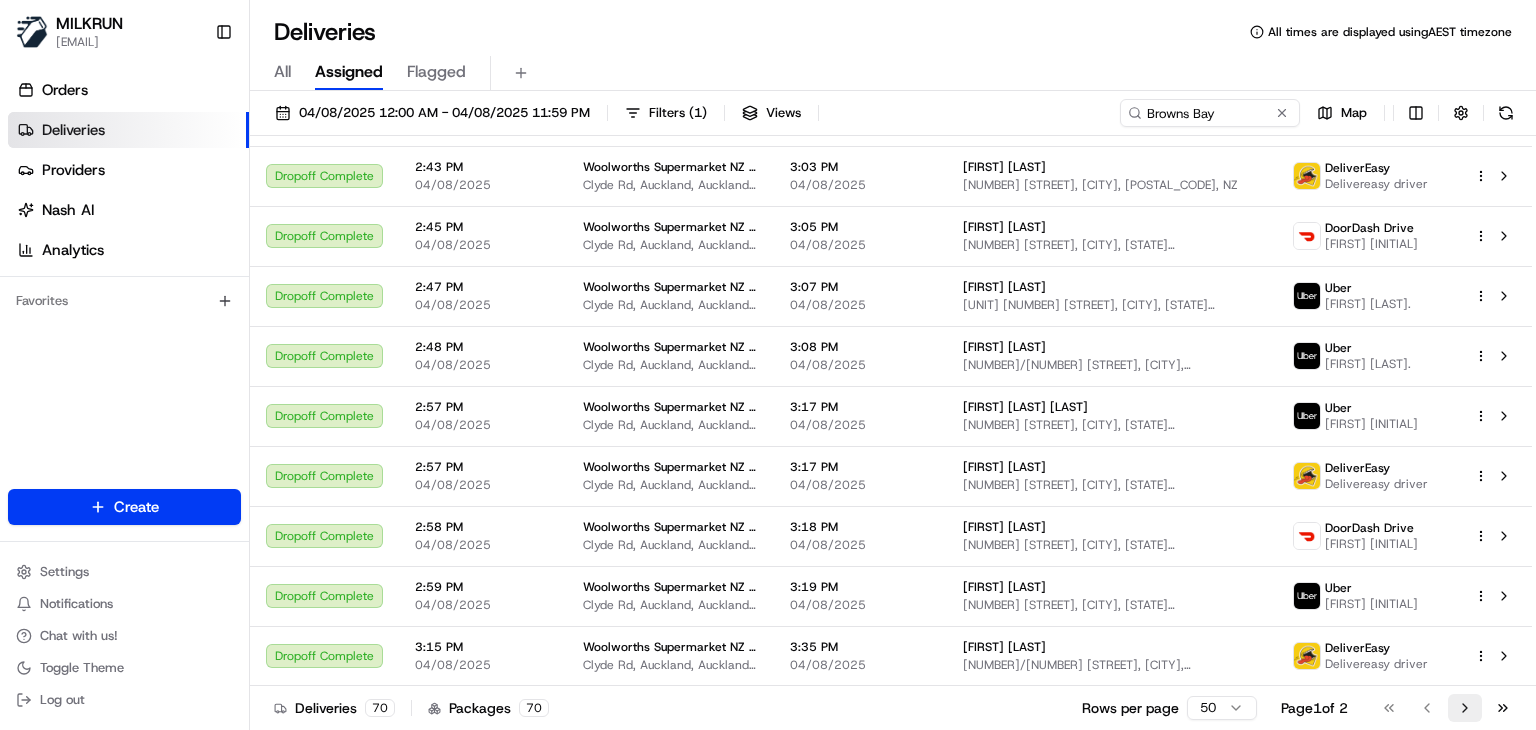 click on "Go to next page" at bounding box center (1465, 708) 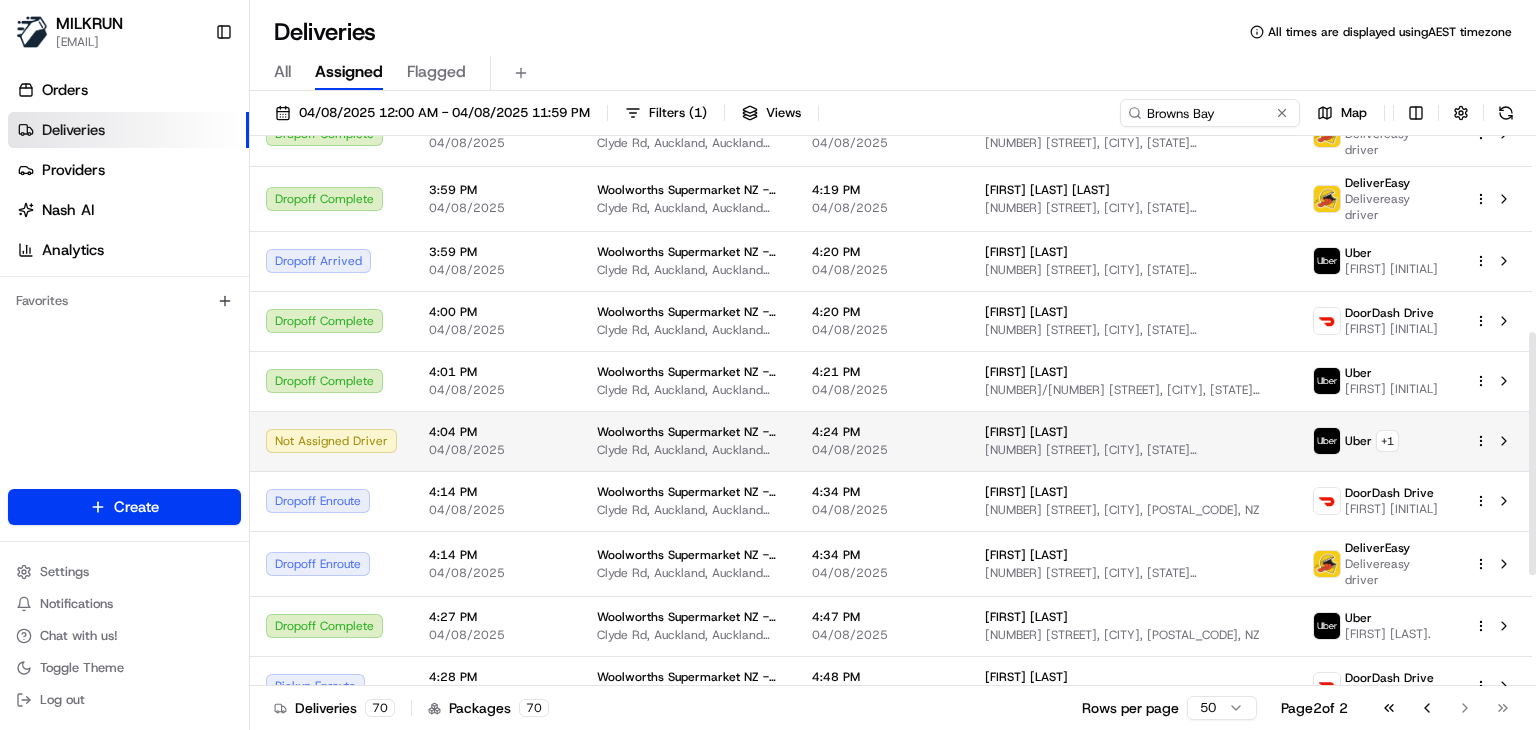 scroll, scrollTop: 451, scrollLeft: 0, axis: vertical 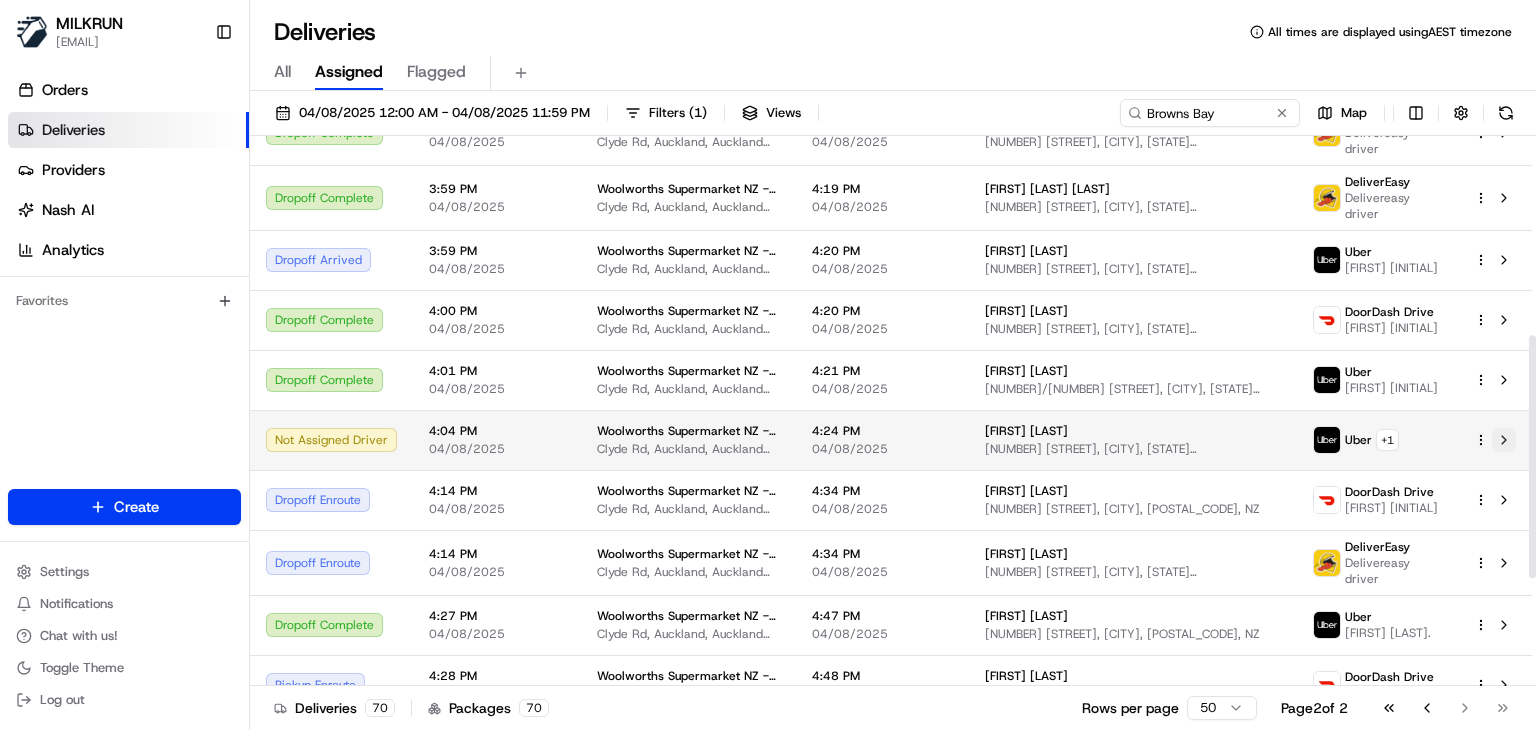click at bounding box center (1504, 440) 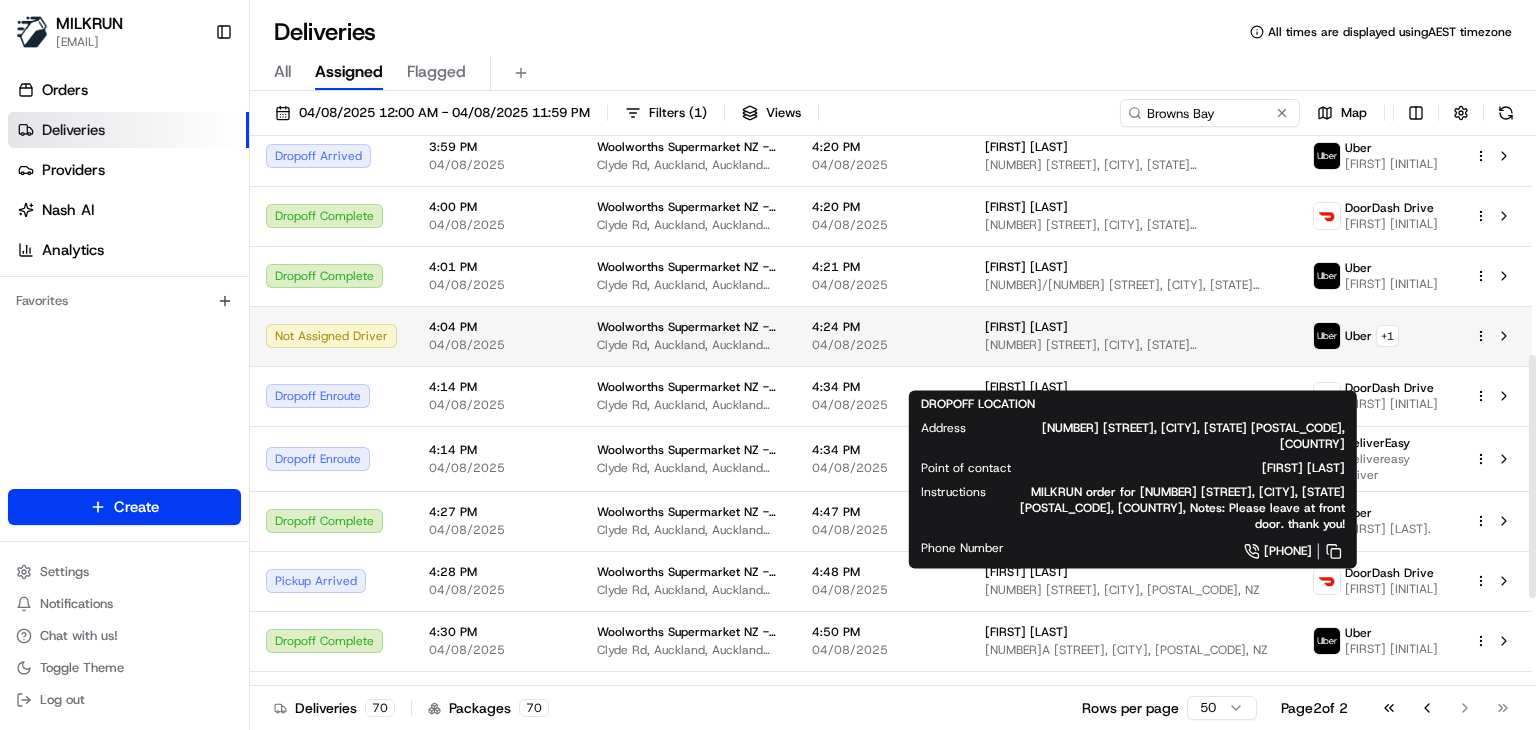 scroll, scrollTop: 489, scrollLeft: 0, axis: vertical 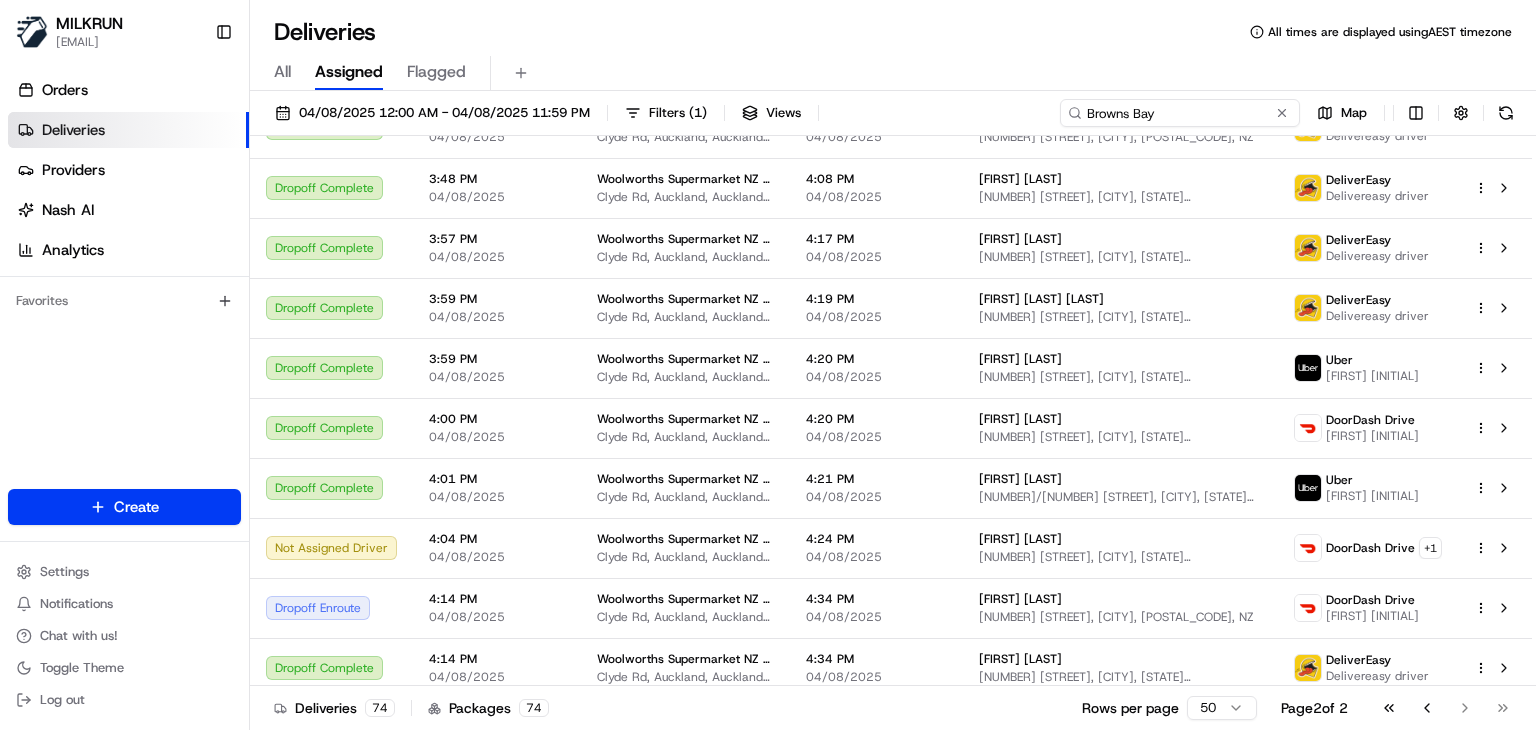 click on "Browns Bay" at bounding box center (1180, 113) 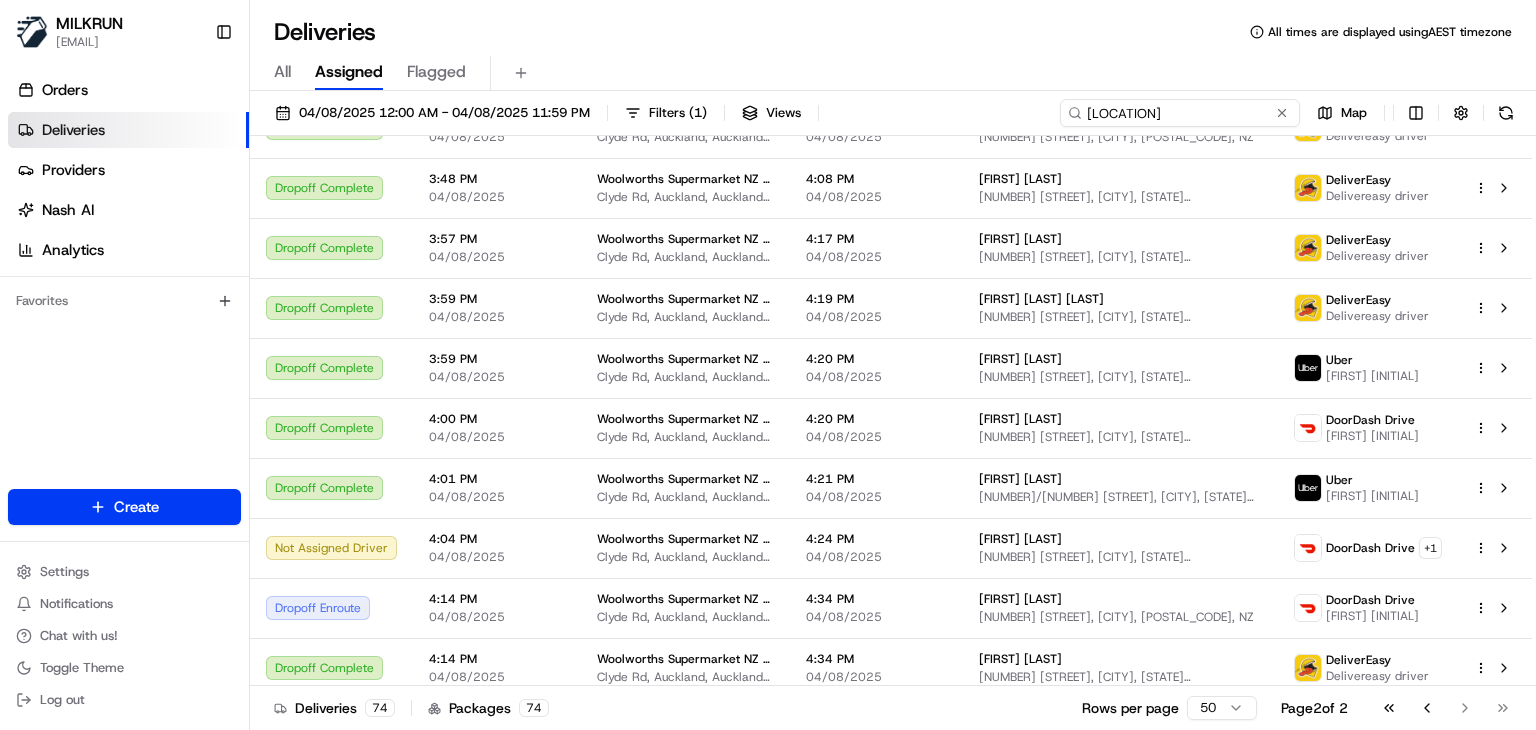 type on "Ferrymead" 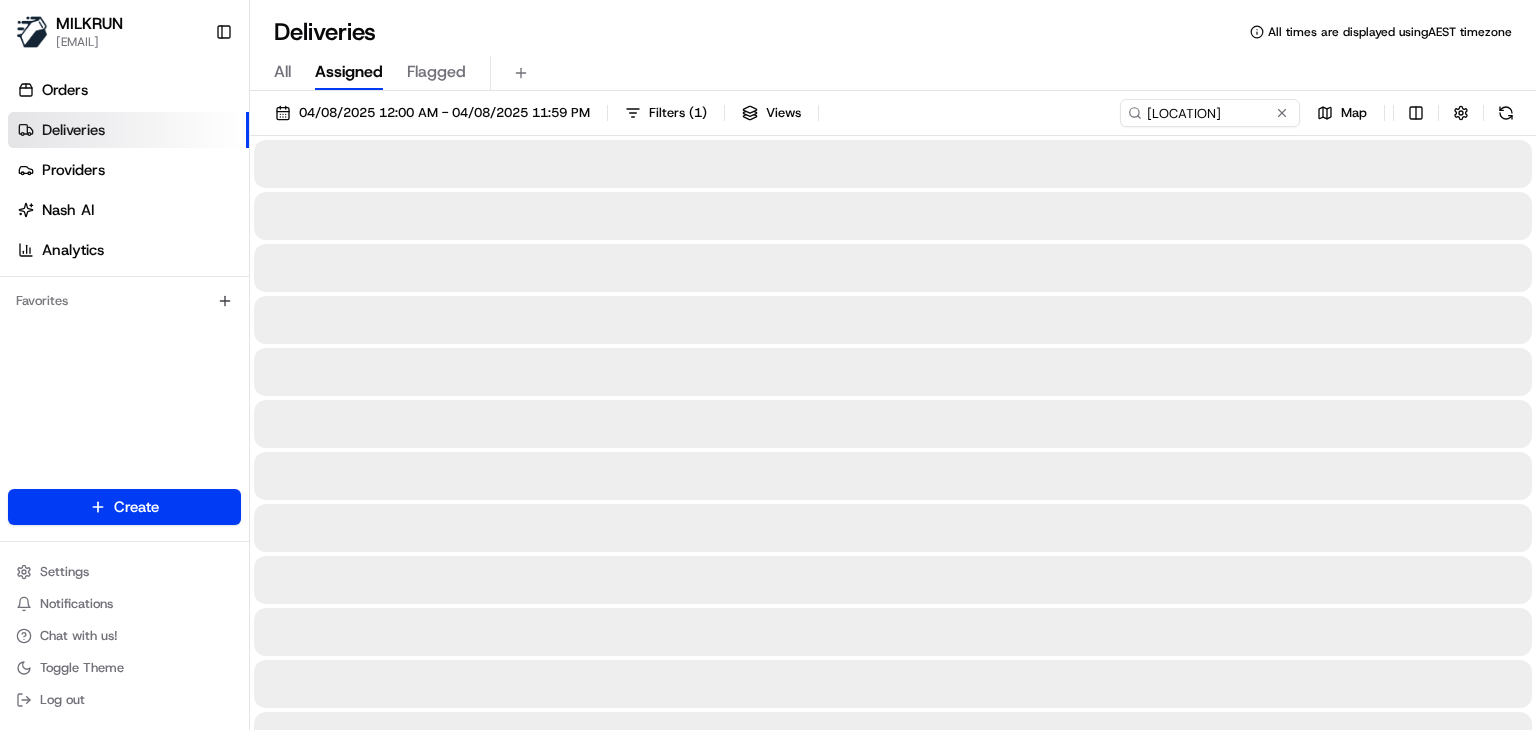 click on "All Assigned Flagged" at bounding box center (893, 69) 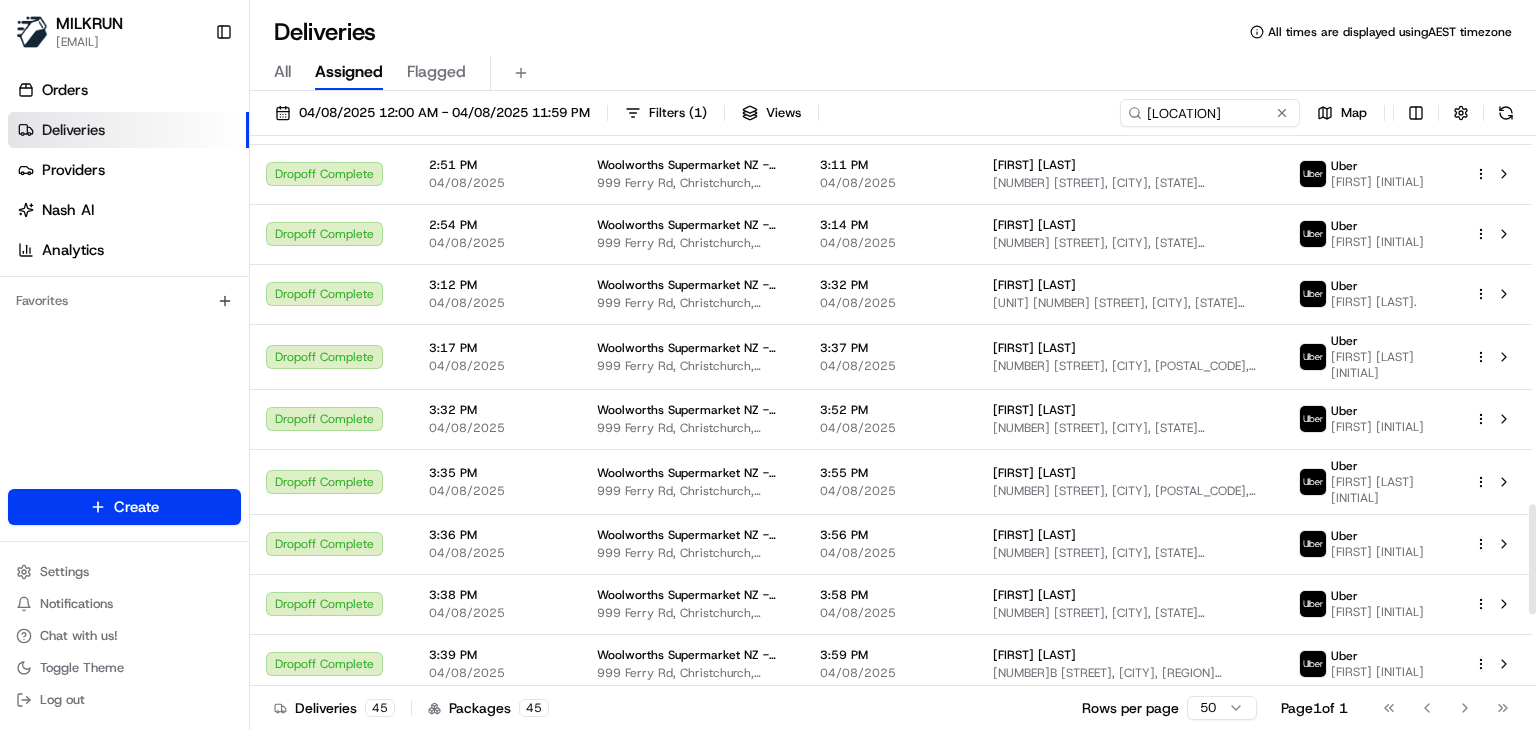 scroll, scrollTop: 2200, scrollLeft: 0, axis: vertical 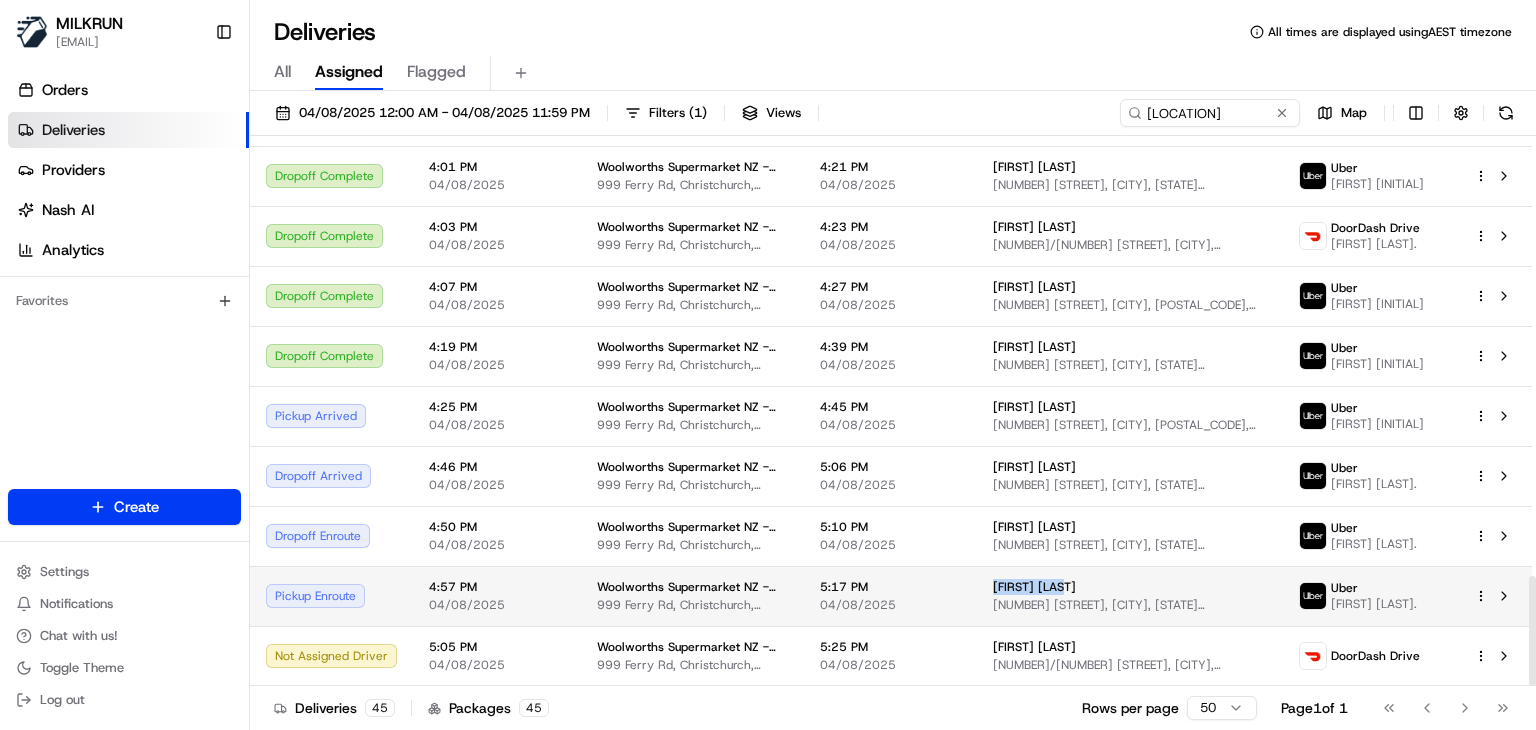 drag, startPoint x: 1078, startPoint y: 585, endPoint x: 992, endPoint y: 577, distance: 86.37129 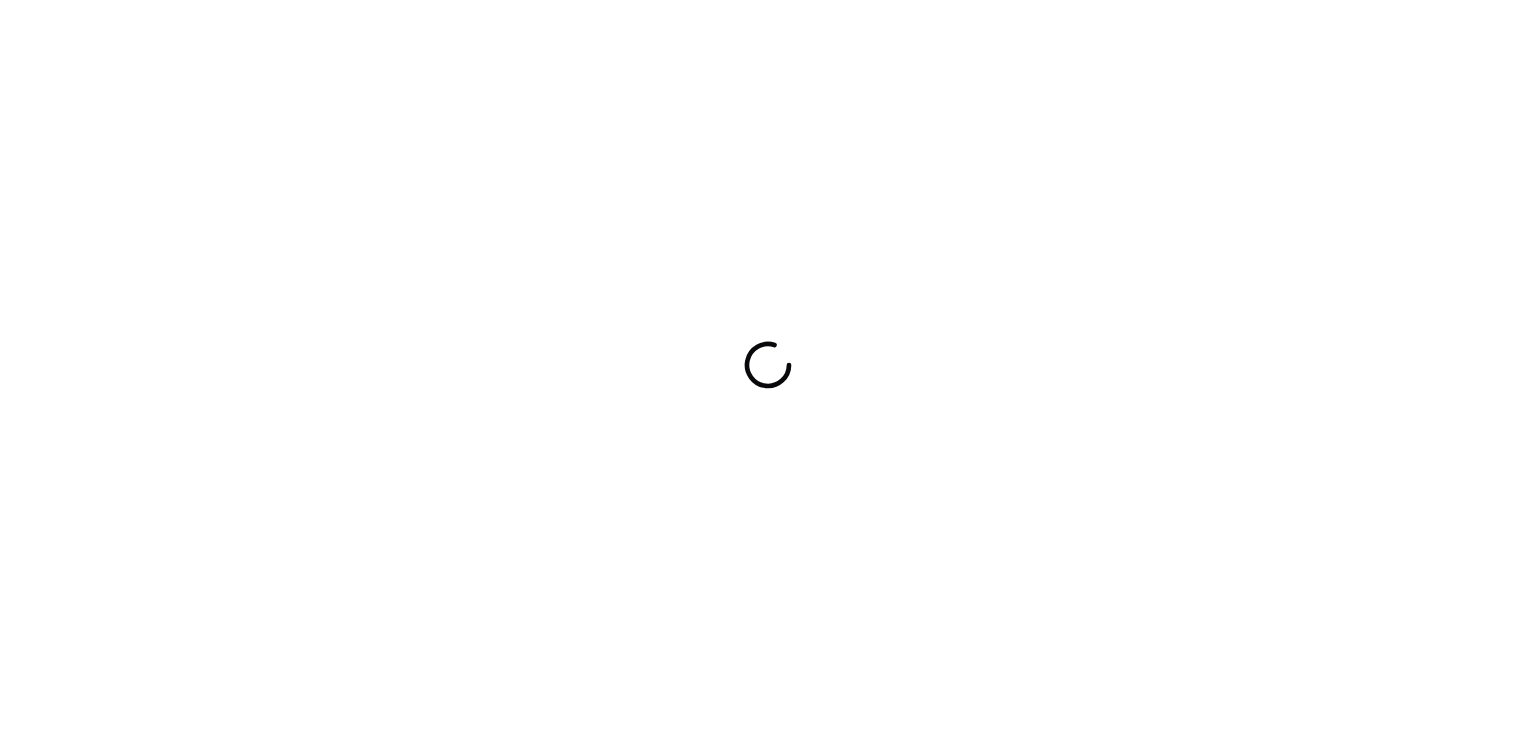 scroll, scrollTop: 0, scrollLeft: 0, axis: both 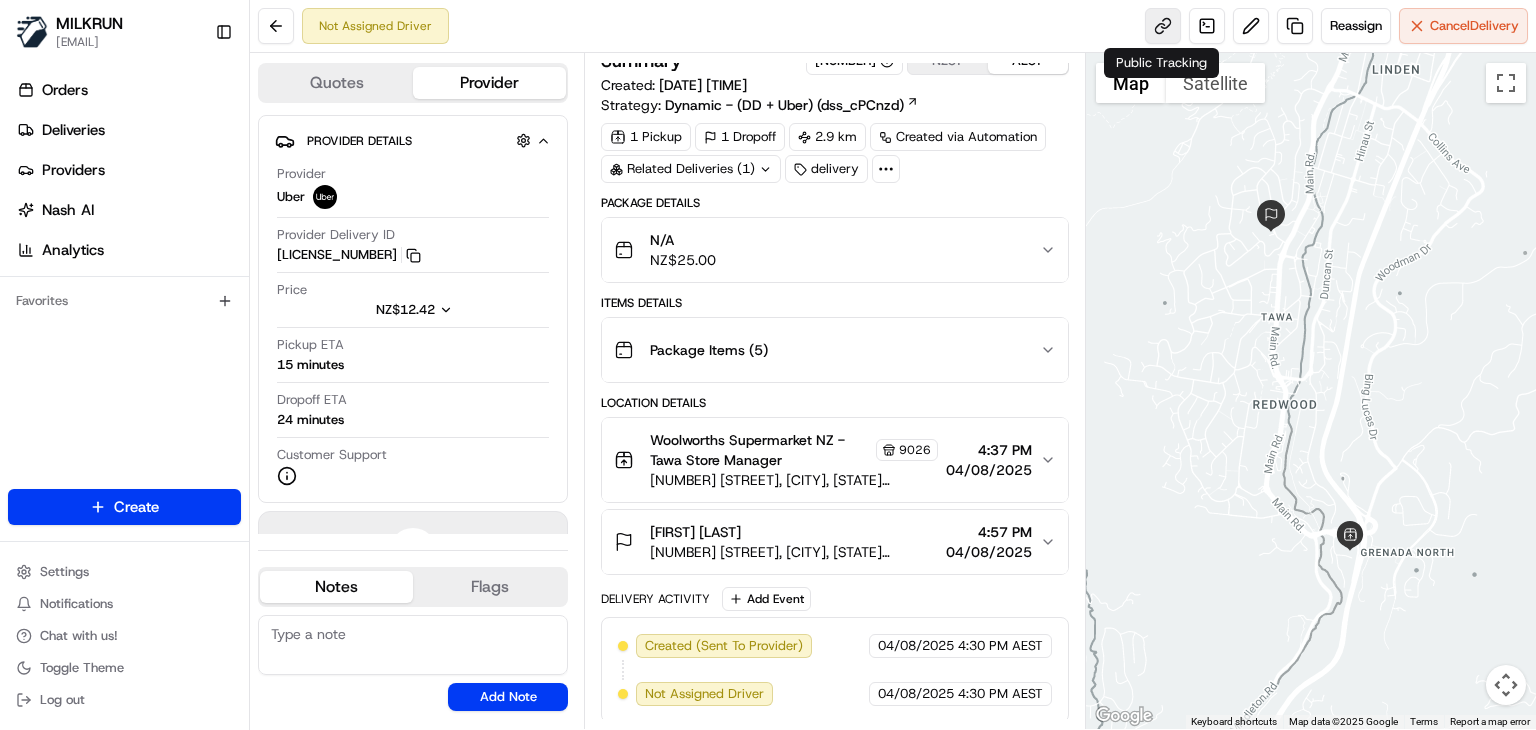 click at bounding box center [1163, 26] 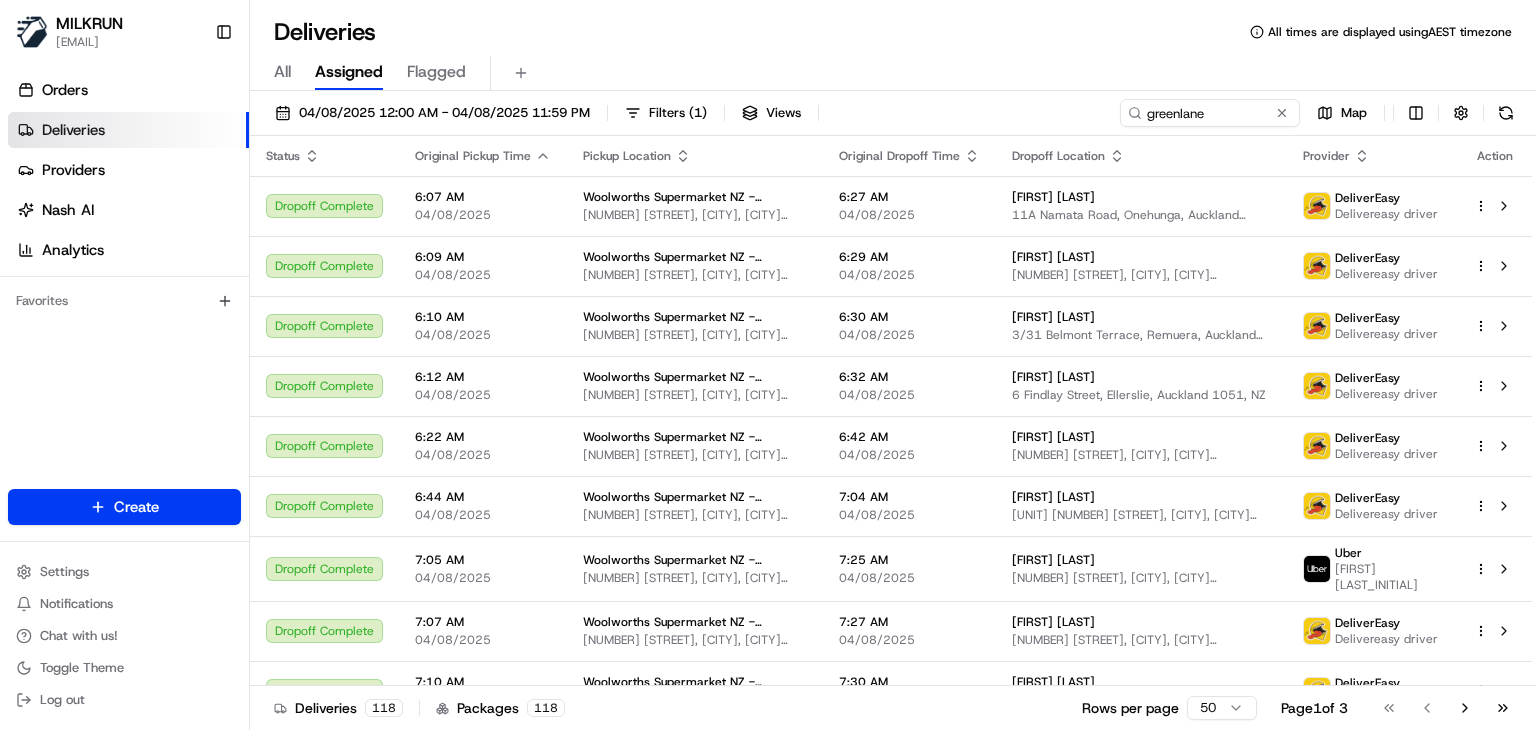 scroll, scrollTop: 0, scrollLeft: 0, axis: both 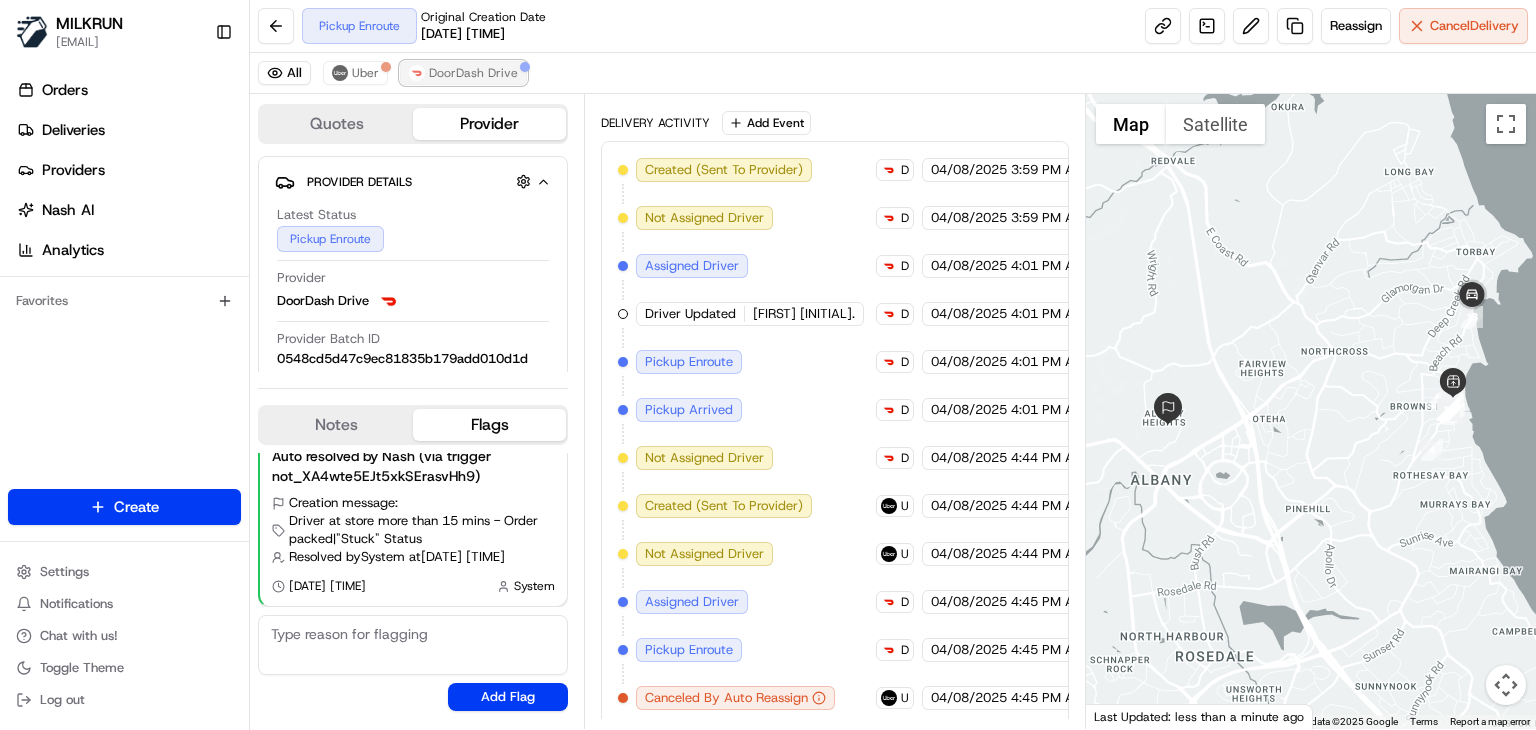 click on "DoorDash Drive" at bounding box center (473, 73) 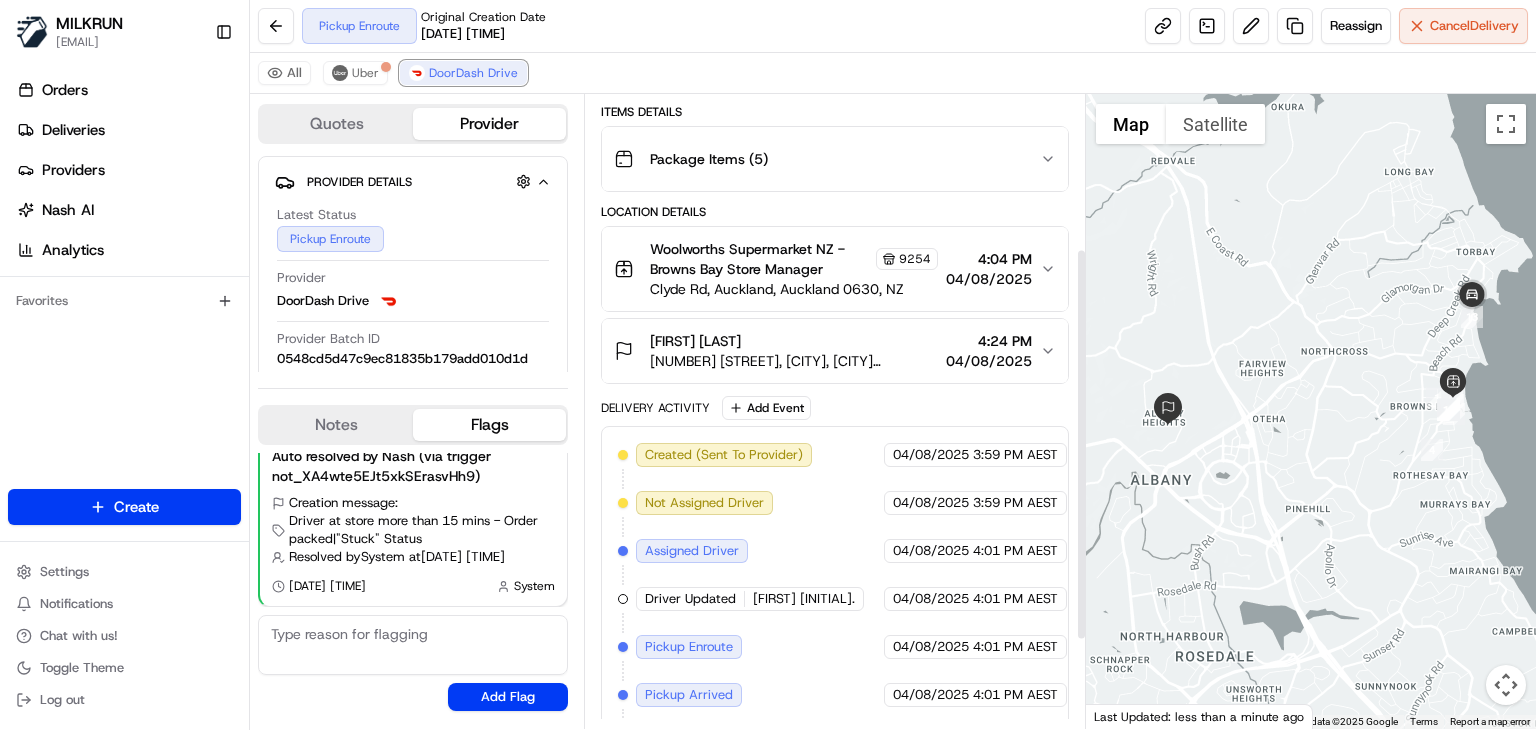 scroll, scrollTop: 247, scrollLeft: 0, axis: vertical 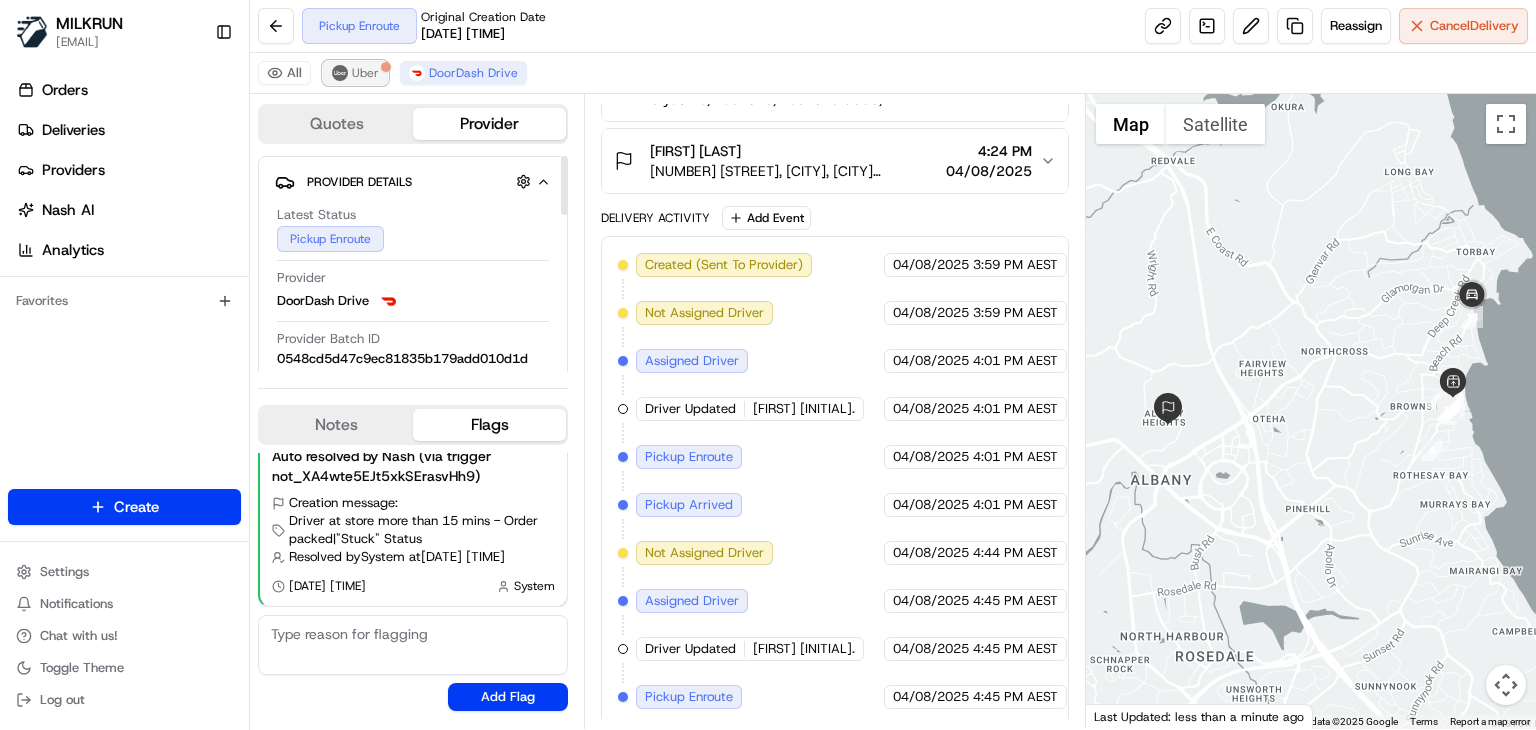 click on "Uber" at bounding box center (365, 73) 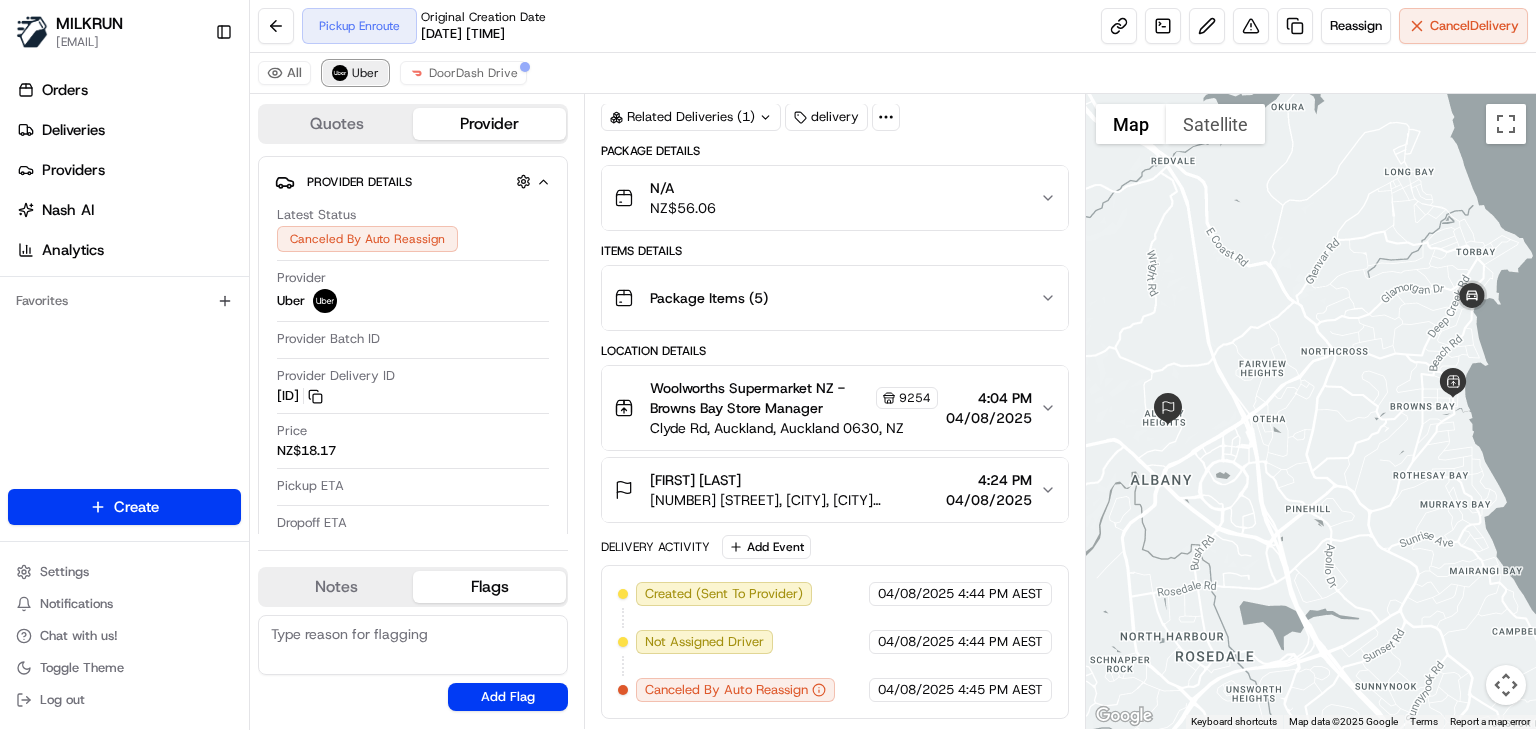 scroll, scrollTop: 105, scrollLeft: 0, axis: vertical 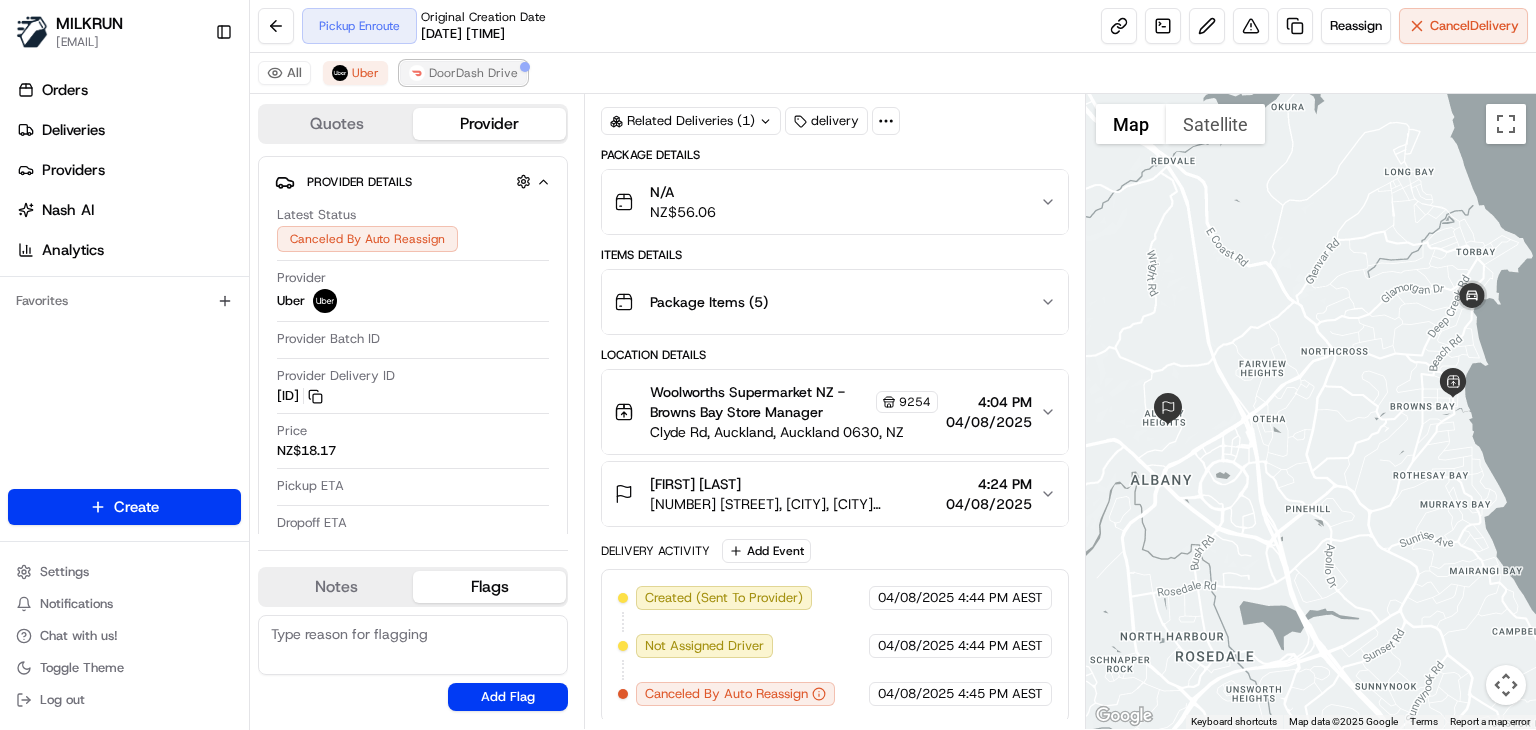 click on "DoorDash Drive" at bounding box center [473, 73] 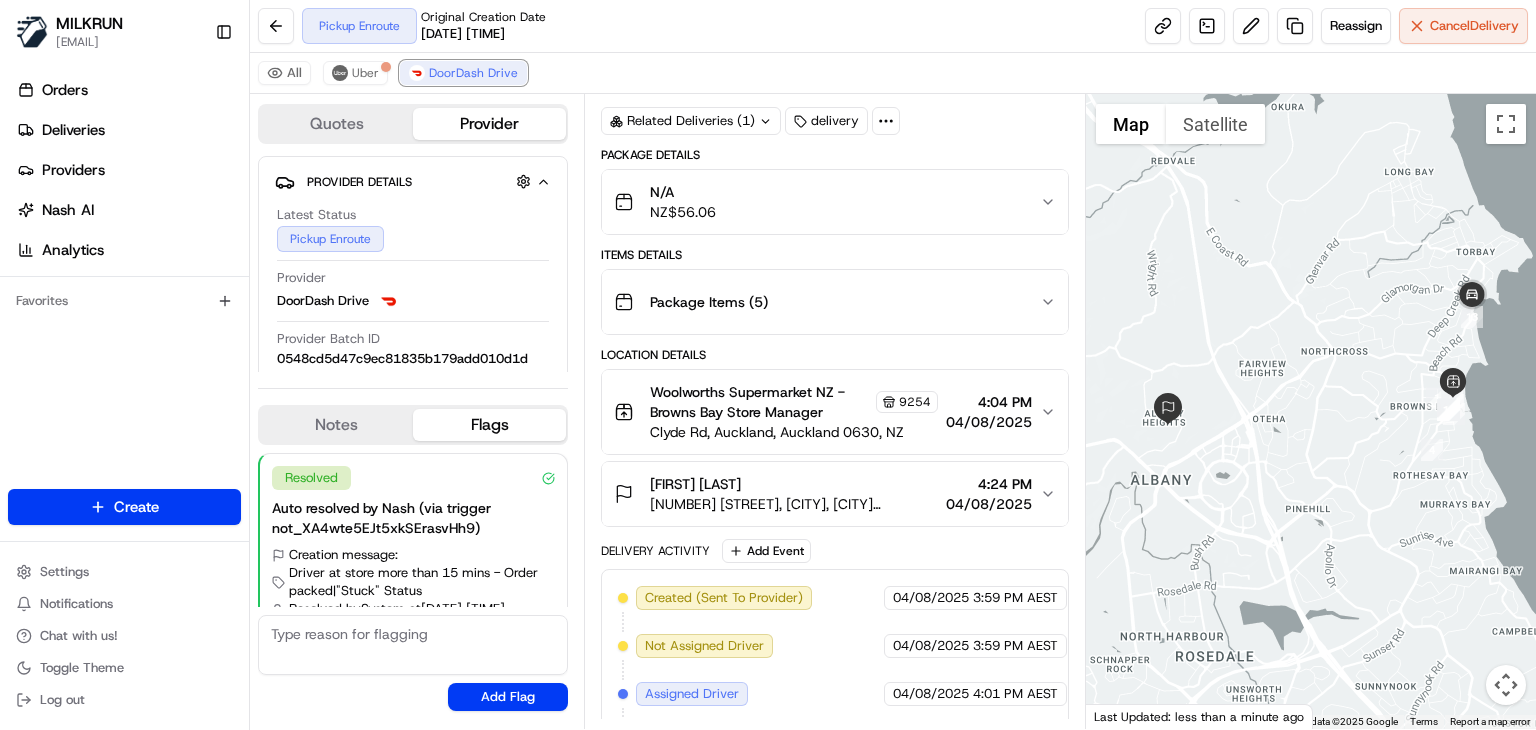 scroll, scrollTop: 438, scrollLeft: 0, axis: vertical 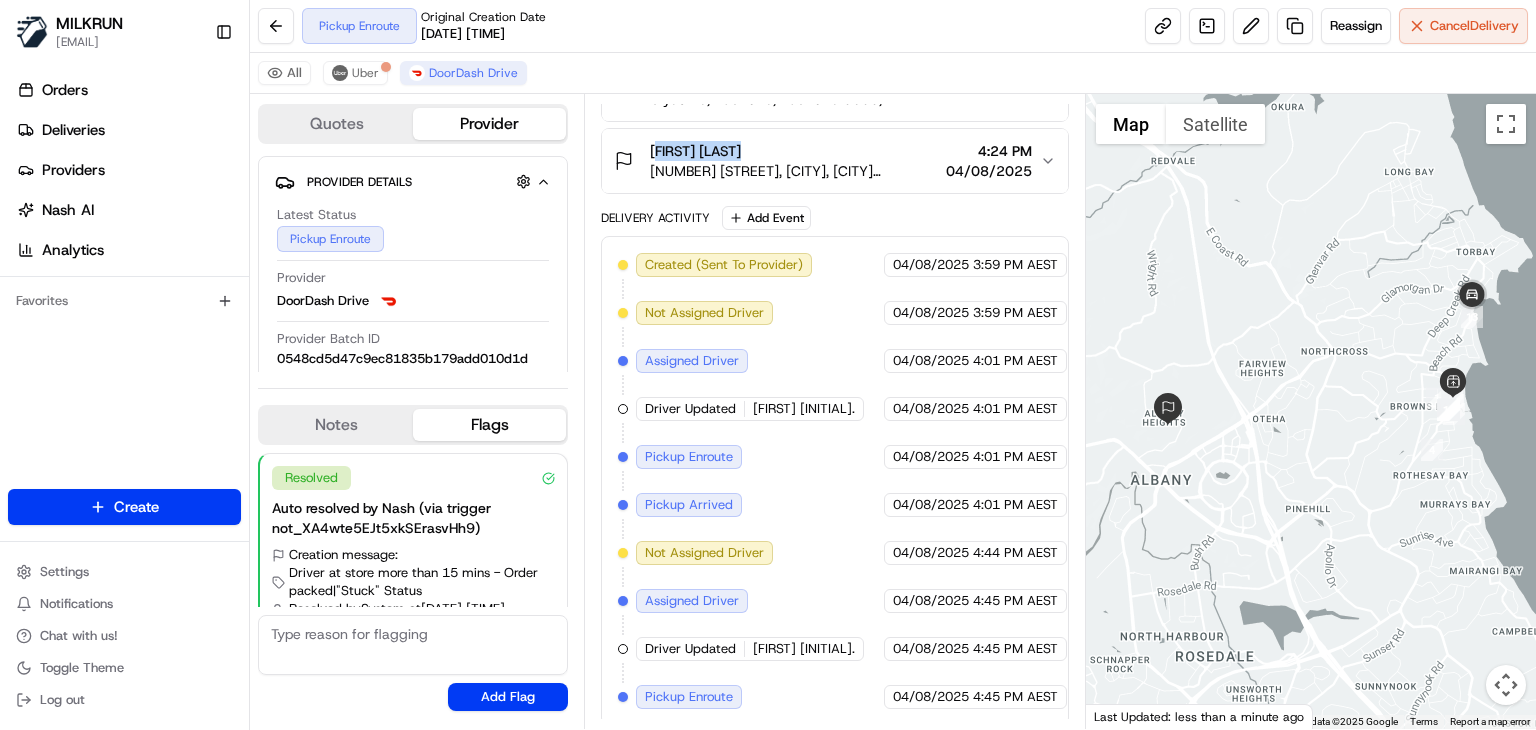 drag, startPoint x: 740, startPoint y: 150, endPoint x: 644, endPoint y: 151, distance: 96.00521 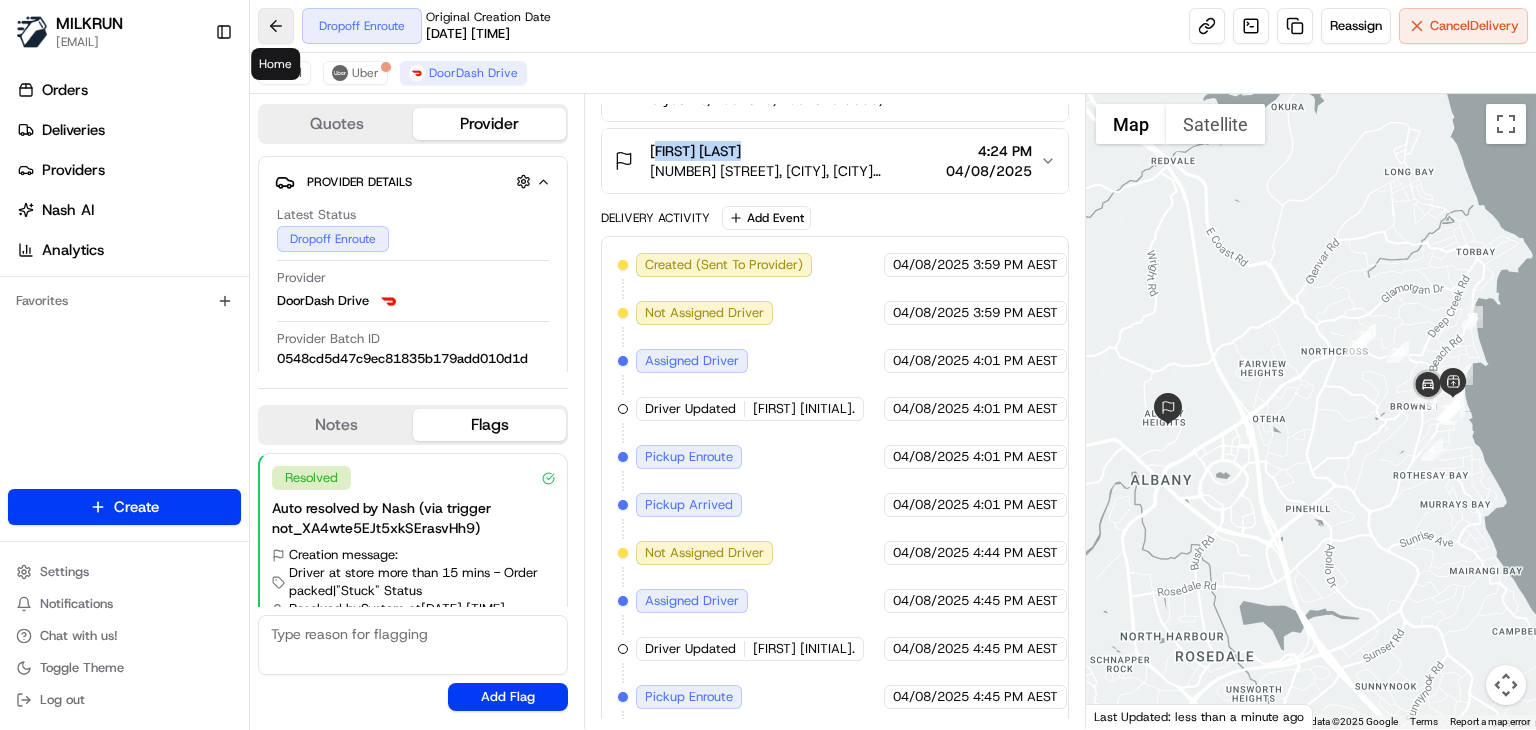click at bounding box center [276, 26] 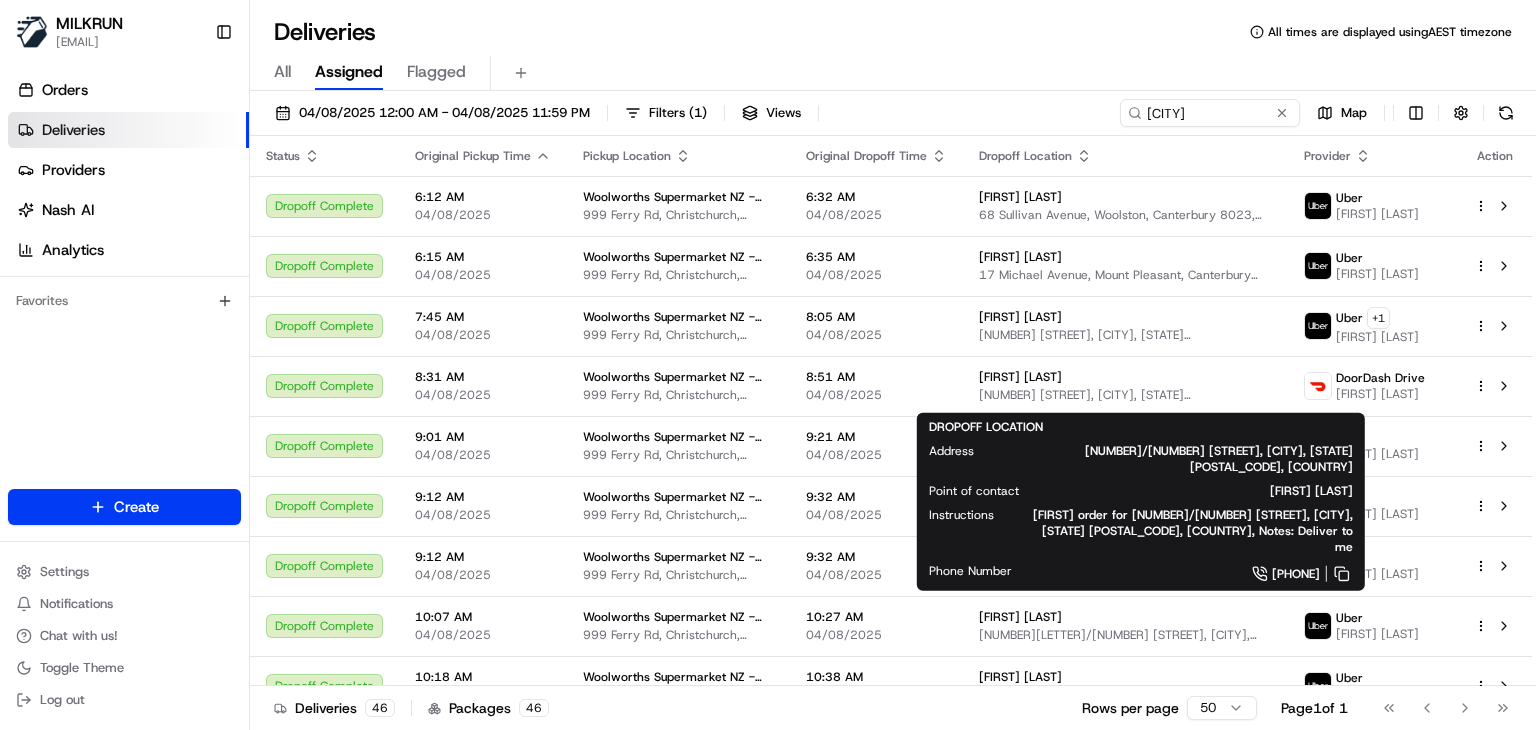 scroll, scrollTop: 0, scrollLeft: 0, axis: both 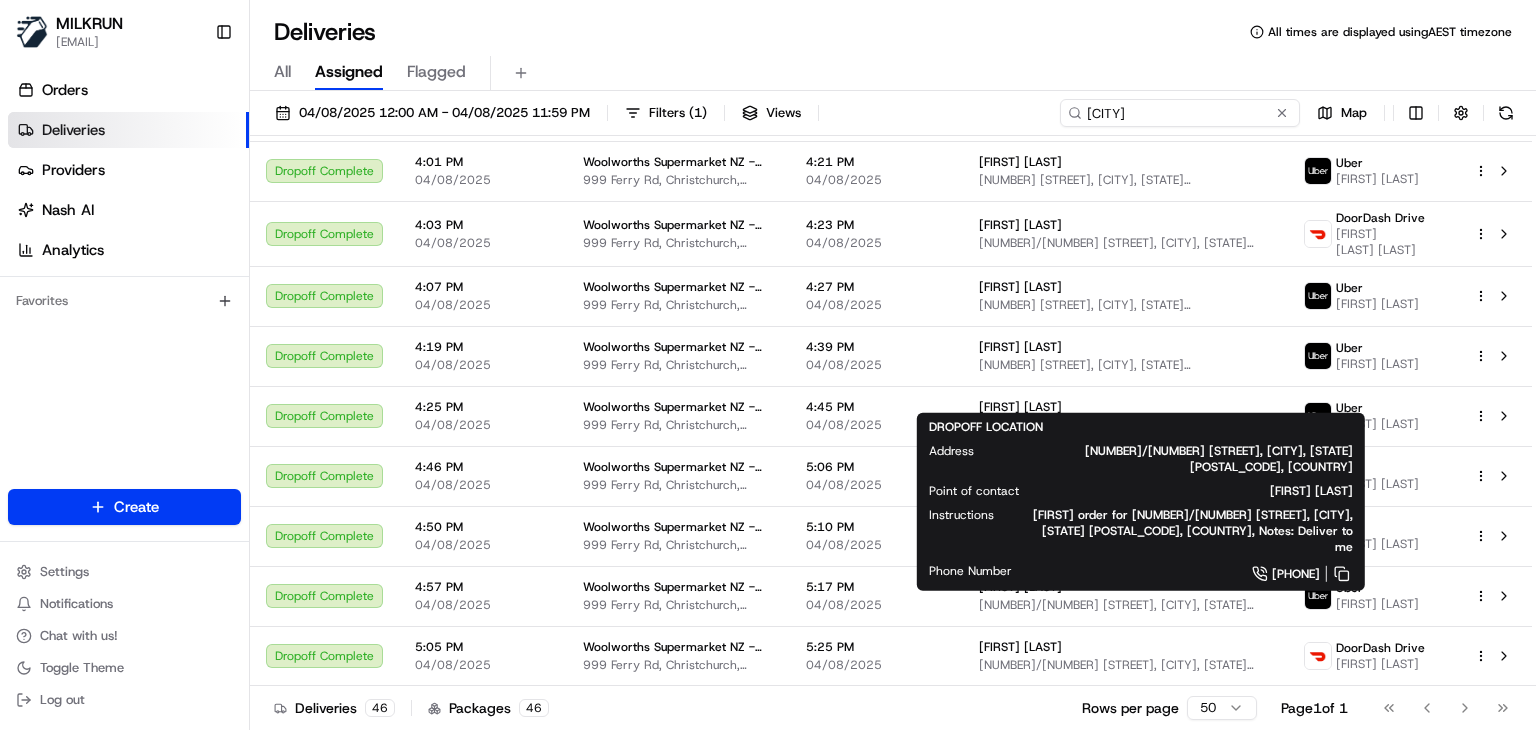 click on "[CITY]" at bounding box center (1180, 113) 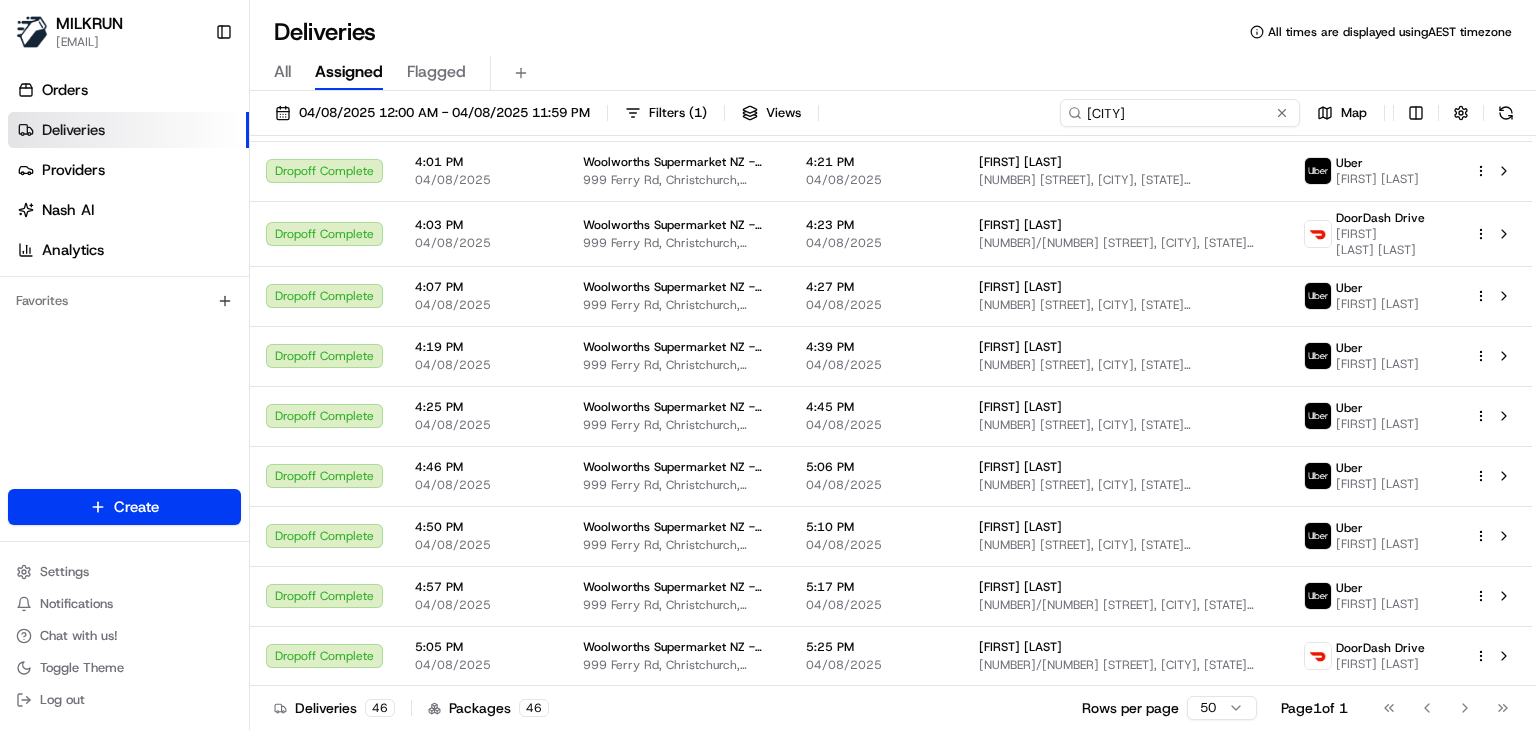 click on "Ferrymead" at bounding box center (1180, 113) 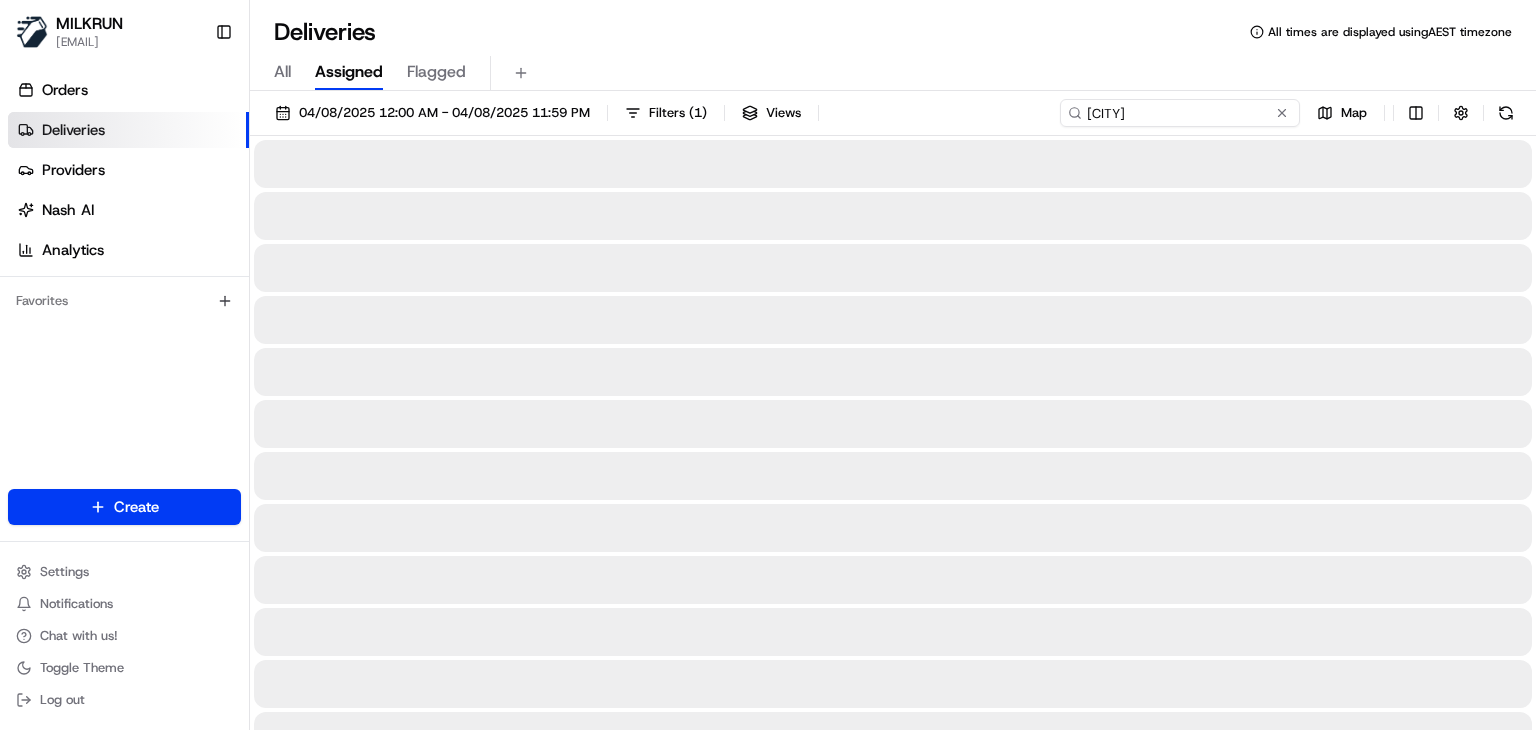 type on "[CITY]" 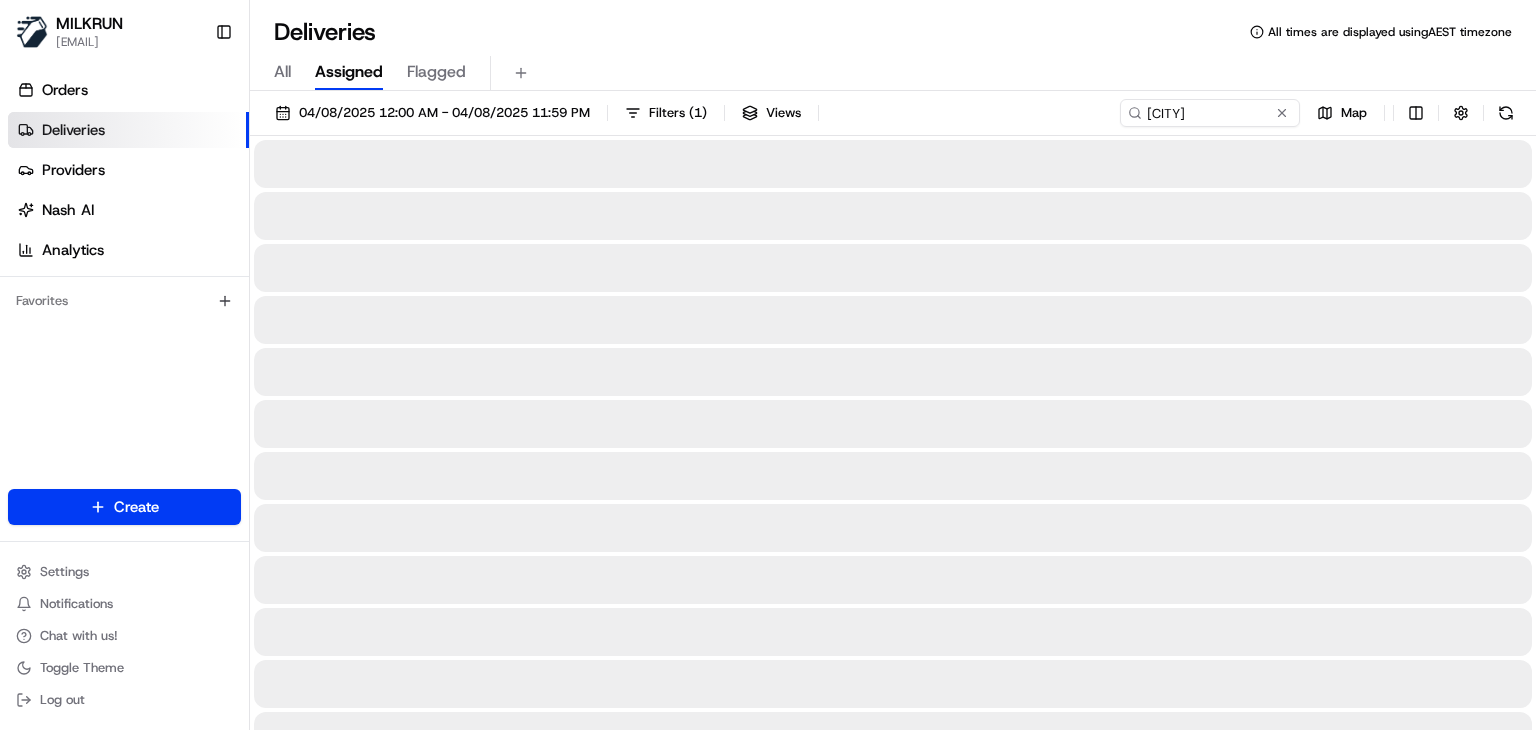 click on "All Assigned Flagged" at bounding box center (893, 73) 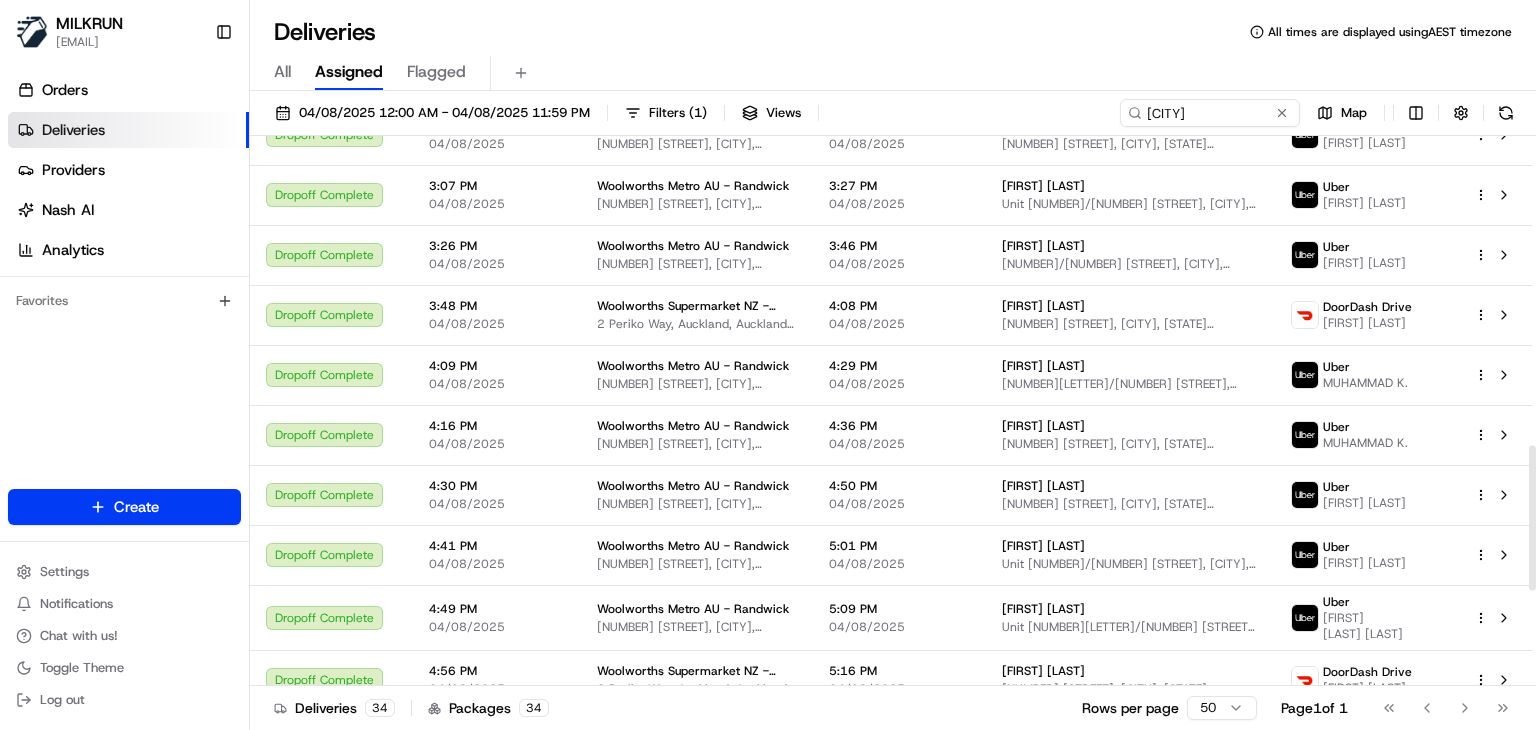 scroll, scrollTop: 1530, scrollLeft: 0, axis: vertical 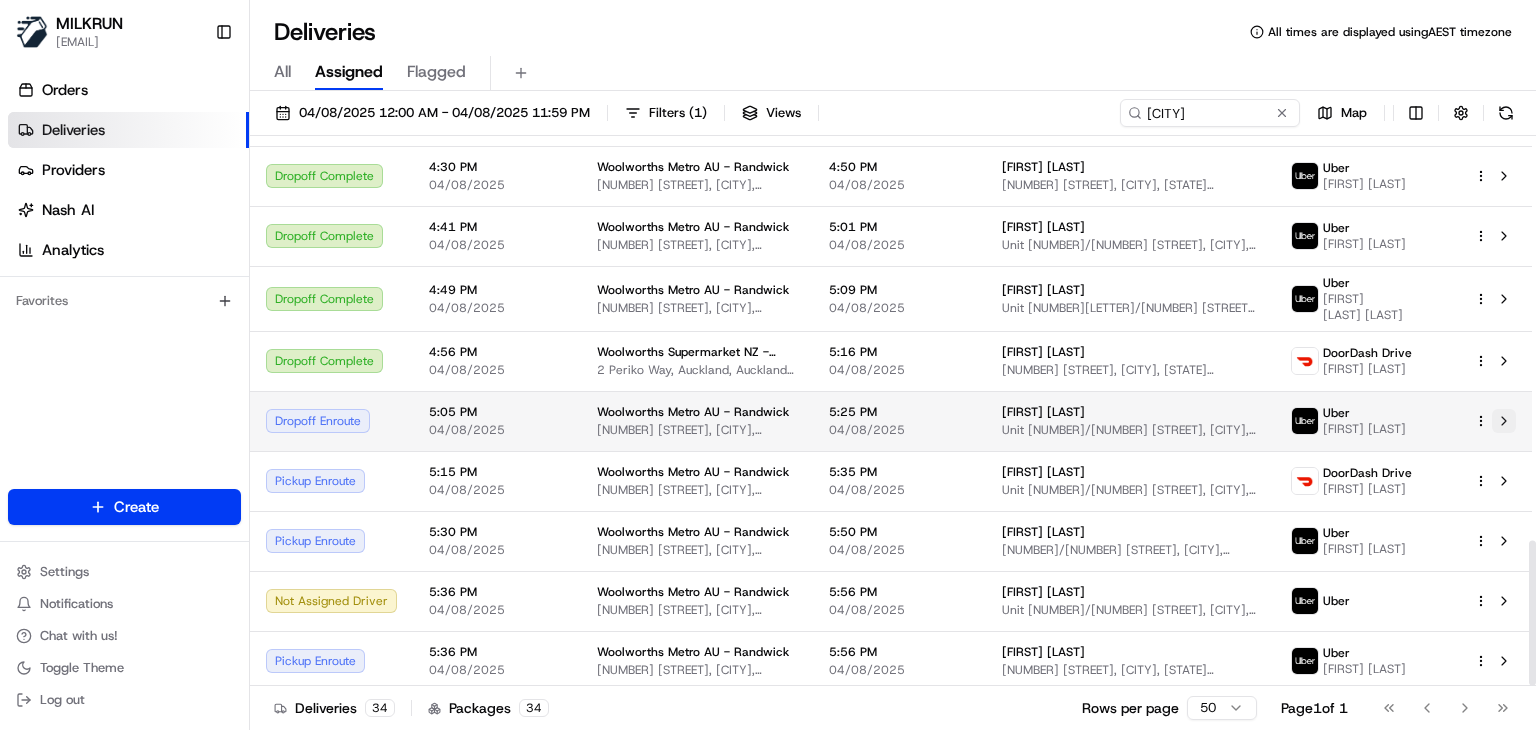 click at bounding box center (1504, 421) 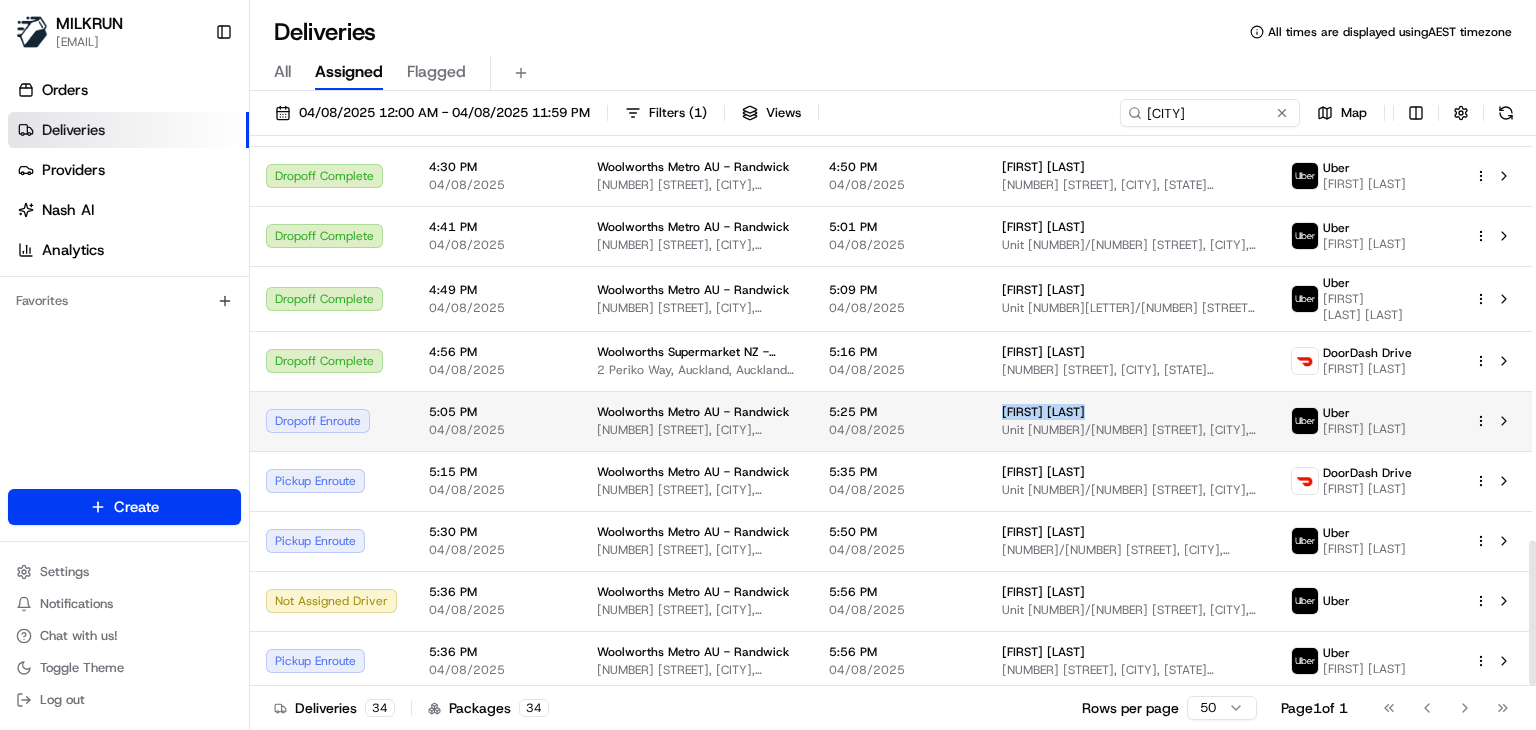 drag, startPoint x: 1097, startPoint y: 409, endPoint x: 998, endPoint y: 404, distance: 99.12618 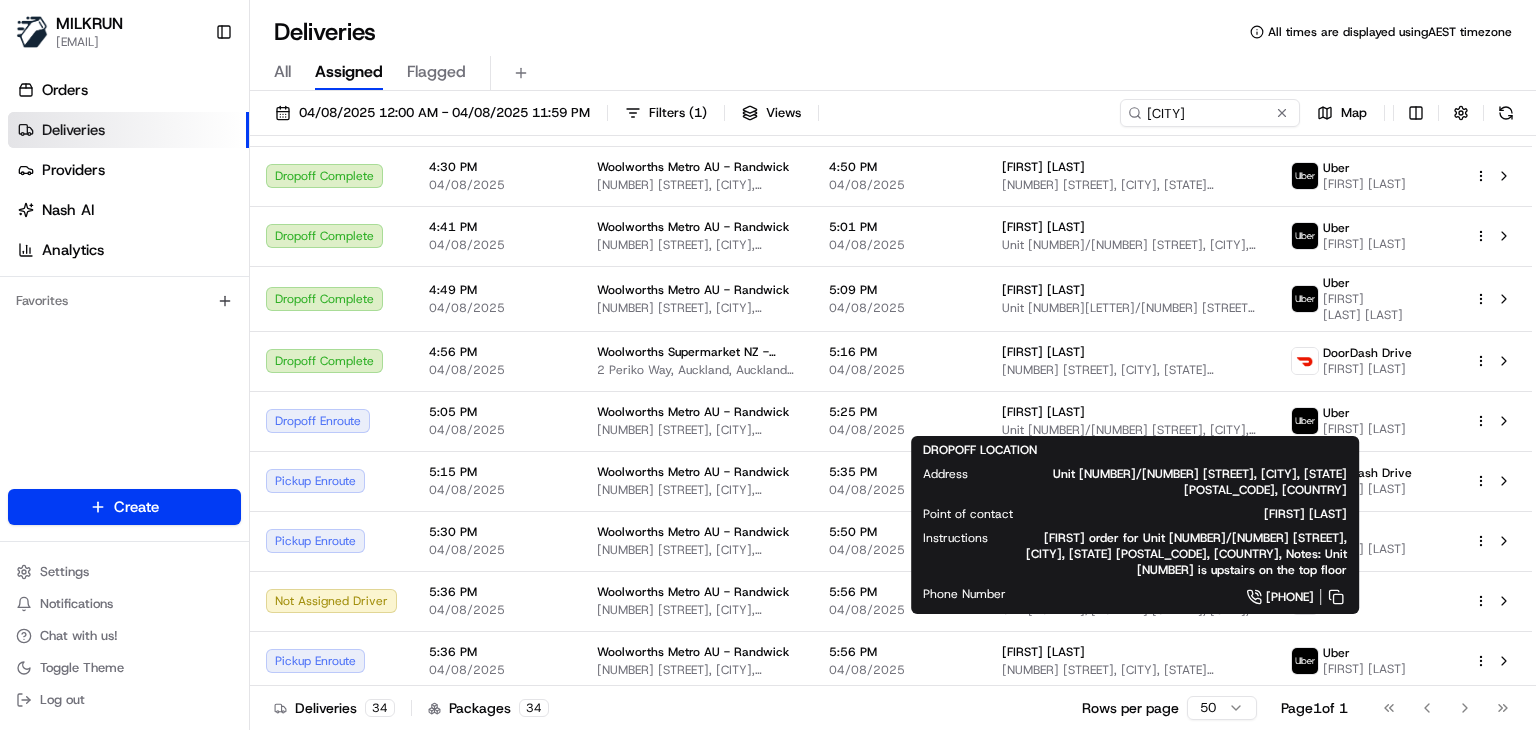 click on "All Assigned Flagged" at bounding box center (893, 73) 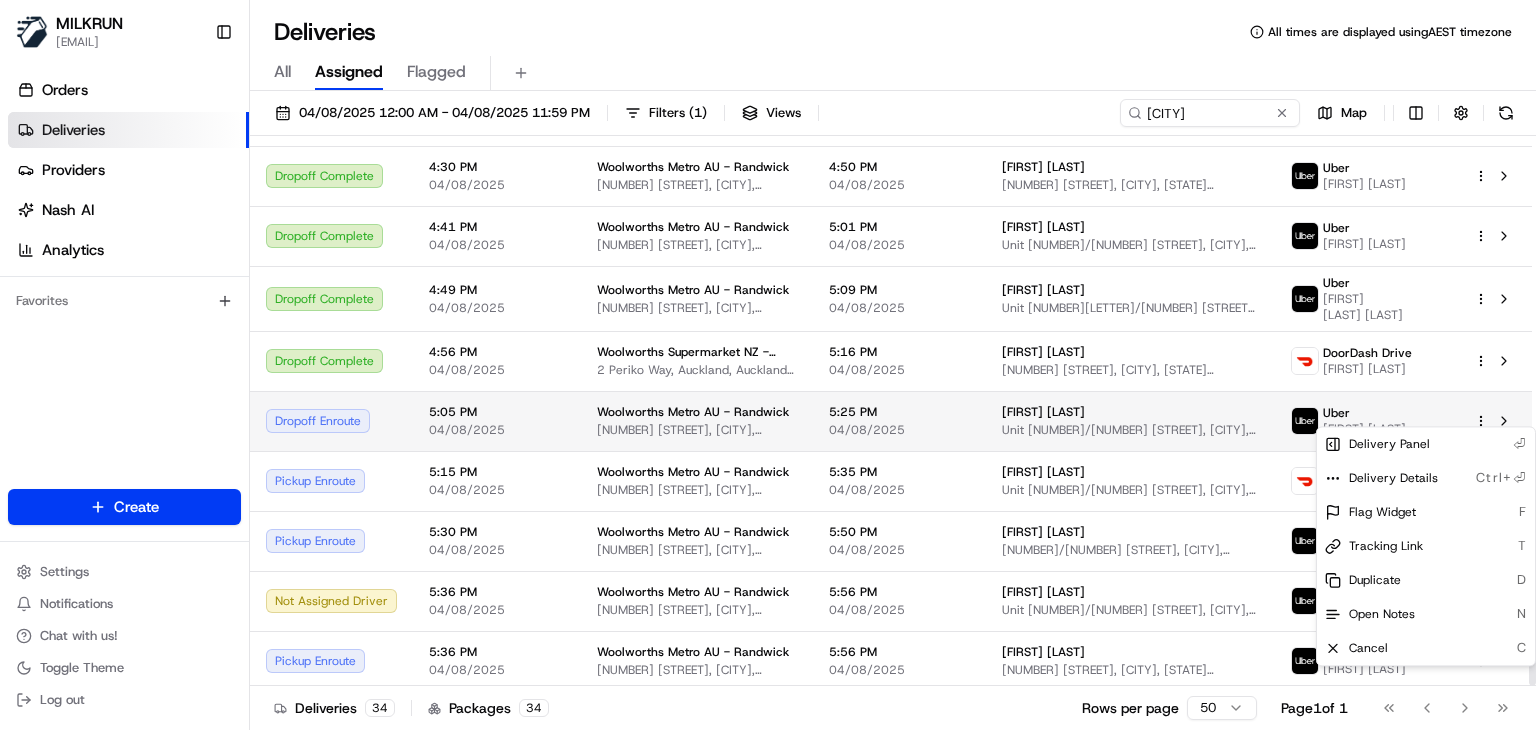click on "MILKRUN ssubedi2@woolworths.com.au Toggle Sidebar Orders Deliveries Providers Nash AI Analytics Favorites Main Menu Members & Organization Organization Users Roles Preferences Customization Tracking Orchestration Automations Locations Pickup Locations Dropoff Locations AI Support Call Agent Billing Billing Refund Requests Integrations Notification Triggers Webhooks API Keys Request Logs Create Settings Notifications Chat with us! Toggle Theme Log out Deliveries All times are displayed using  AEST   timezone All Assigned Flagged 04/08/2025 12:00 AM - 04/08/2025 11:59 PM Filters ( 1 ) Views Randwick Map Status Original Pickup Time Pickup Location Original Dropoff Time Dropoff Location Provider Action Dropoff Complete 7:43 AM 04/08/2025 Woolworths Supermarket NZ - Petone 45 Jackson St, Lower Hutt, Wellington 5012, NZ 8:03 AM 04/08/2025 Te Aroha paga 11 Randwick Road, Moera, Wellington Region 5010, NZ Uber NIROJINI K. Dropoff Complete 8:34 AM 04/08/2025 Woolworths Metro AU - Randwick 8:54 AM Uber" at bounding box center [768, 365] 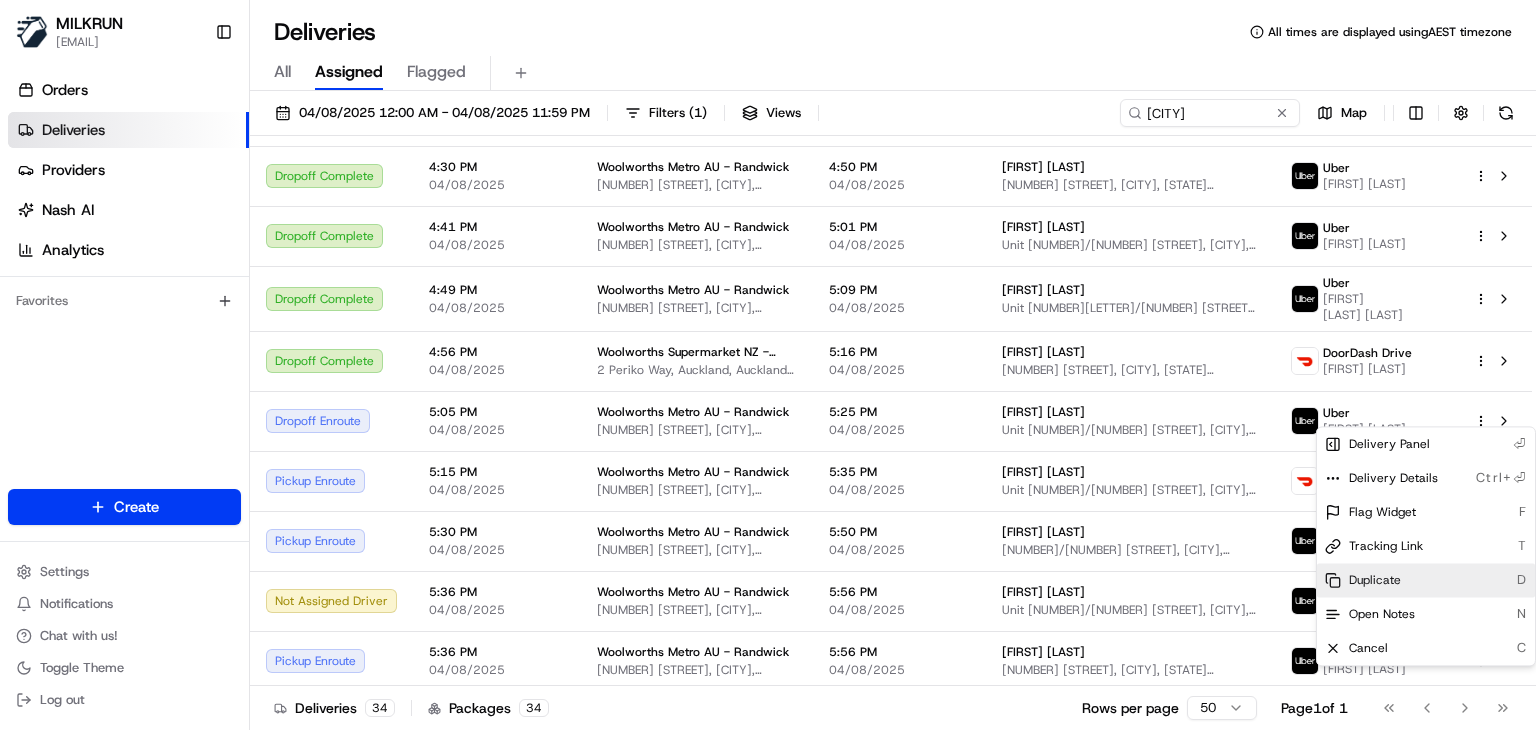 click on "Duplicate" at bounding box center [1375, 580] 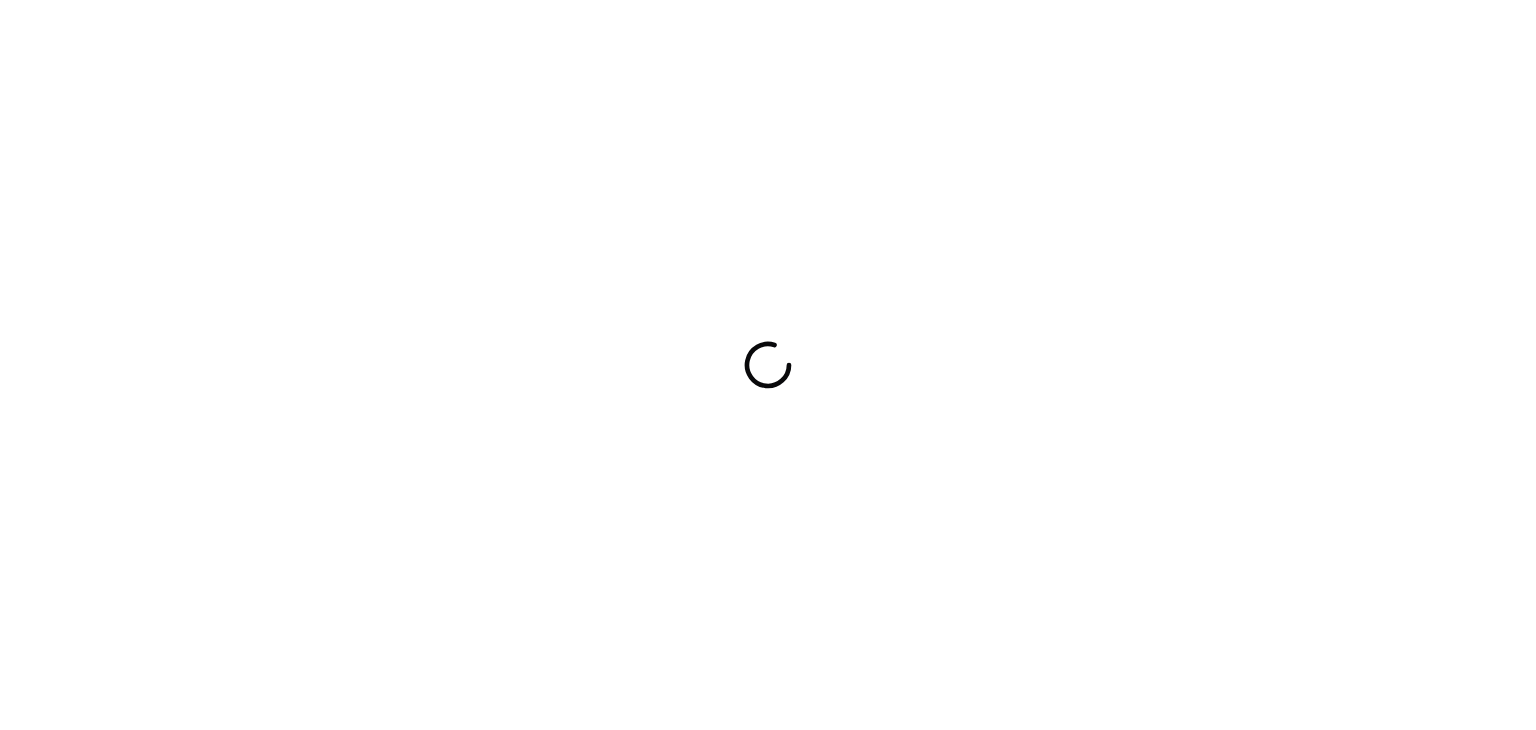 scroll, scrollTop: 0, scrollLeft: 0, axis: both 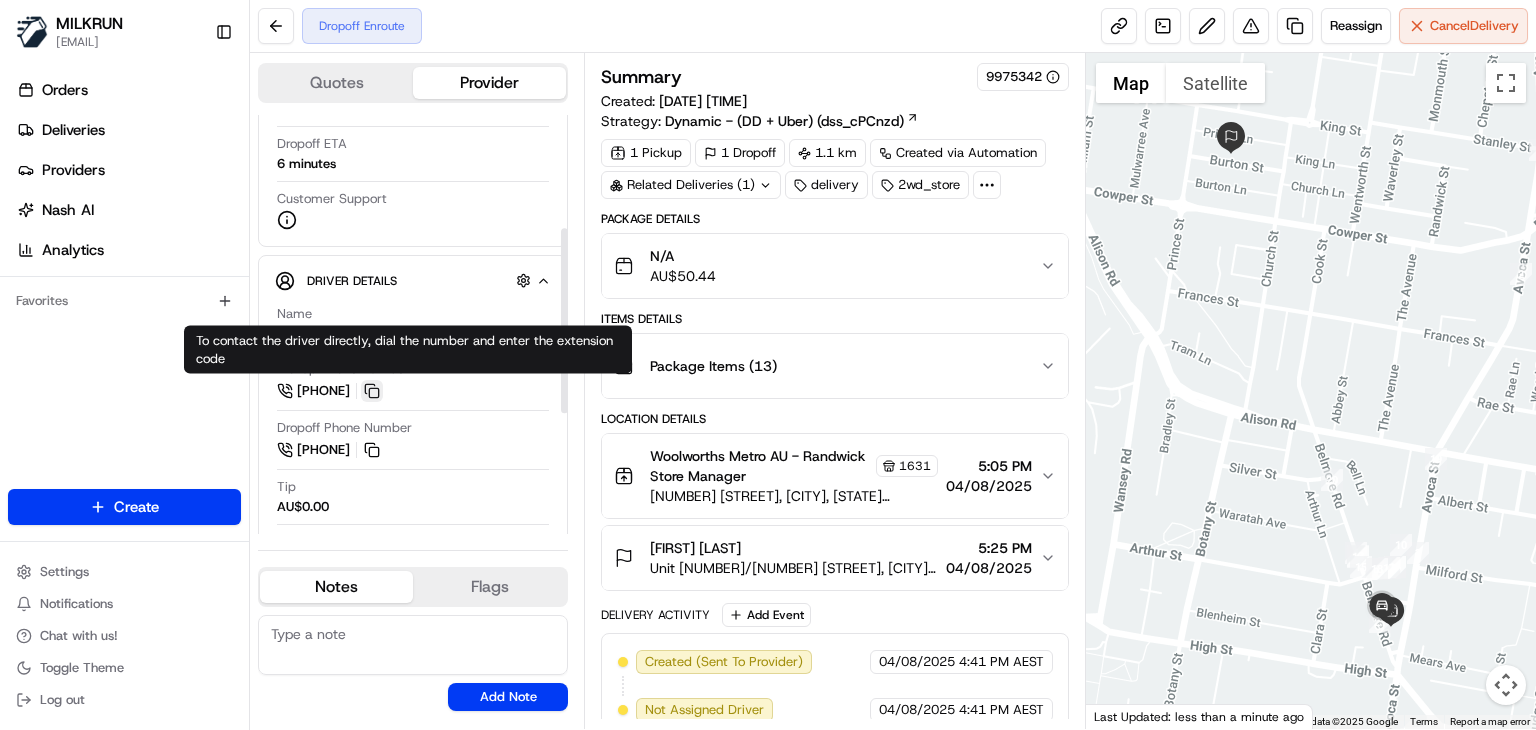 click at bounding box center (372, 391) 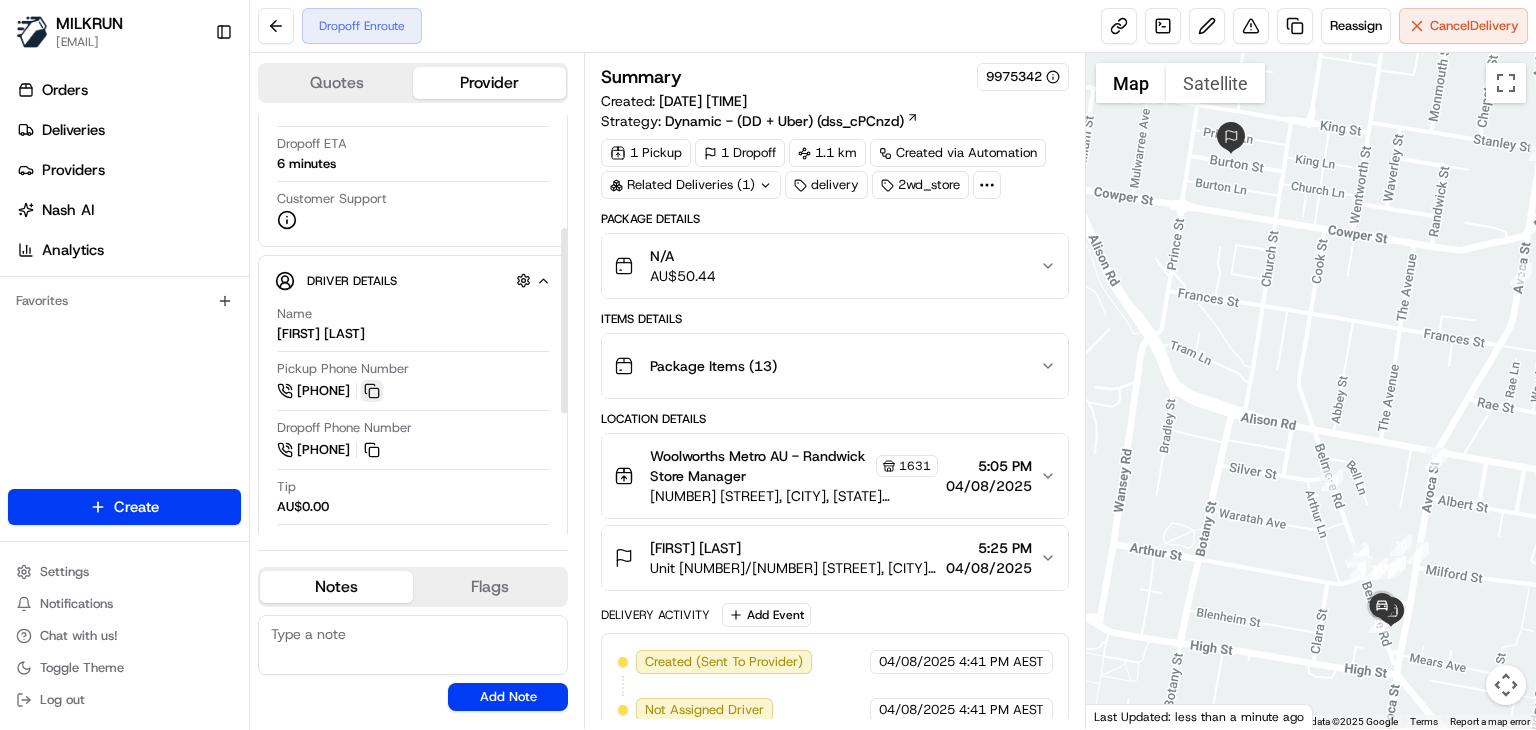 click at bounding box center [372, 391] 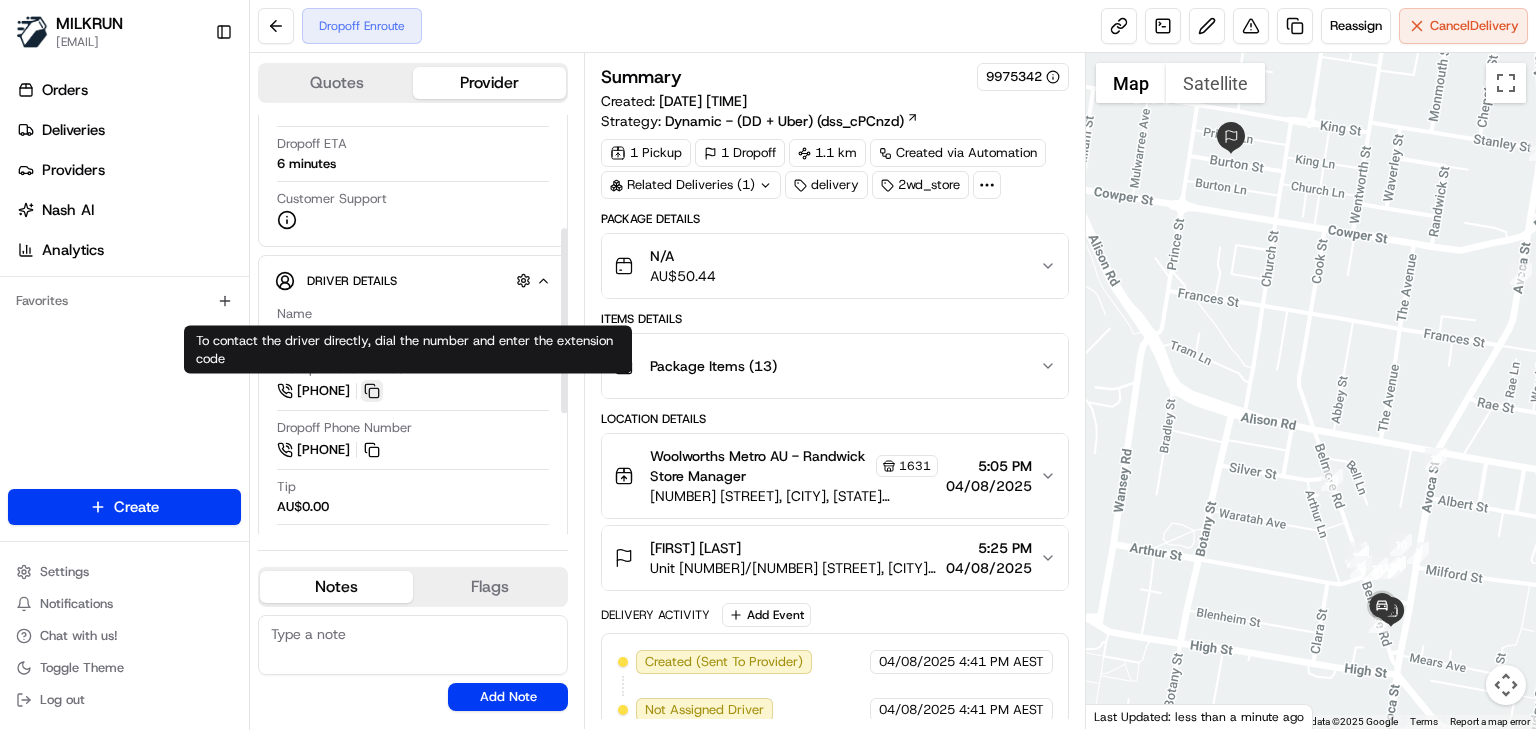 click at bounding box center [372, 391] 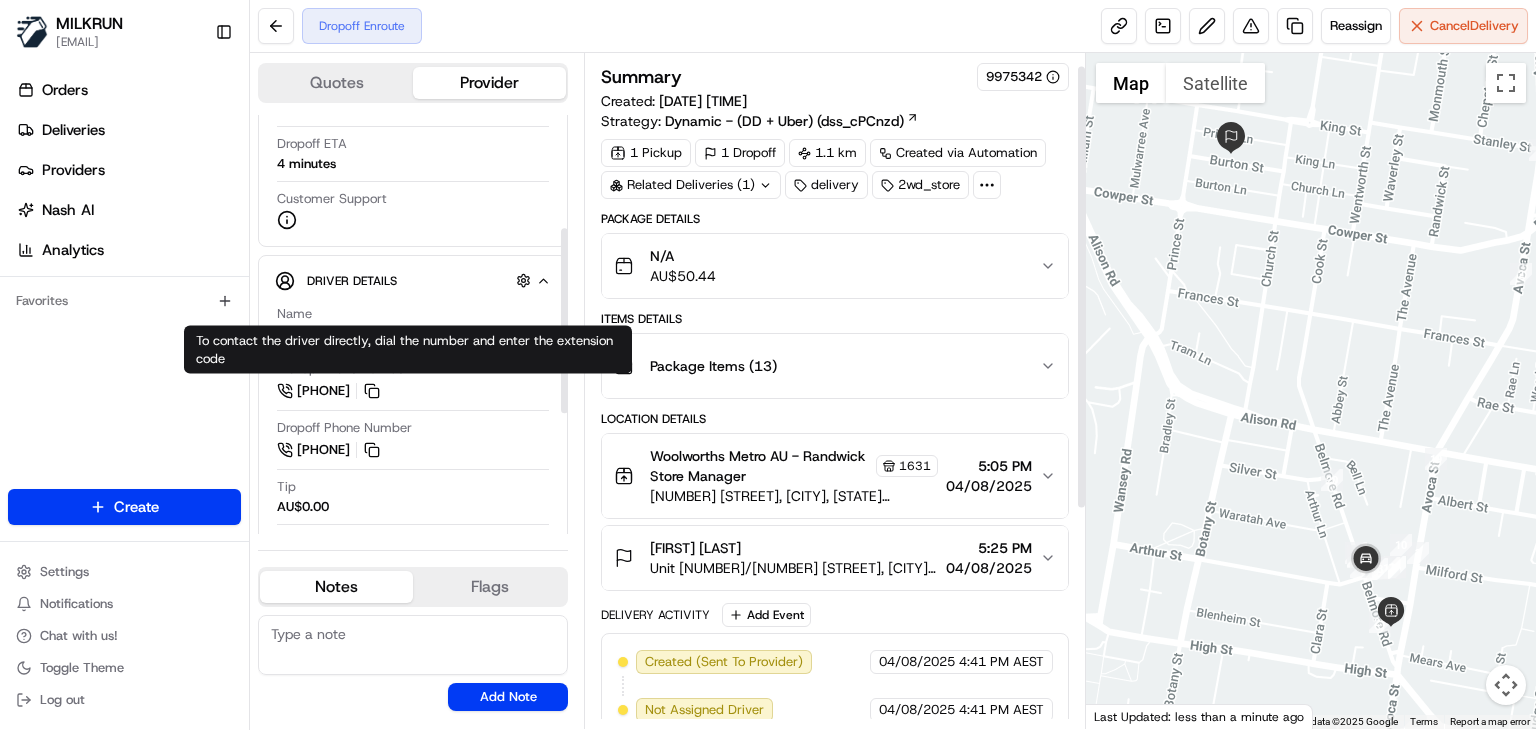 scroll, scrollTop: 20, scrollLeft: 0, axis: vertical 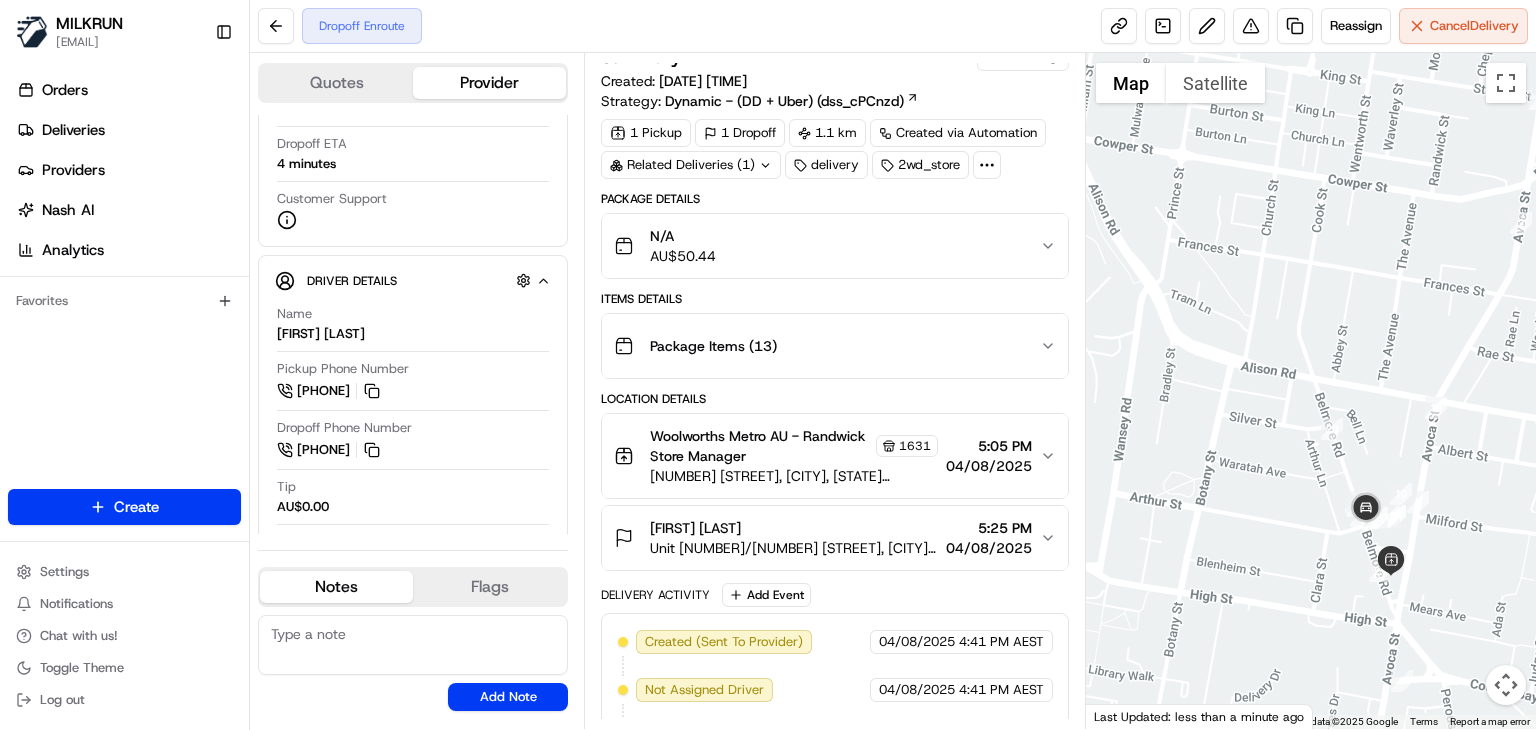 drag, startPoint x: 1203, startPoint y: 444, endPoint x: 1203, endPoint y: 384, distance: 60 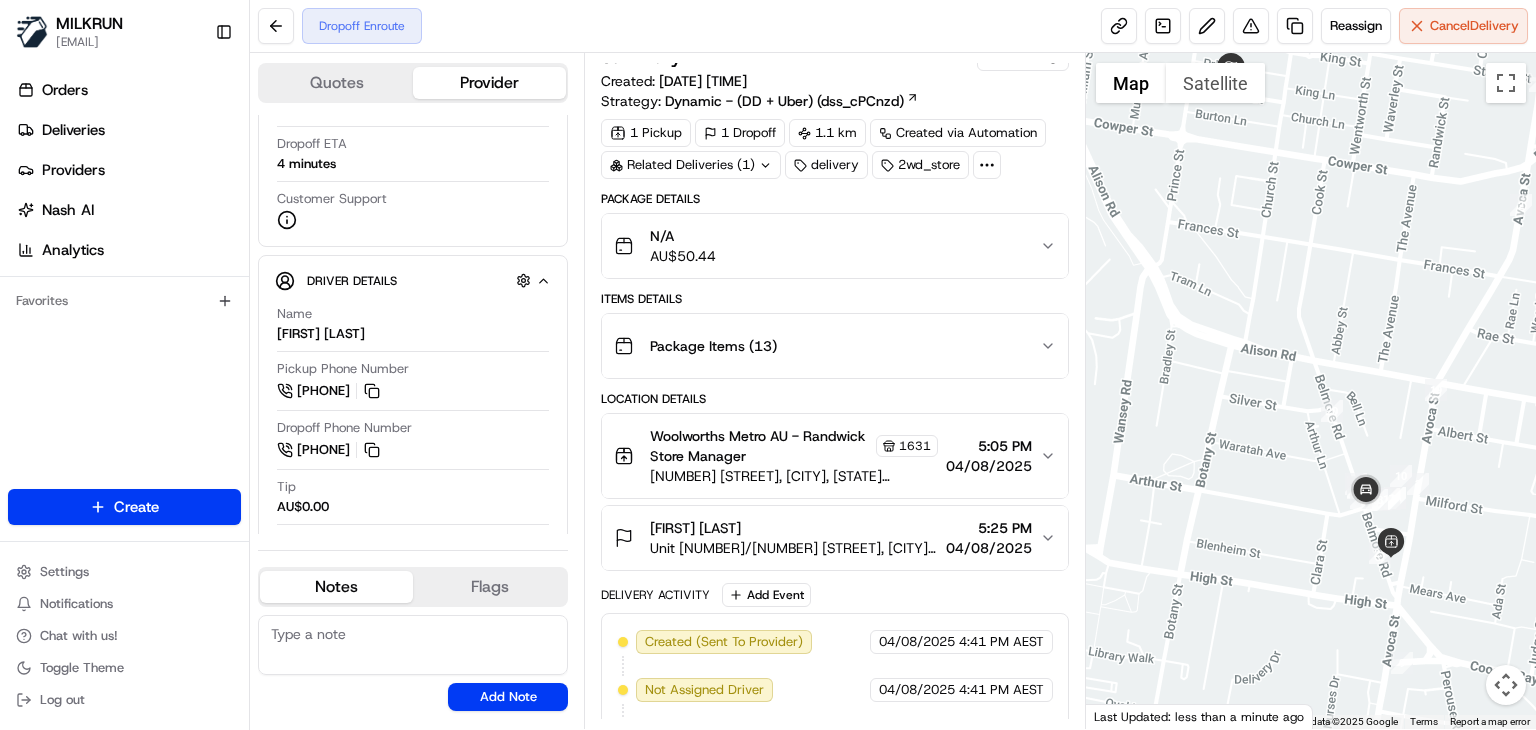 scroll, scrollTop: 349, scrollLeft: 0, axis: vertical 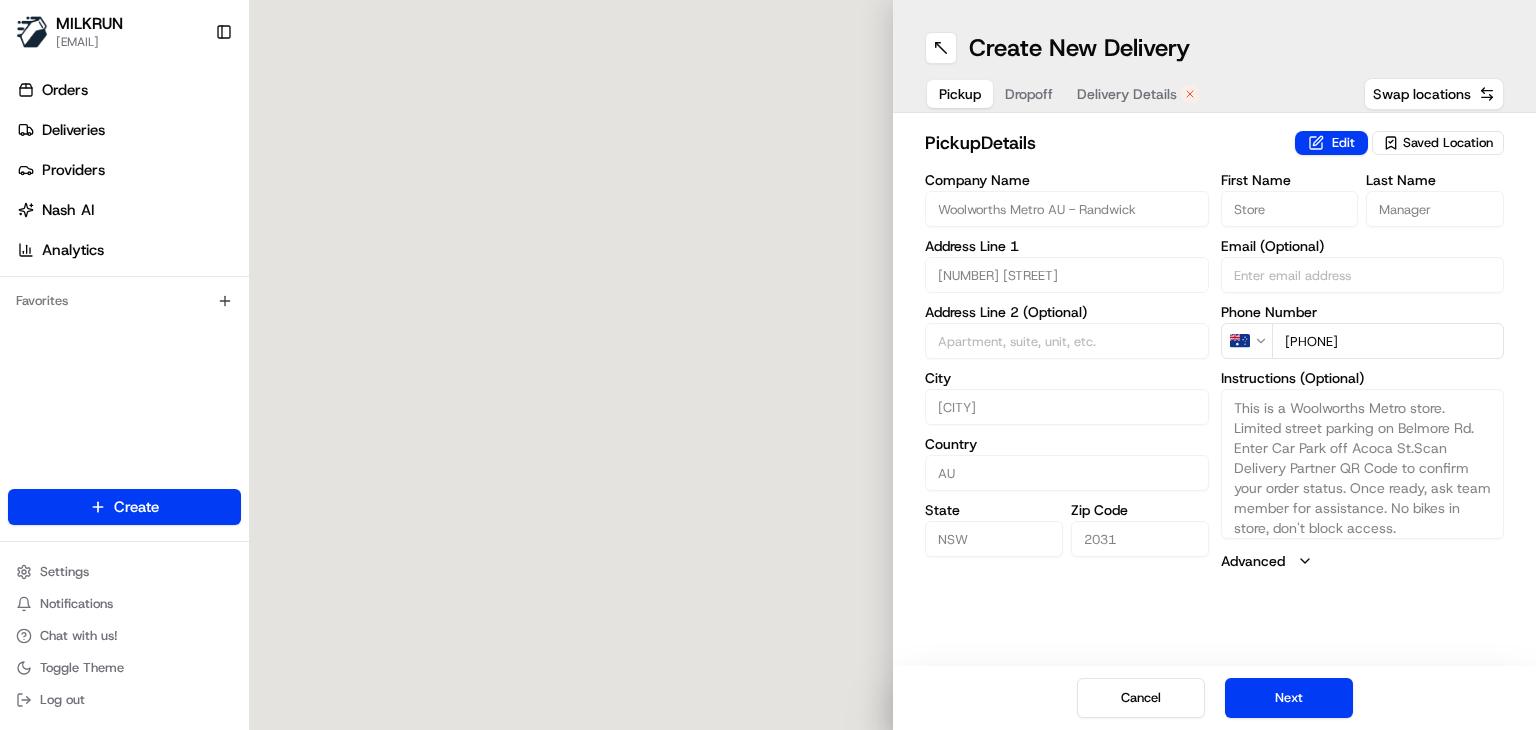 type on "[NUMBER] [STREET]" 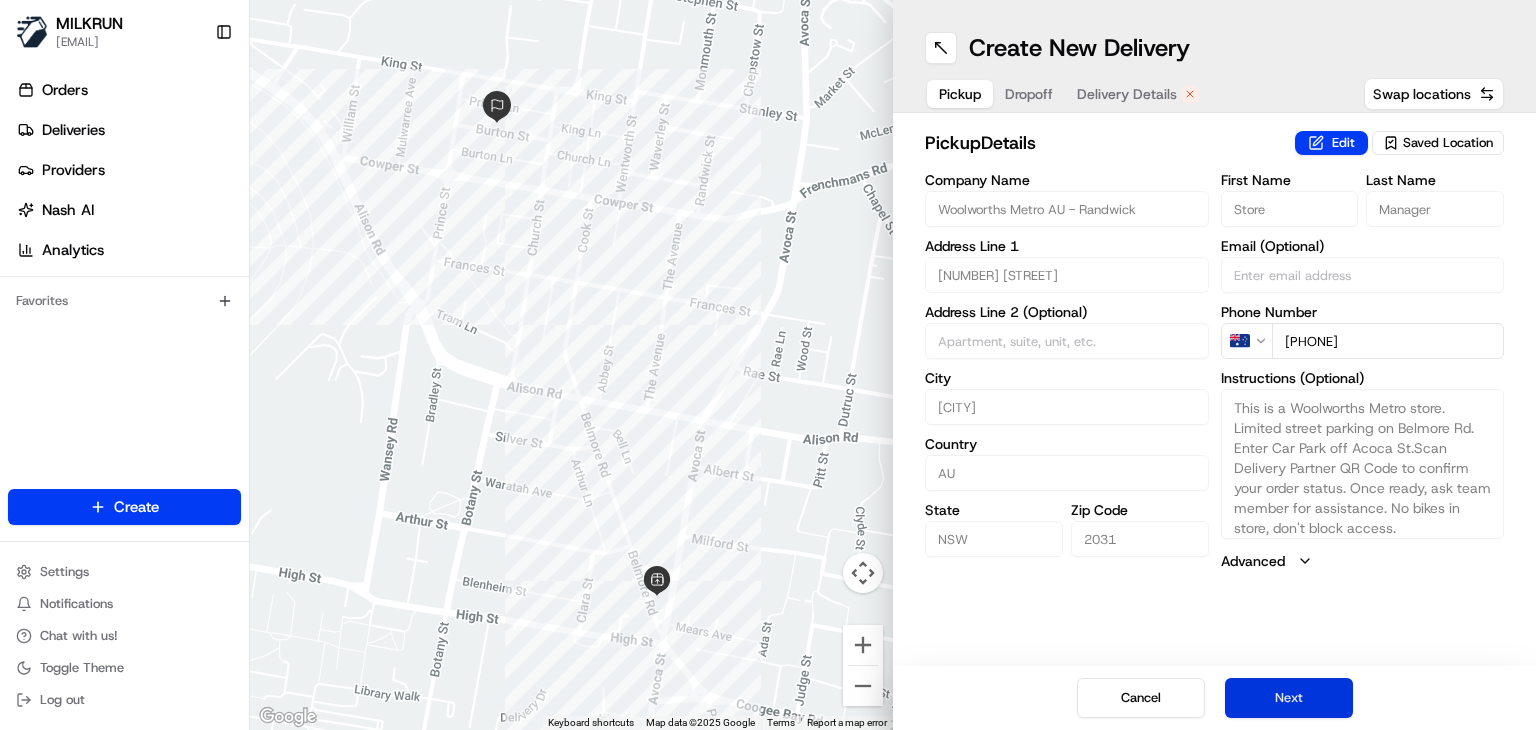 click on "Next" at bounding box center (1289, 698) 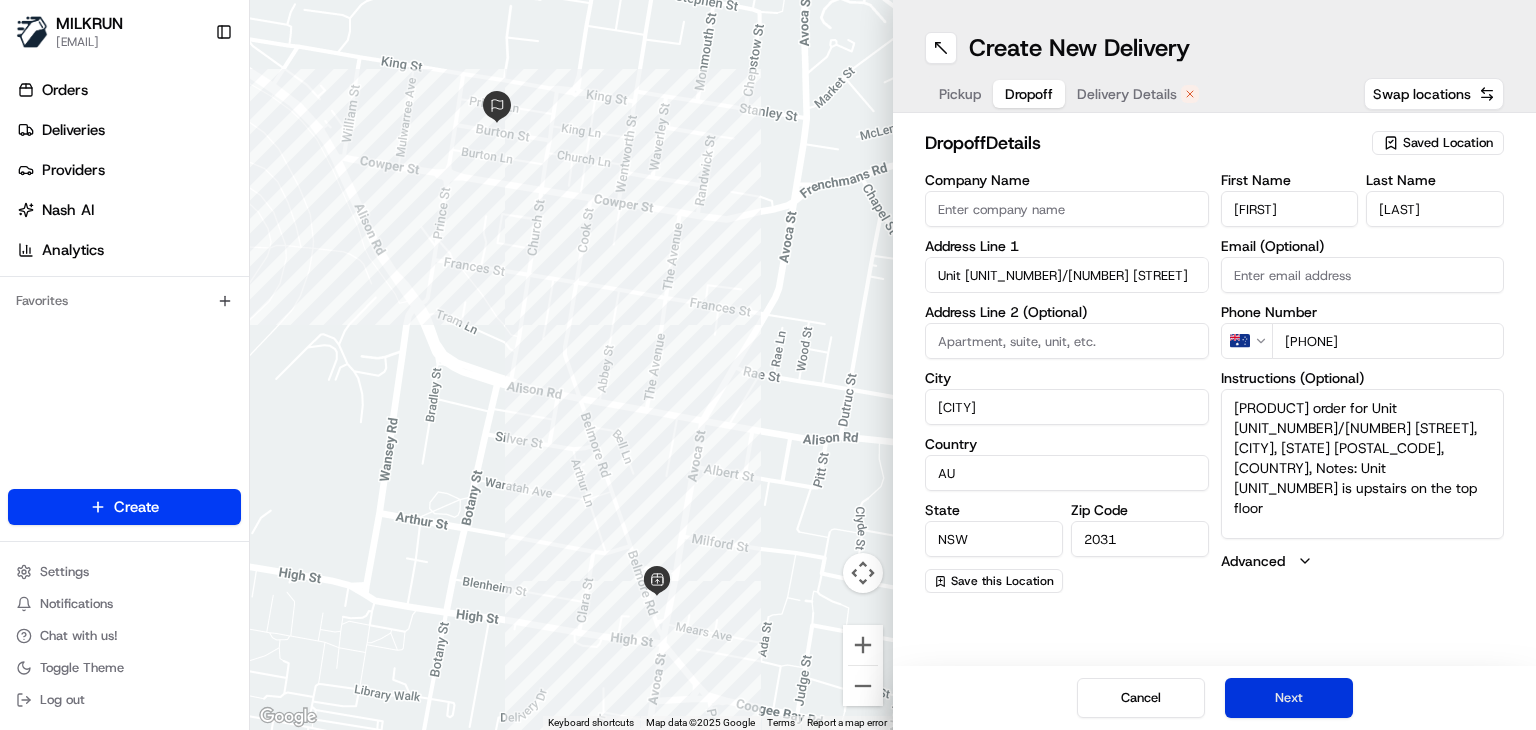click on "Next" at bounding box center (1289, 698) 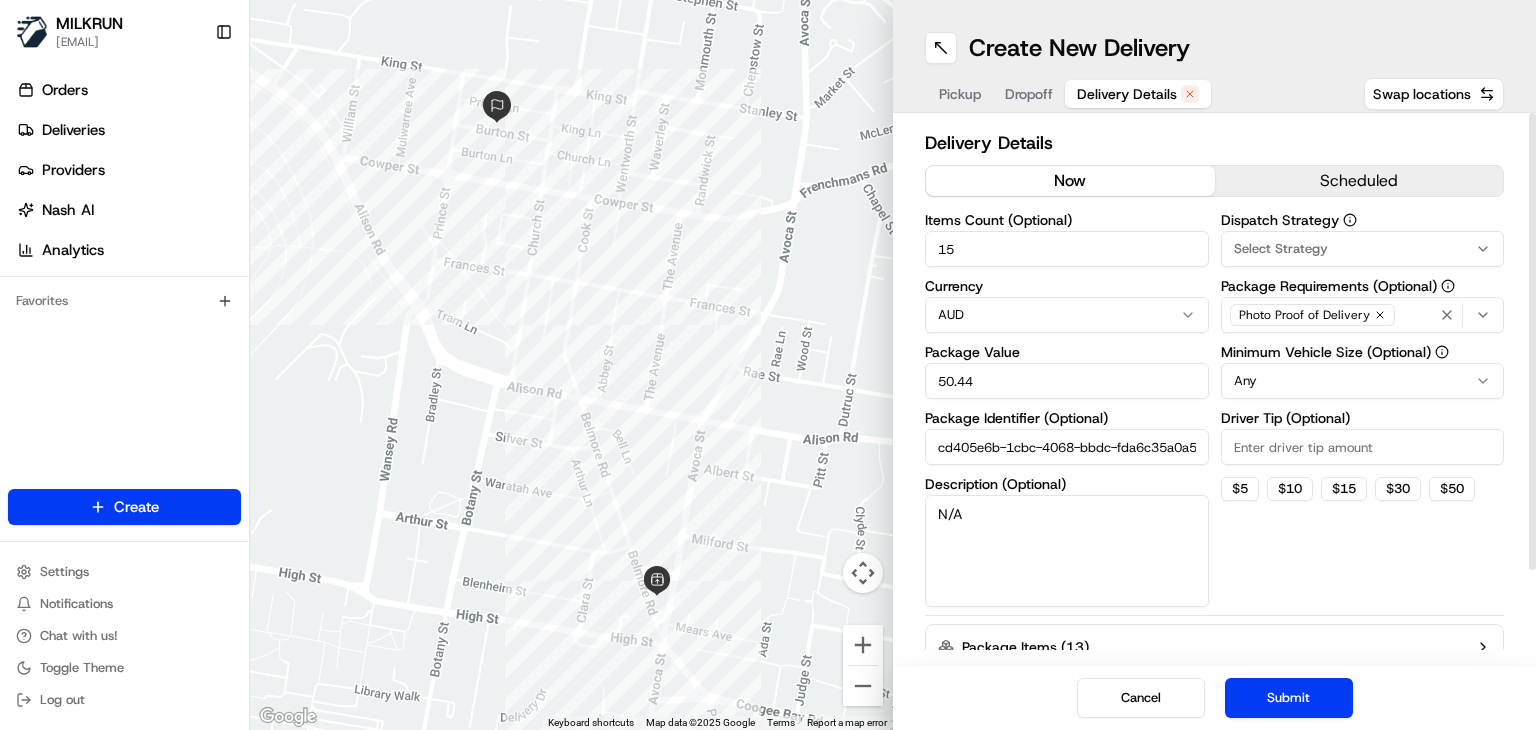 click on "now" at bounding box center [1070, 181] 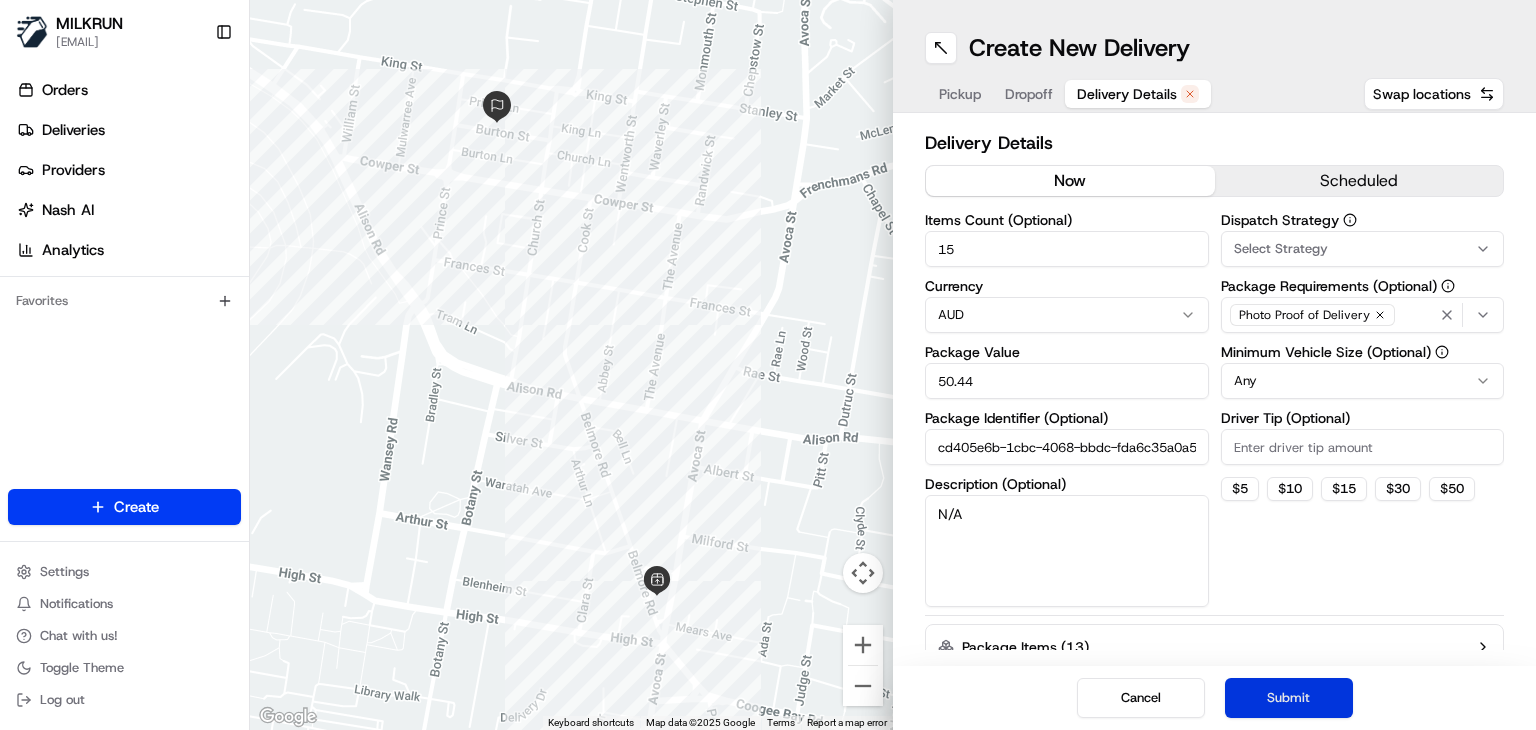click on "Submit" at bounding box center (1289, 698) 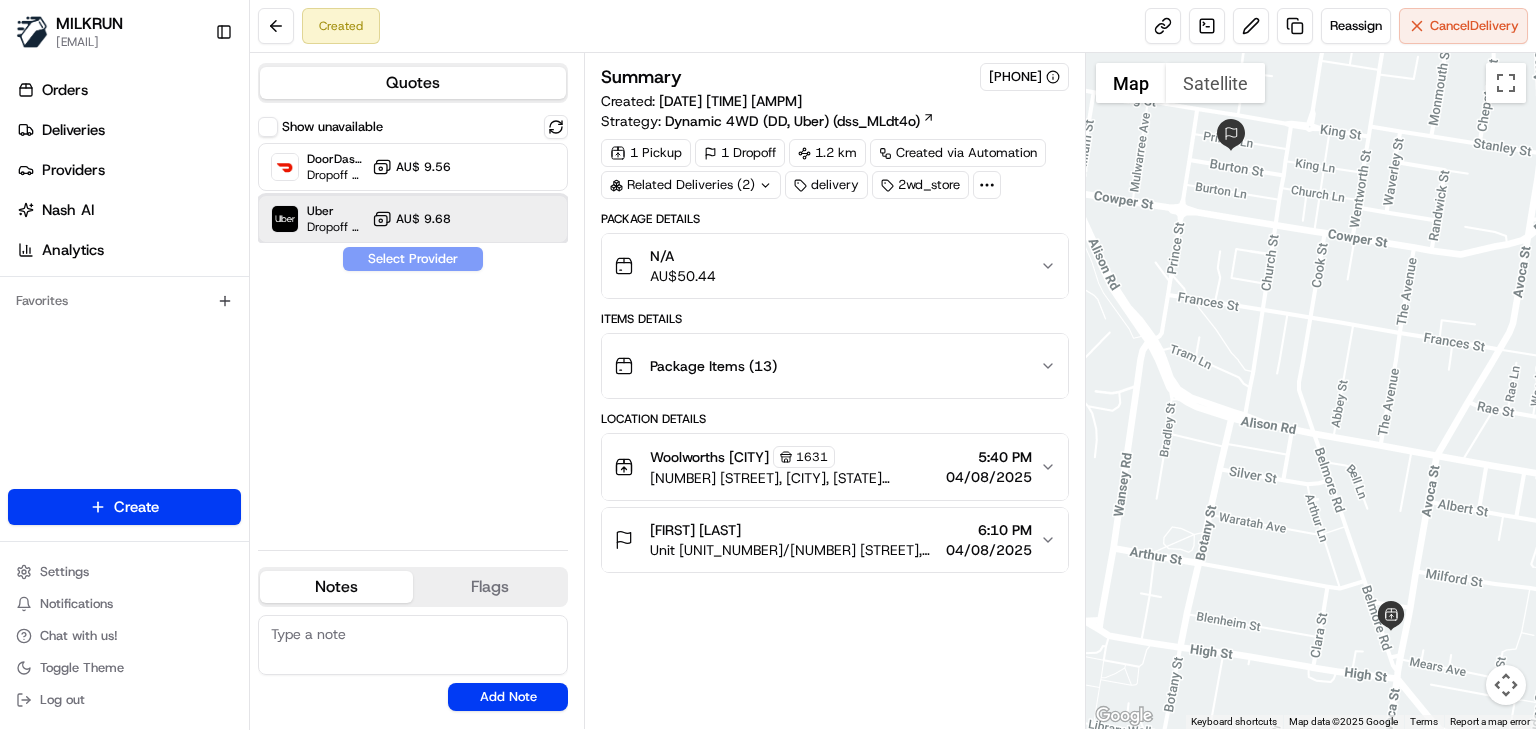 click on "Uber Dropoff ETA   27 minutes AU$   9.68" at bounding box center [413, 219] 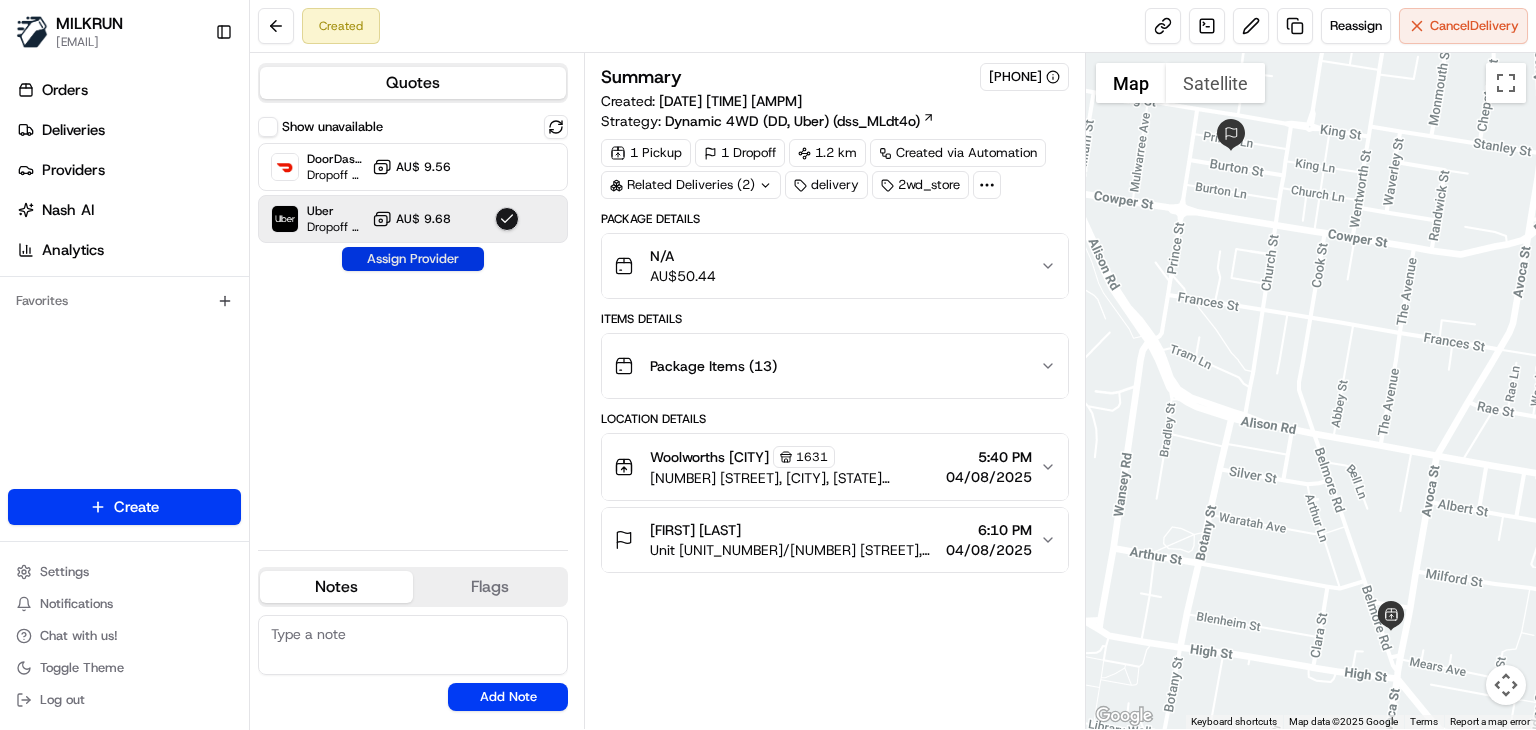 click on "Assign Provider" at bounding box center [413, 259] 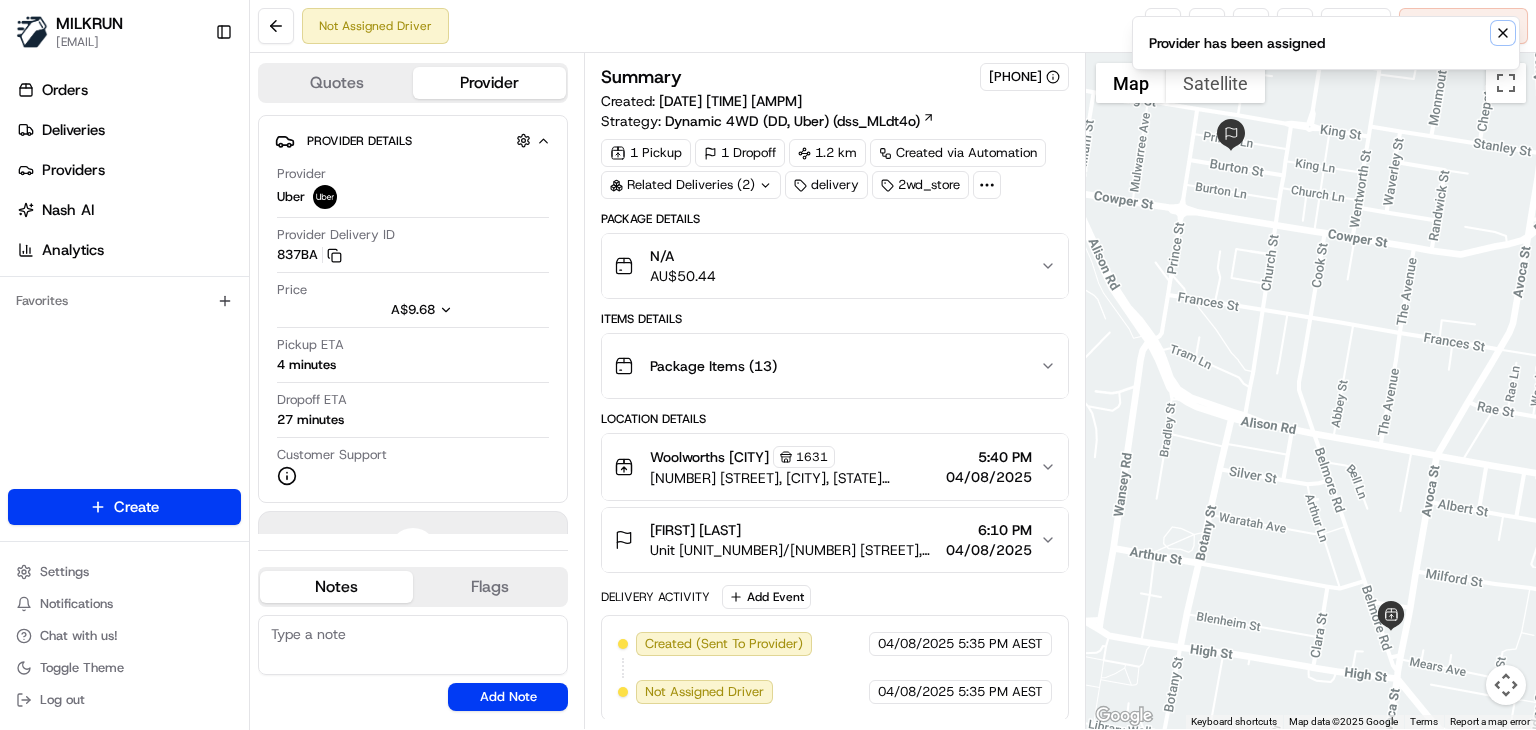 click 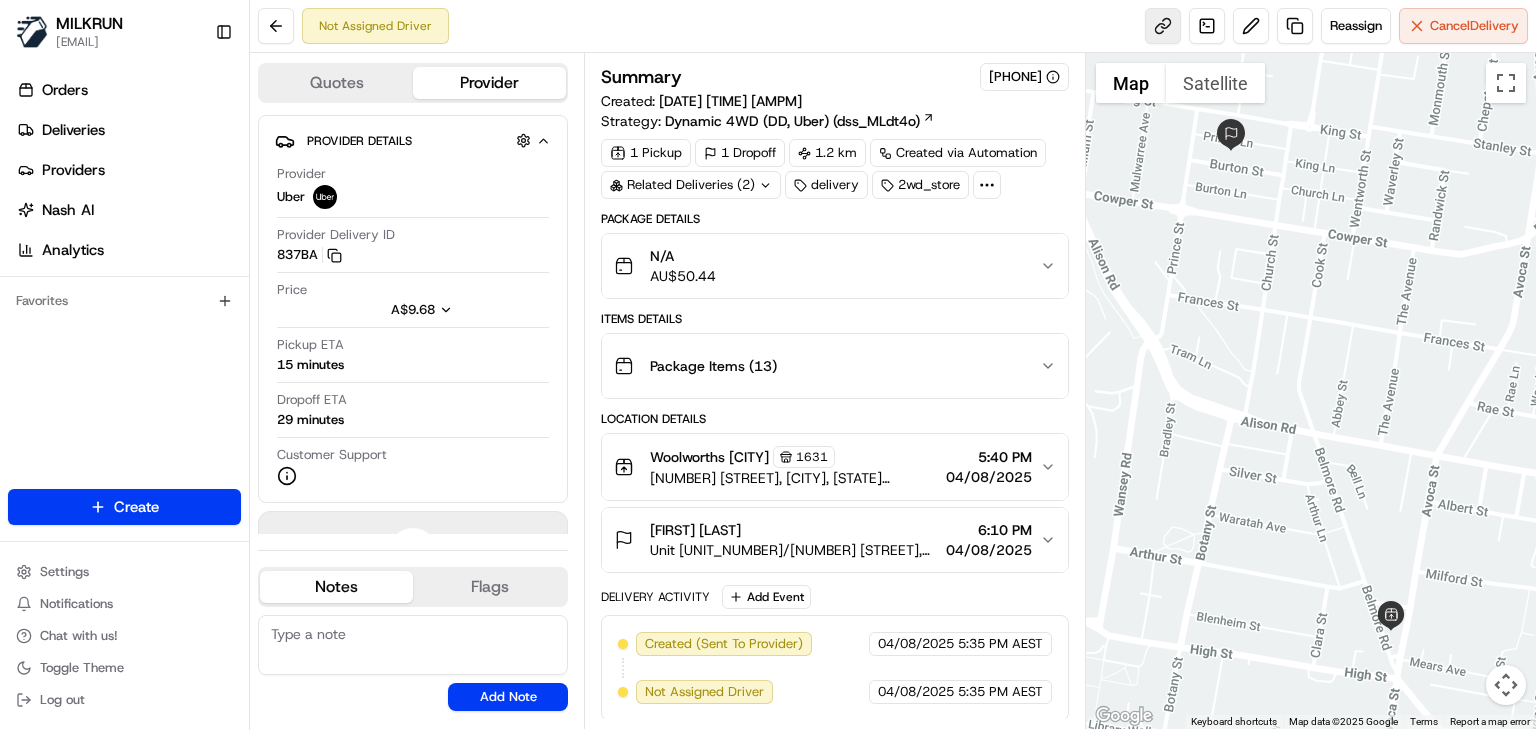 click at bounding box center (1163, 26) 